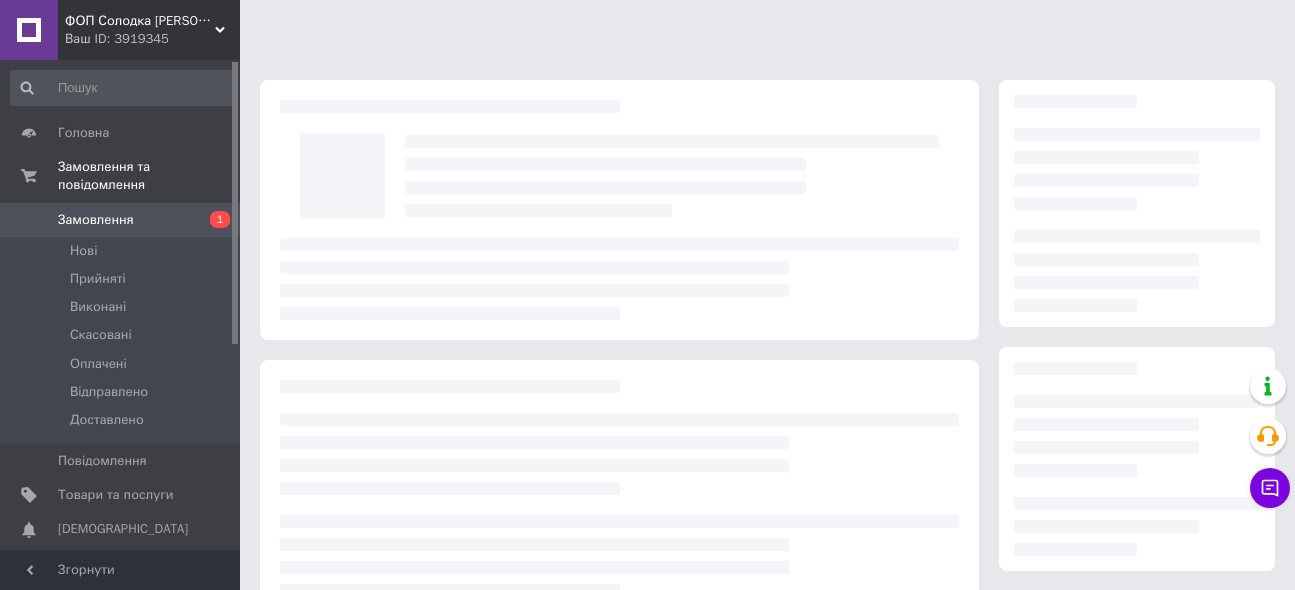 scroll, scrollTop: 0, scrollLeft: 0, axis: both 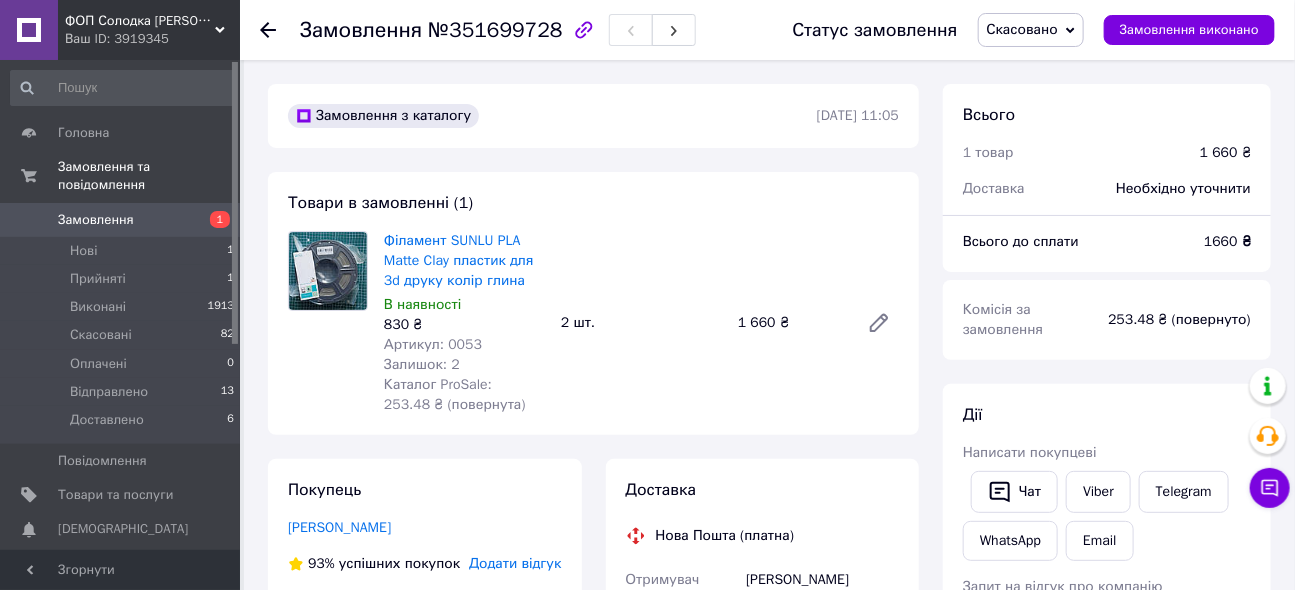 click 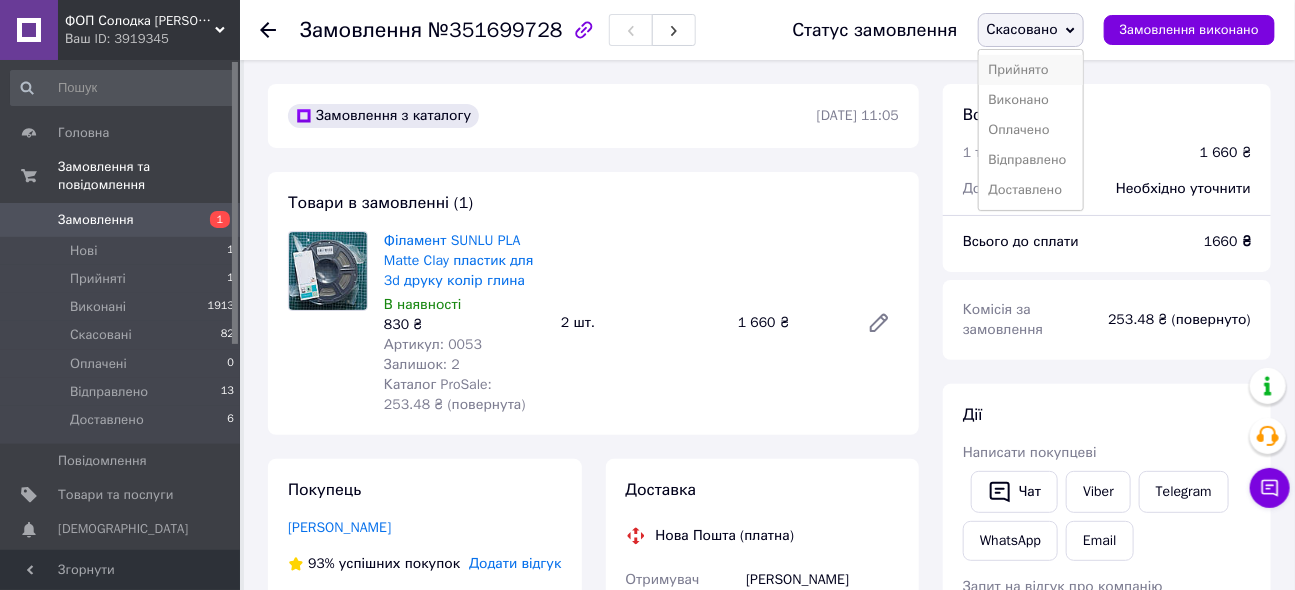 click on "Прийнято" at bounding box center [1031, 70] 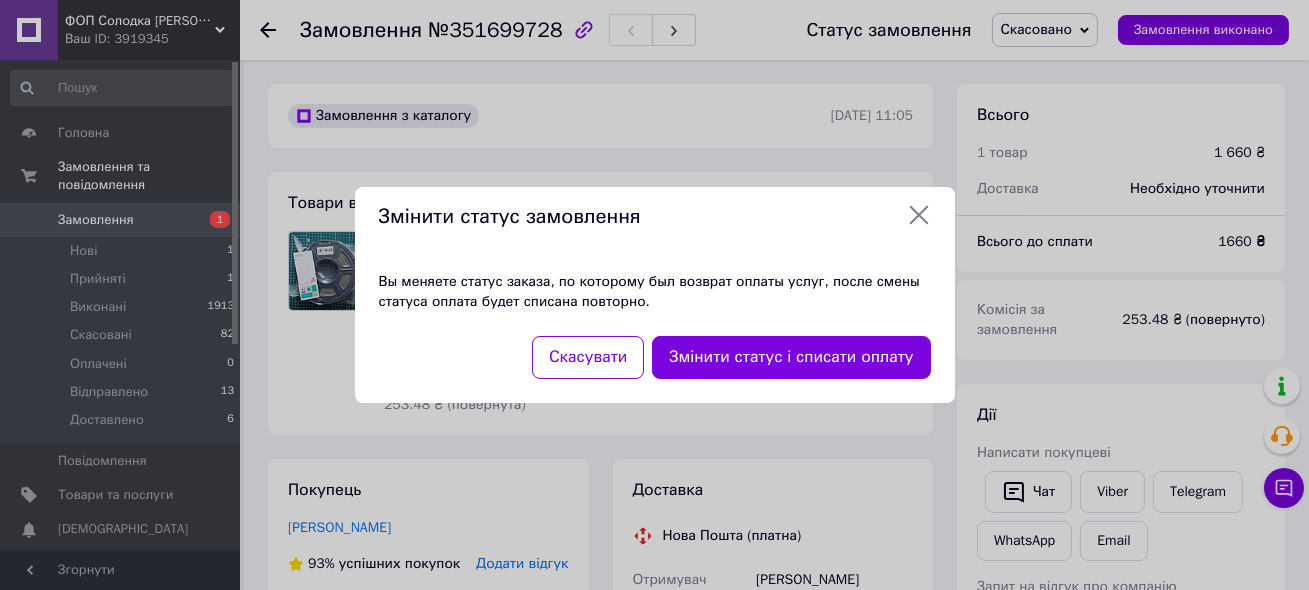 click 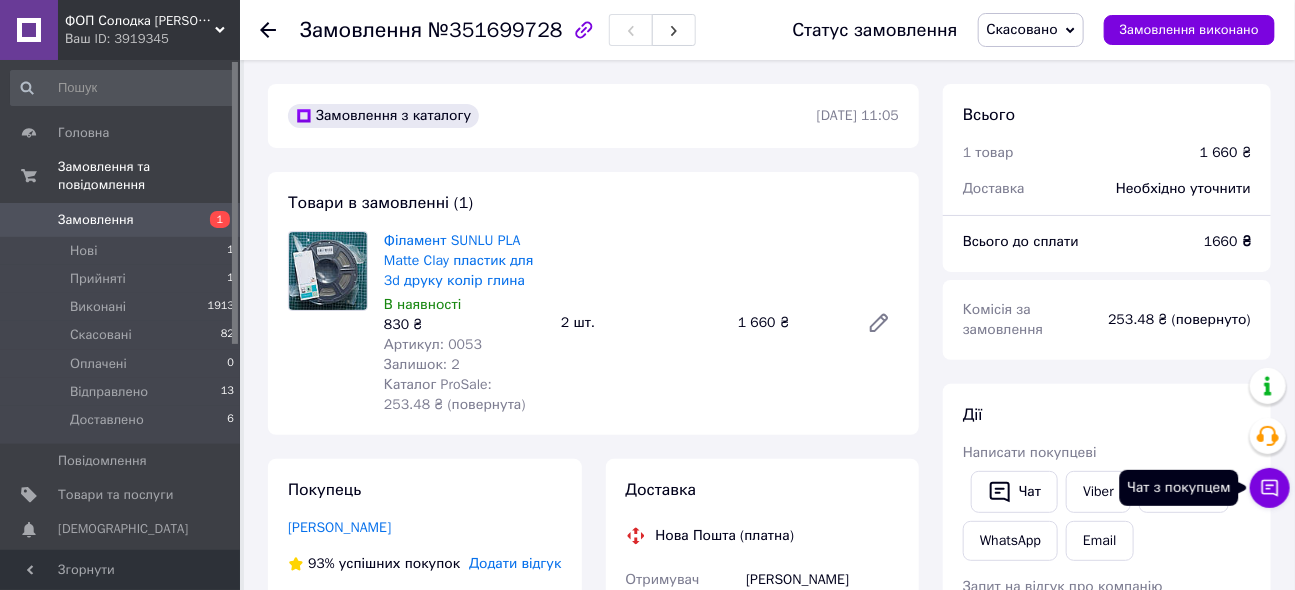 click 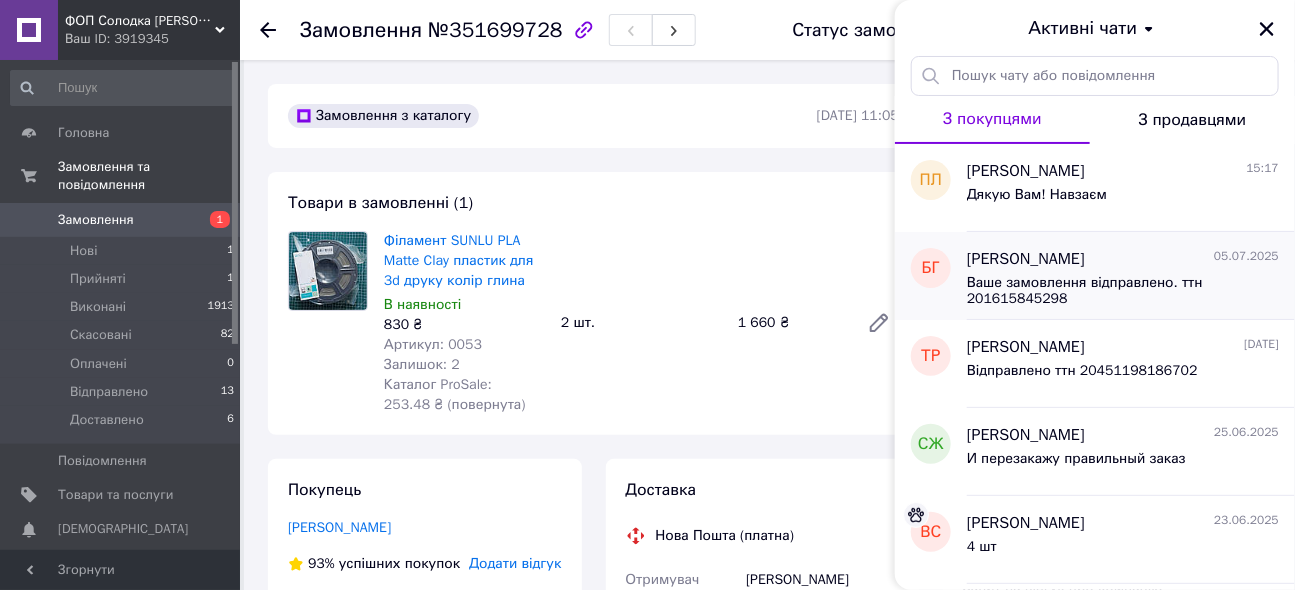 click on "Ваше замовлення відправлено. ттн 201615845298" at bounding box center (1123, 289) 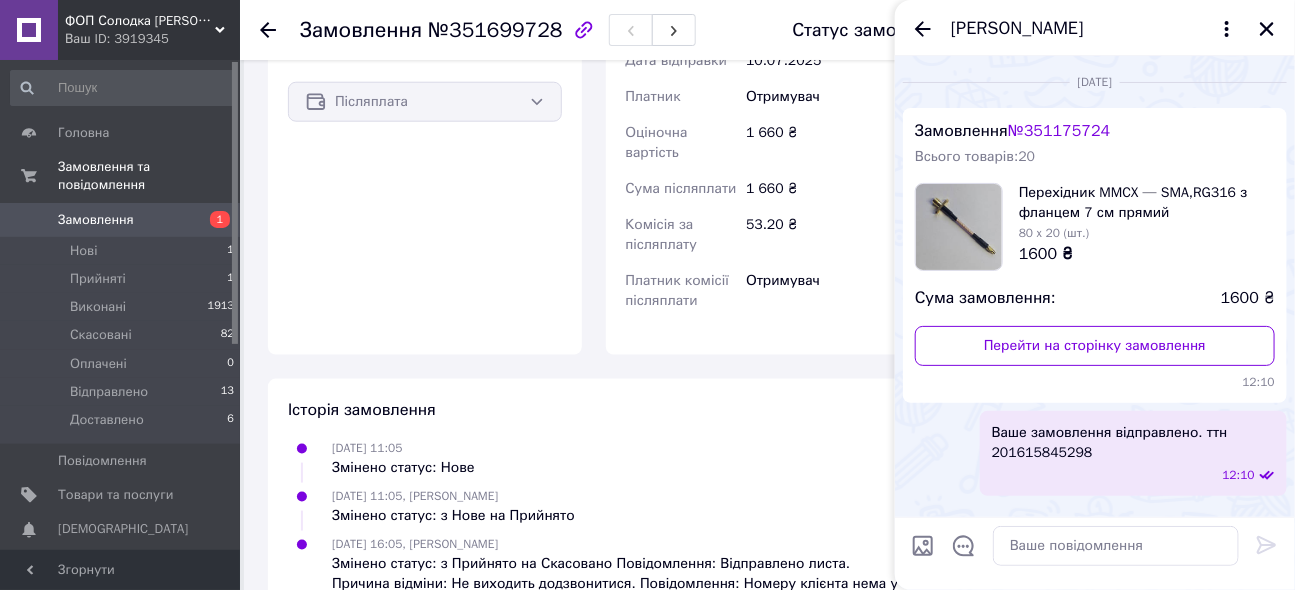 scroll, scrollTop: 865, scrollLeft: 0, axis: vertical 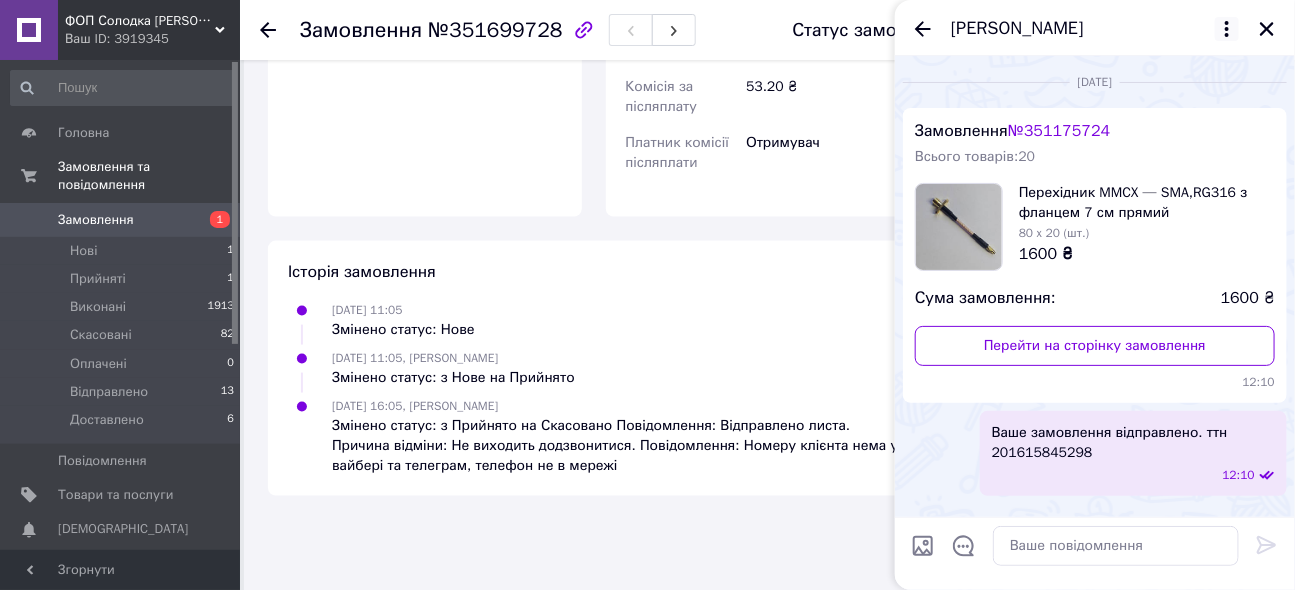 click 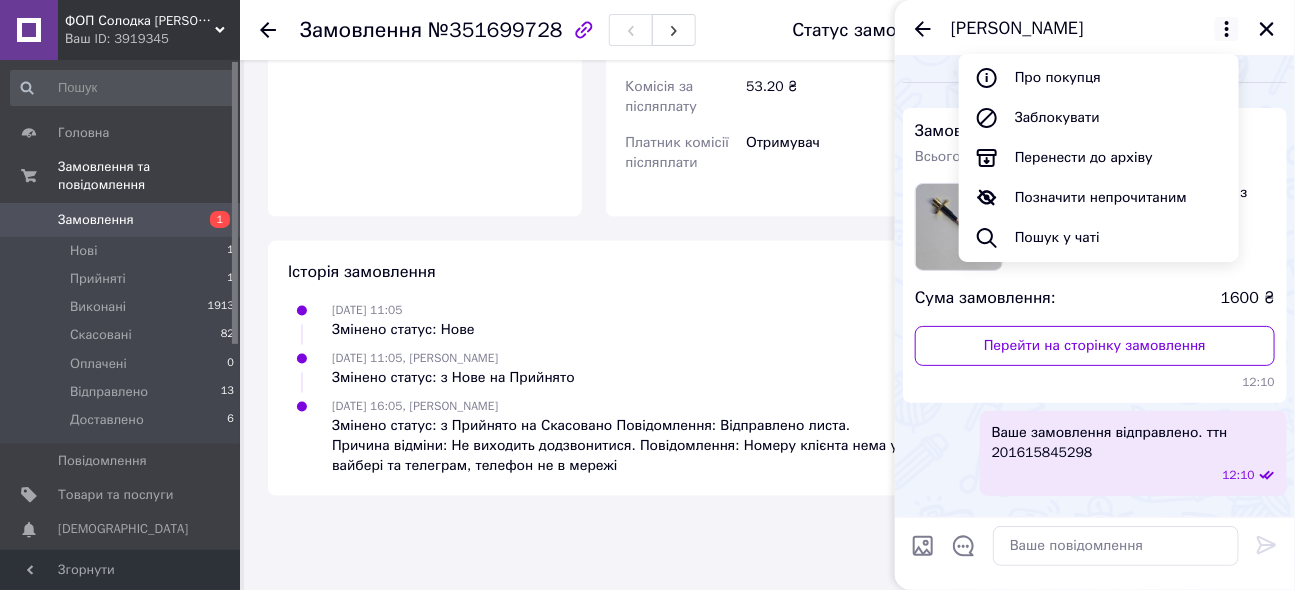 click on "[PERSON_NAME]" at bounding box center (1075, 29) 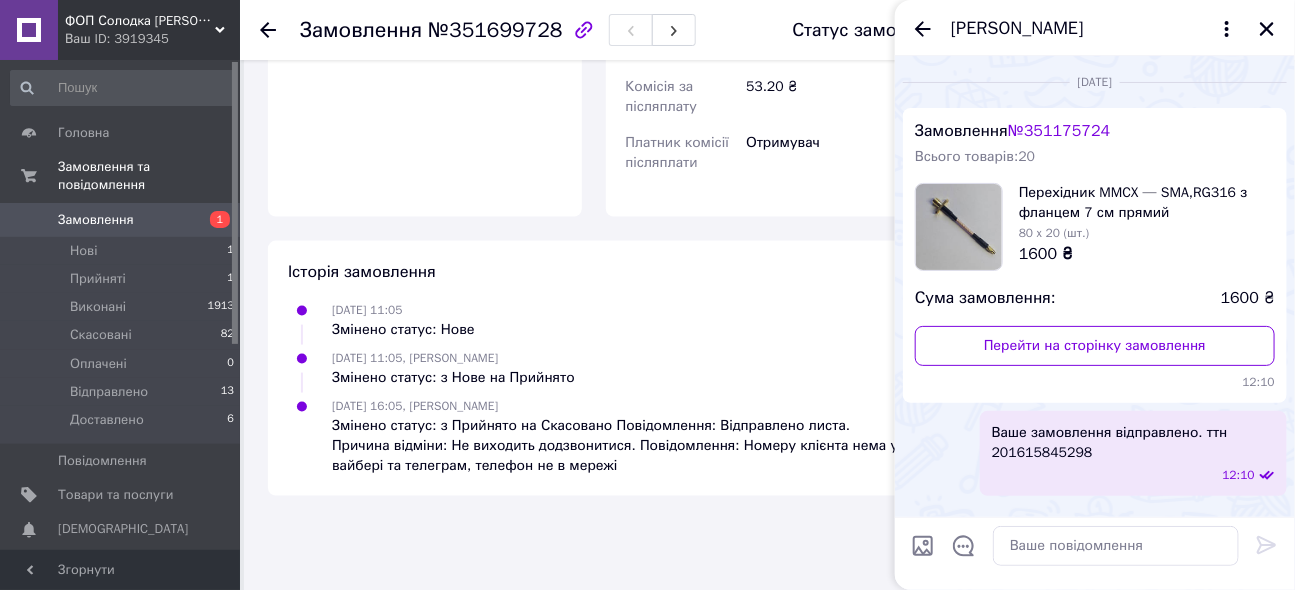 click on "[PERSON_NAME]" at bounding box center [1075, 29] 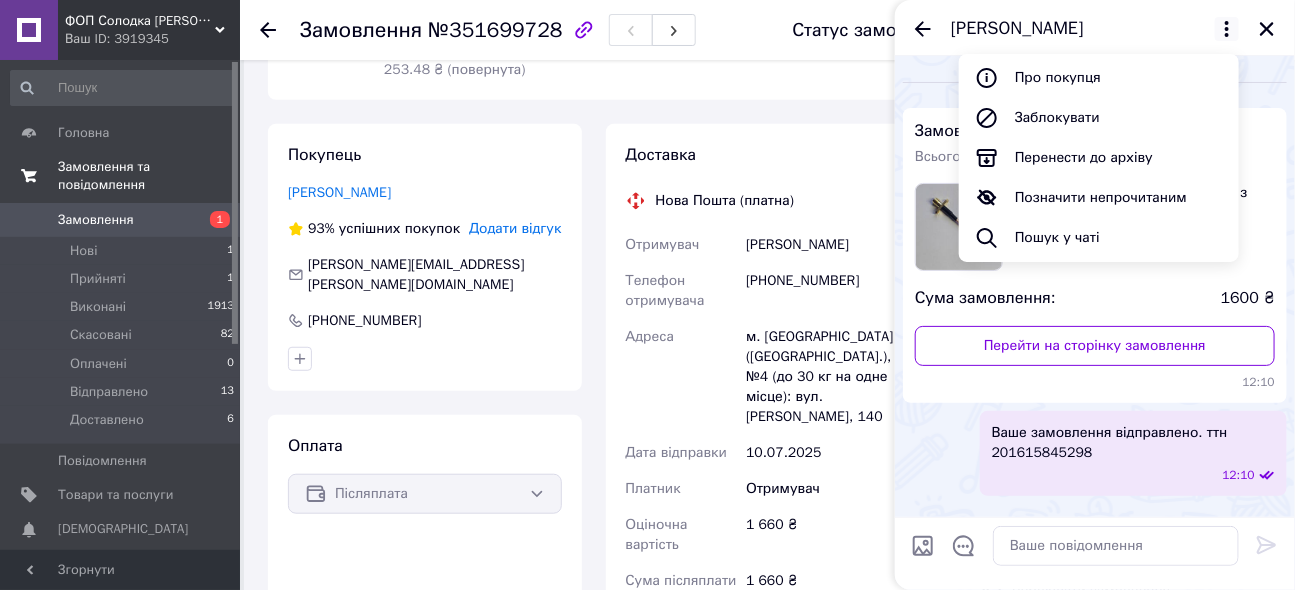 scroll, scrollTop: 228, scrollLeft: 0, axis: vertical 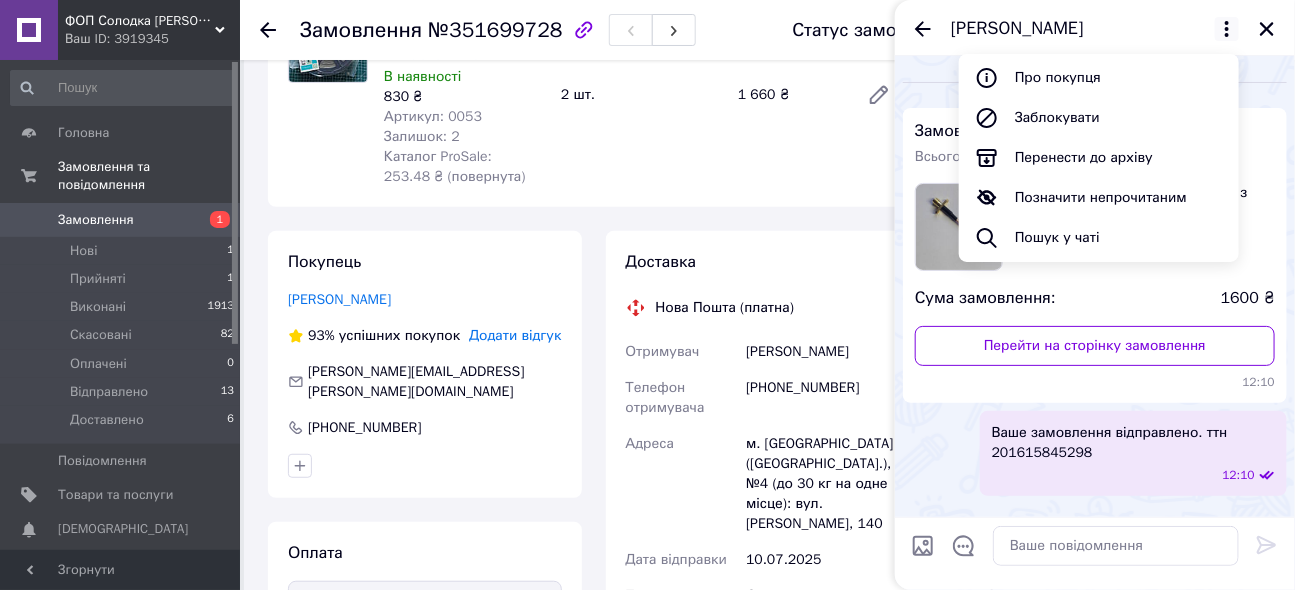 click on "Замовлення" at bounding box center [121, 220] 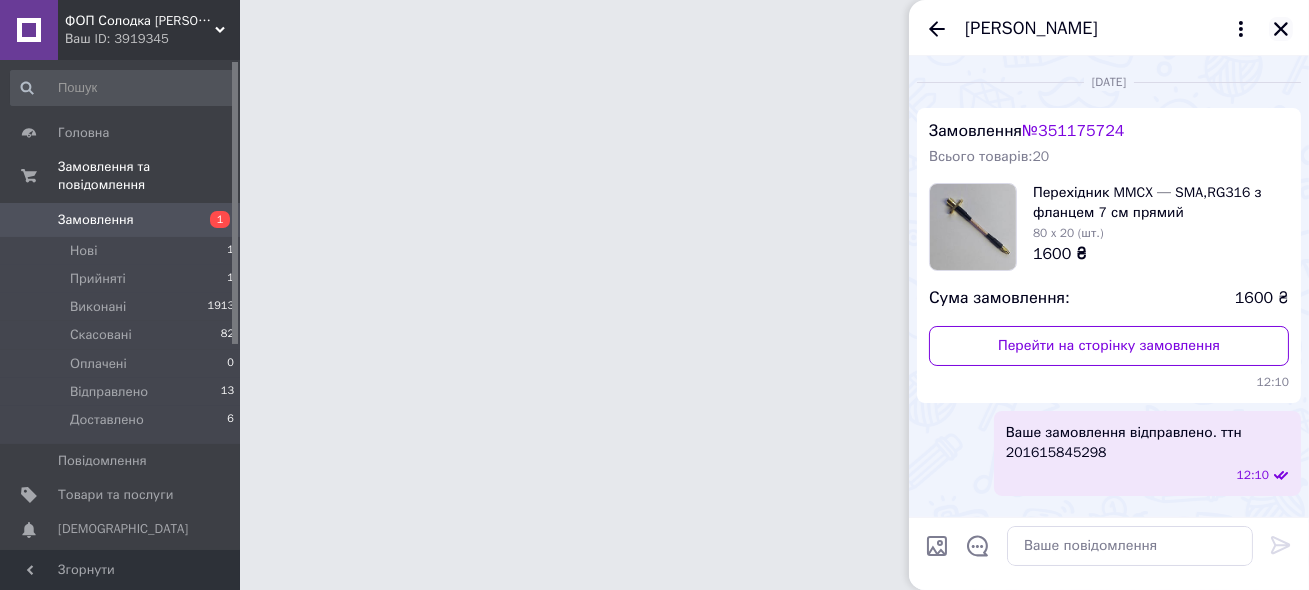click 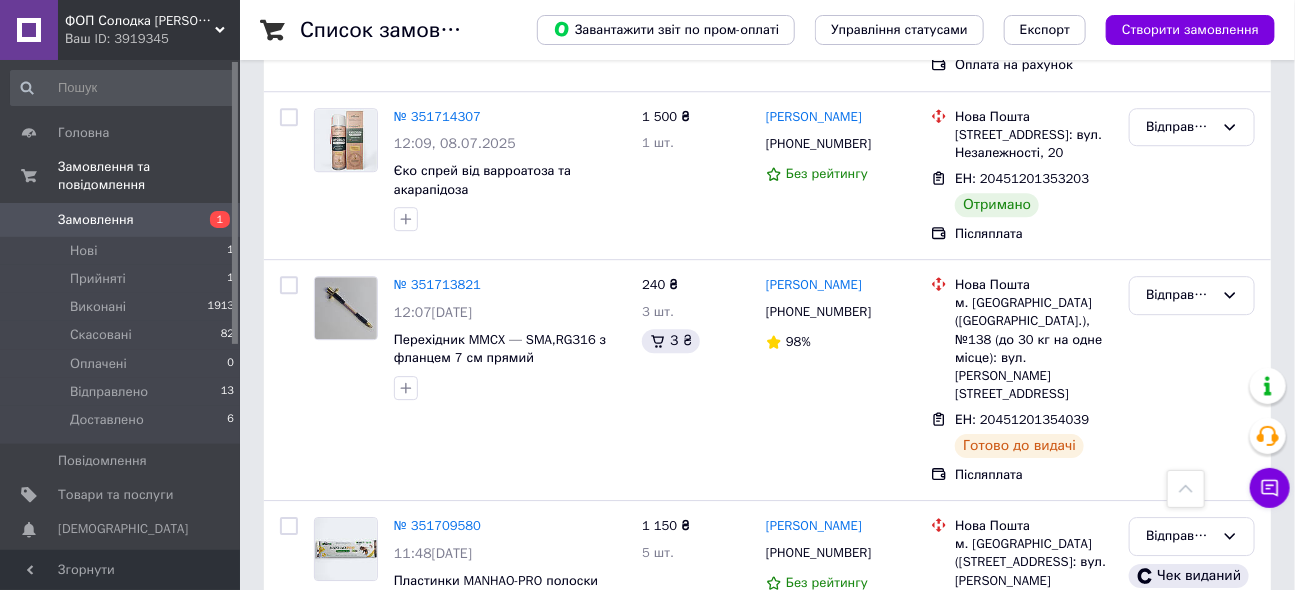 scroll, scrollTop: 2454, scrollLeft: 0, axis: vertical 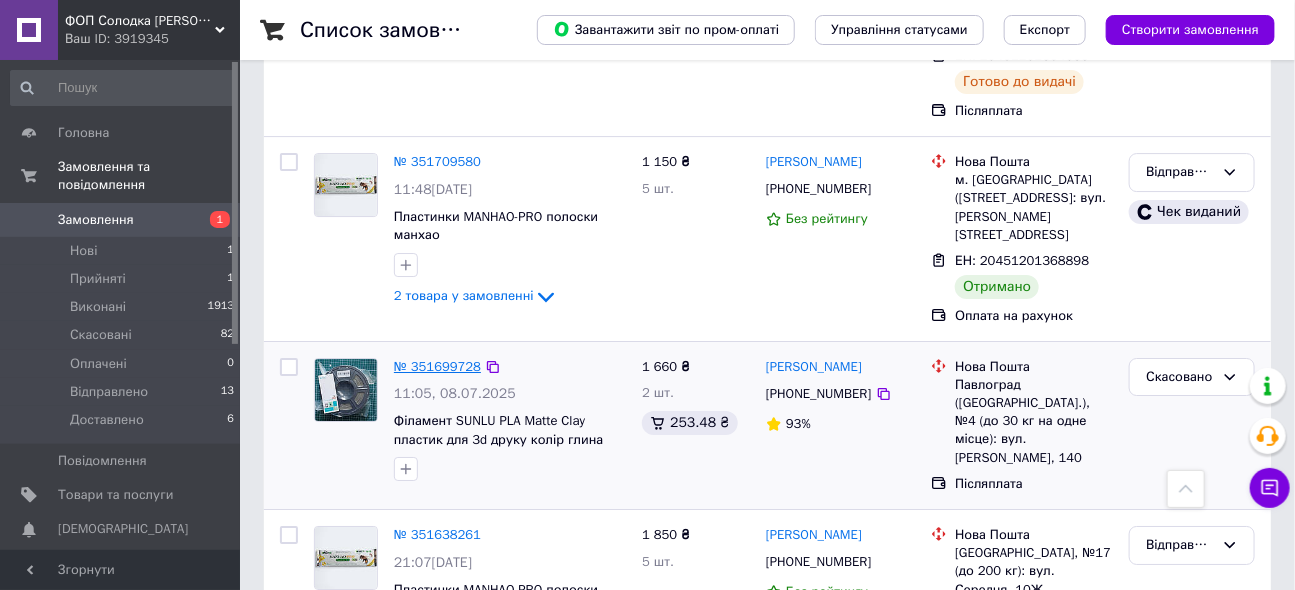 click on "№ 351699728" at bounding box center [437, 366] 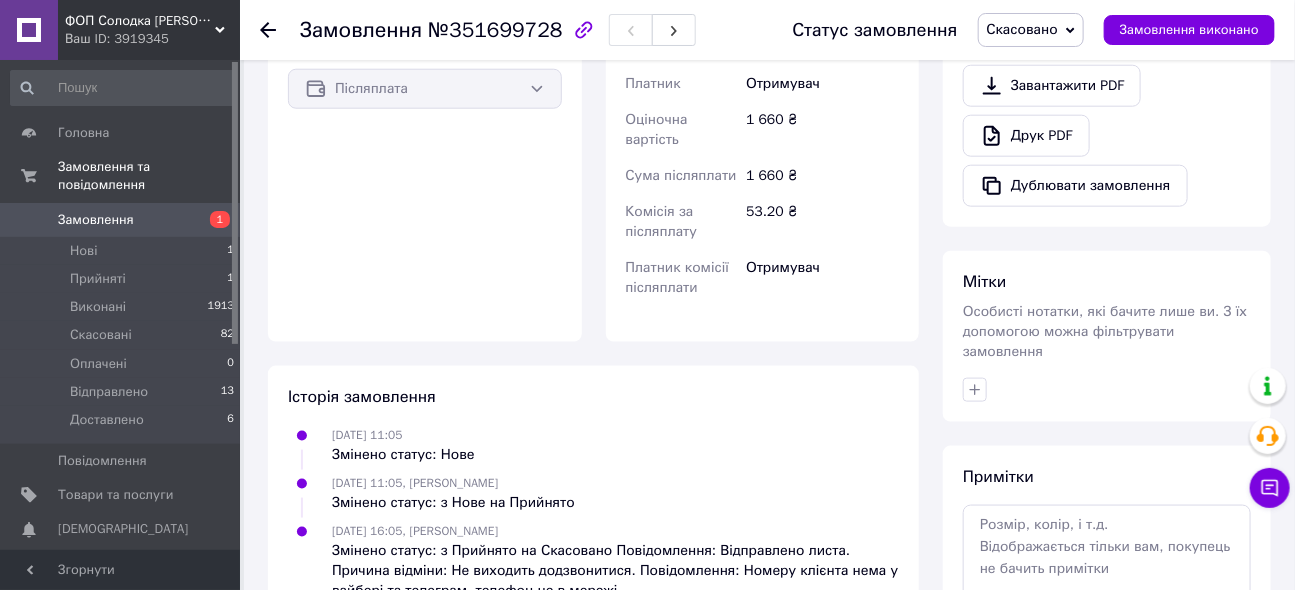 scroll, scrollTop: 865, scrollLeft: 0, axis: vertical 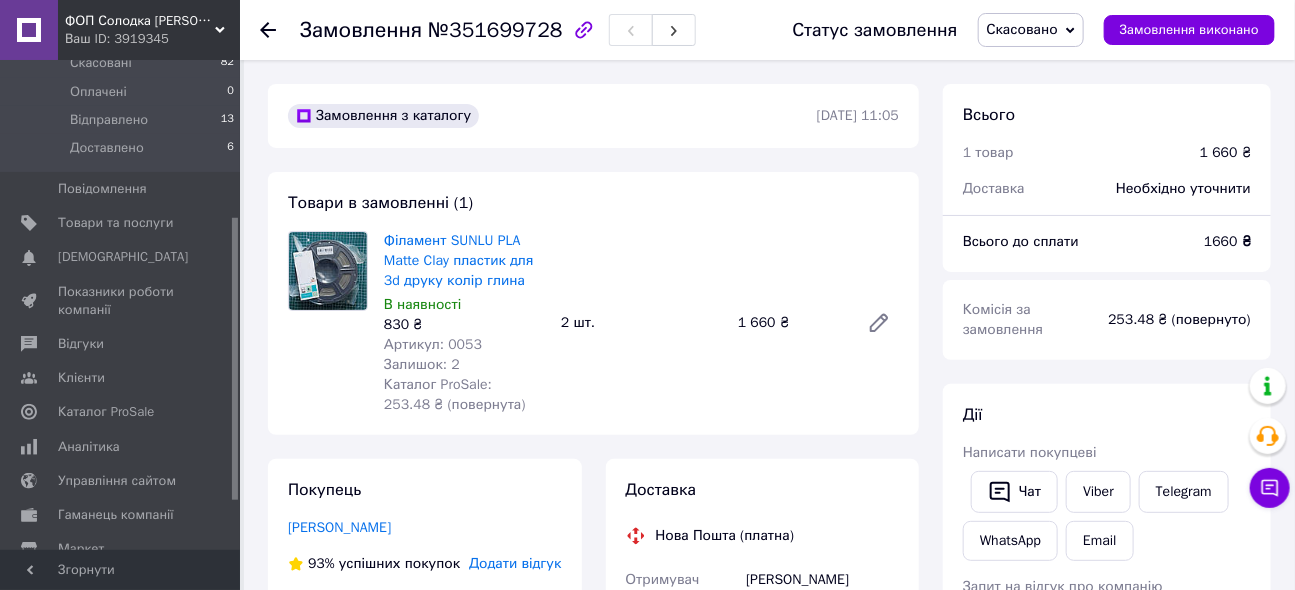 click on "Скасовано" at bounding box center (1022, 29) 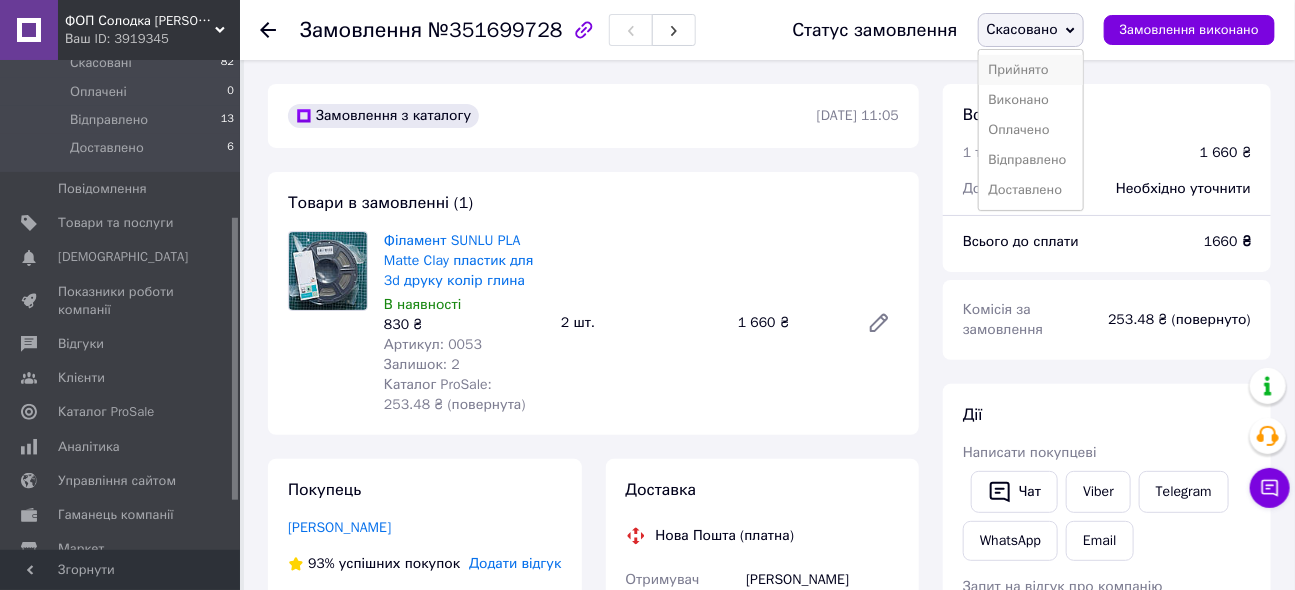 click on "Прийнято" at bounding box center (1031, 70) 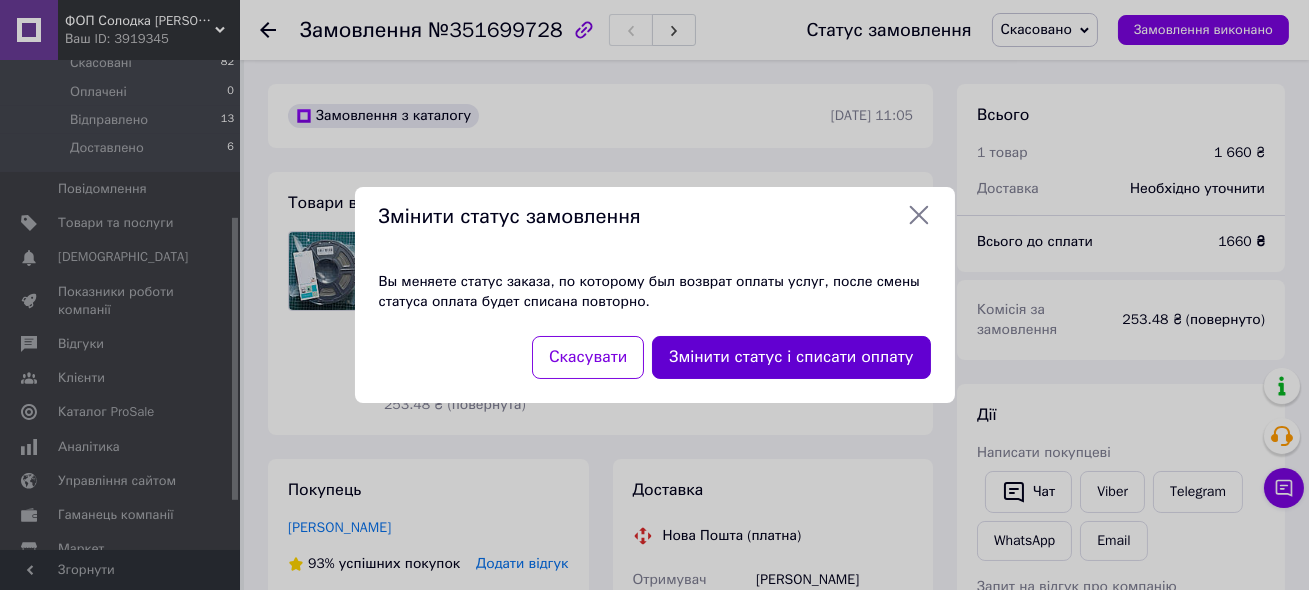 click on "Змінити статус і списати оплату" at bounding box center (791, 357) 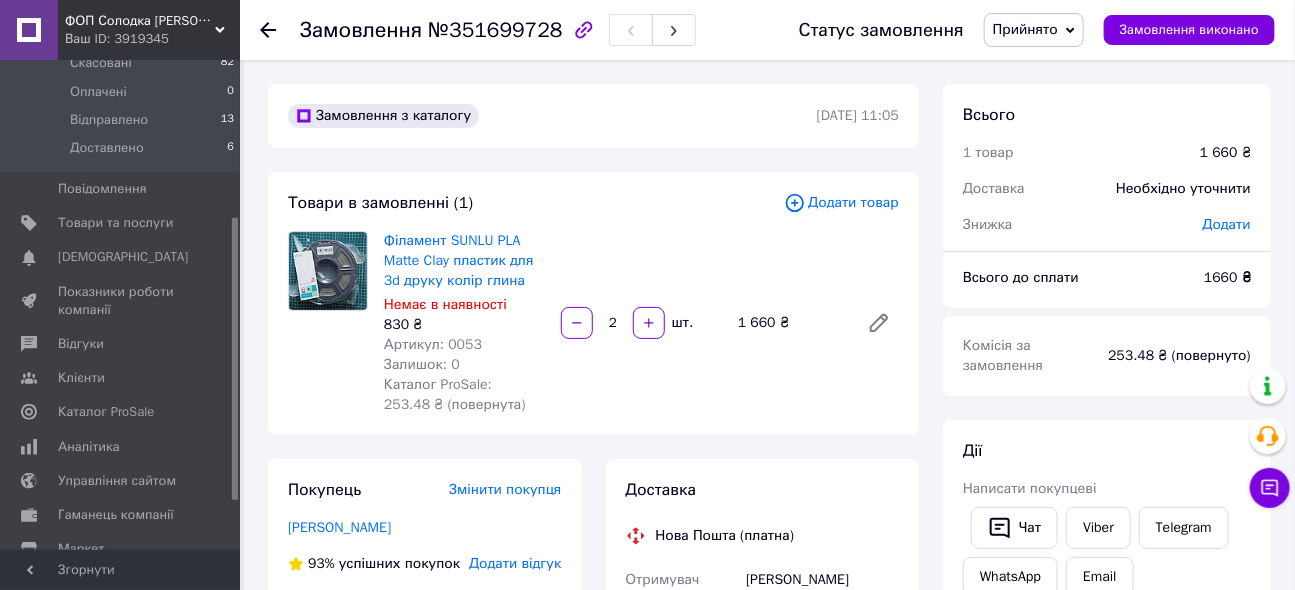 click on "Додати товар" at bounding box center [841, 203] 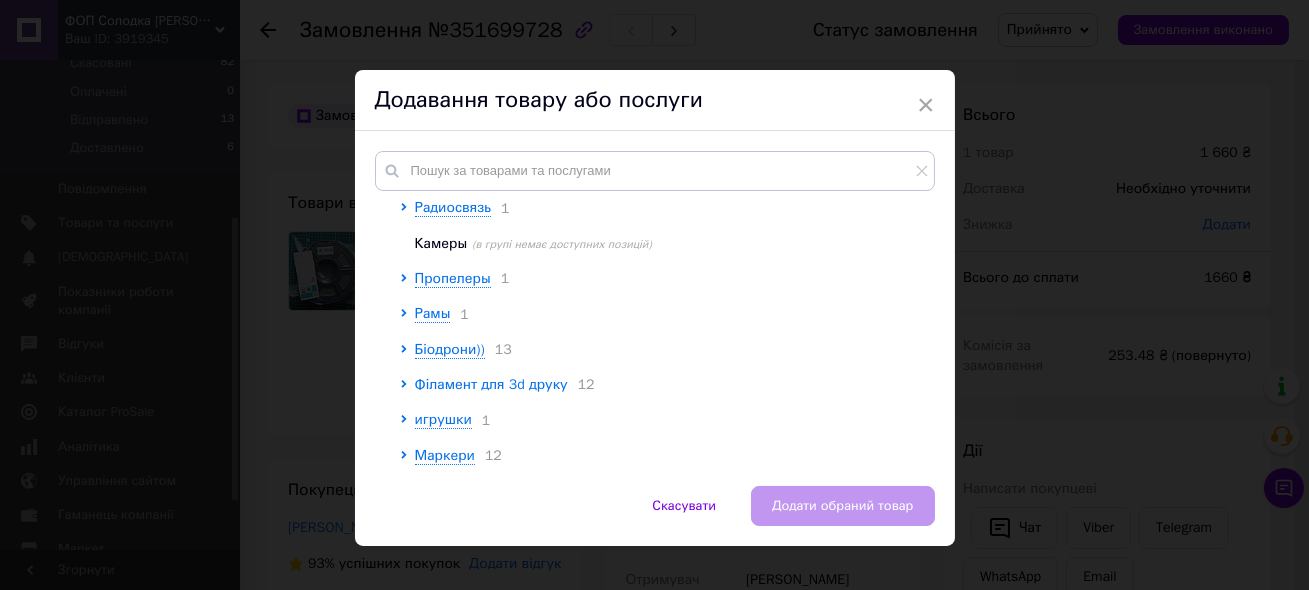 click on "Філамент для 3d друку" at bounding box center (491, 384) 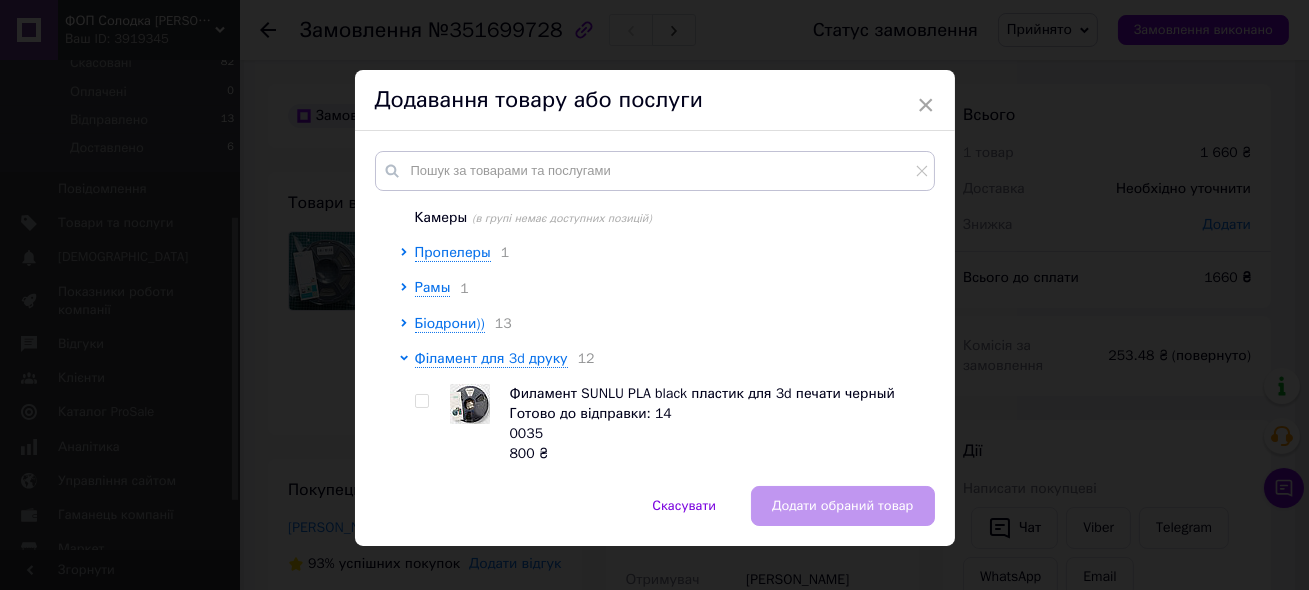 scroll, scrollTop: 330, scrollLeft: 0, axis: vertical 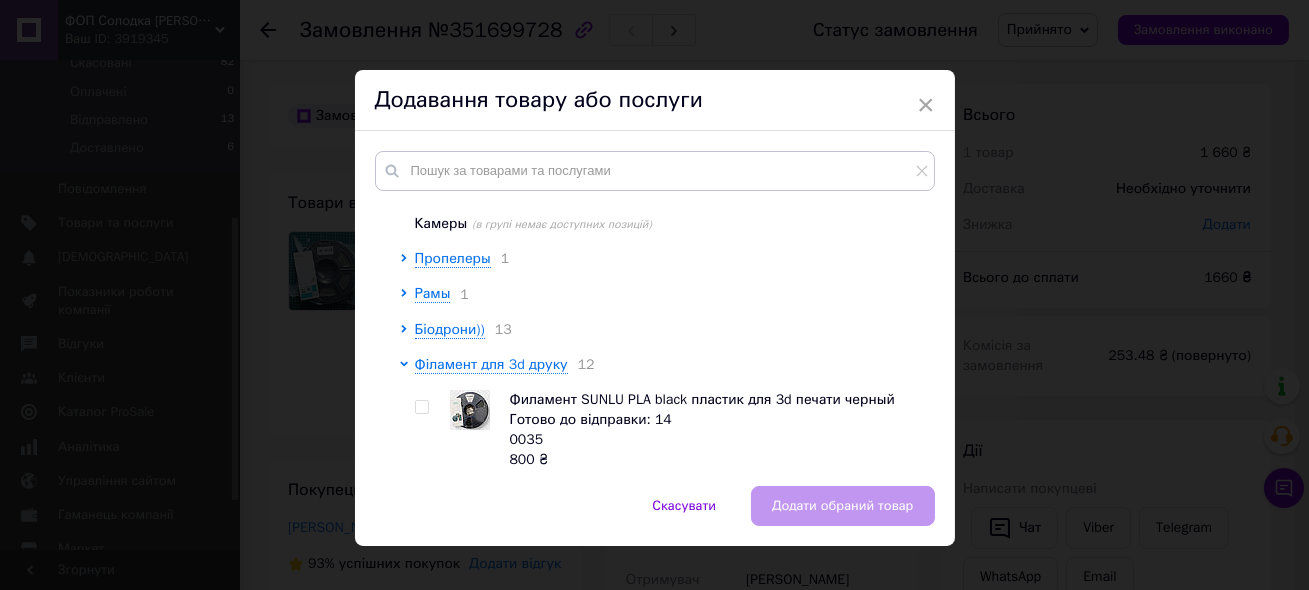 click at bounding box center (421, 407) 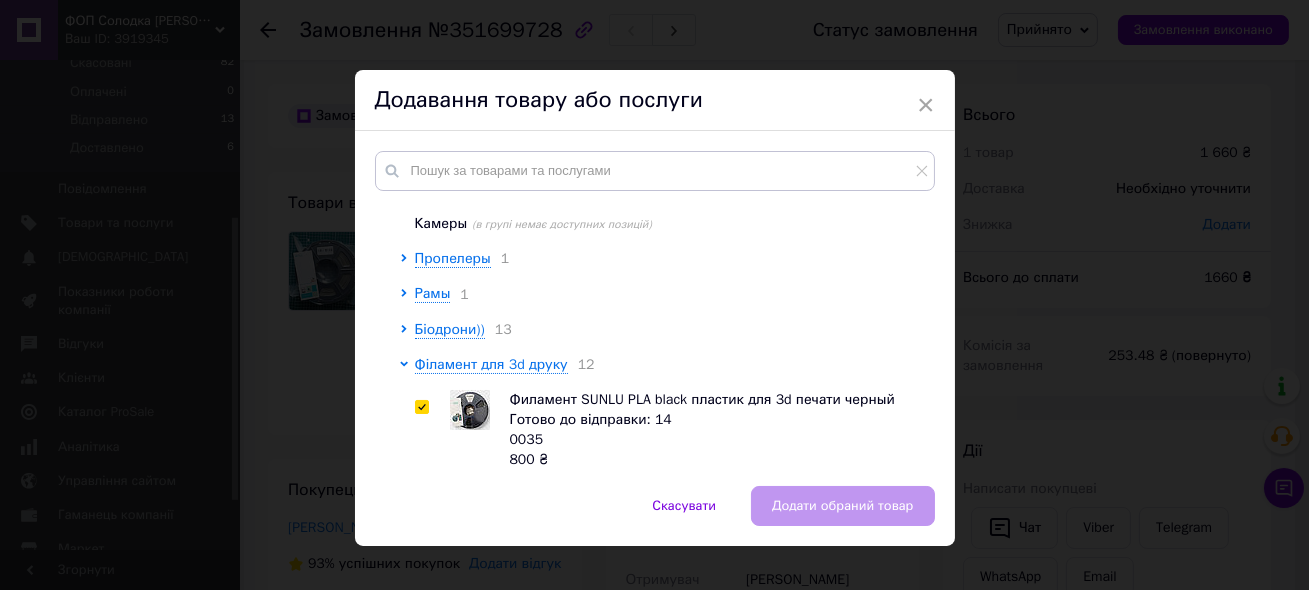 checkbox on "true" 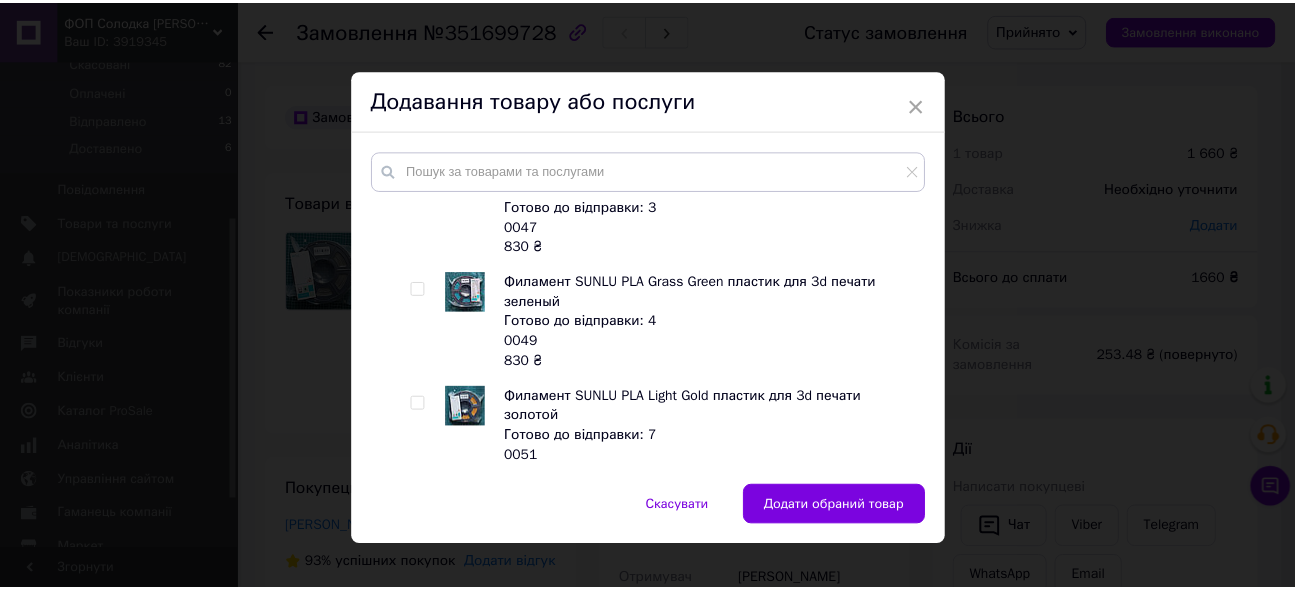 scroll, scrollTop: 784, scrollLeft: 0, axis: vertical 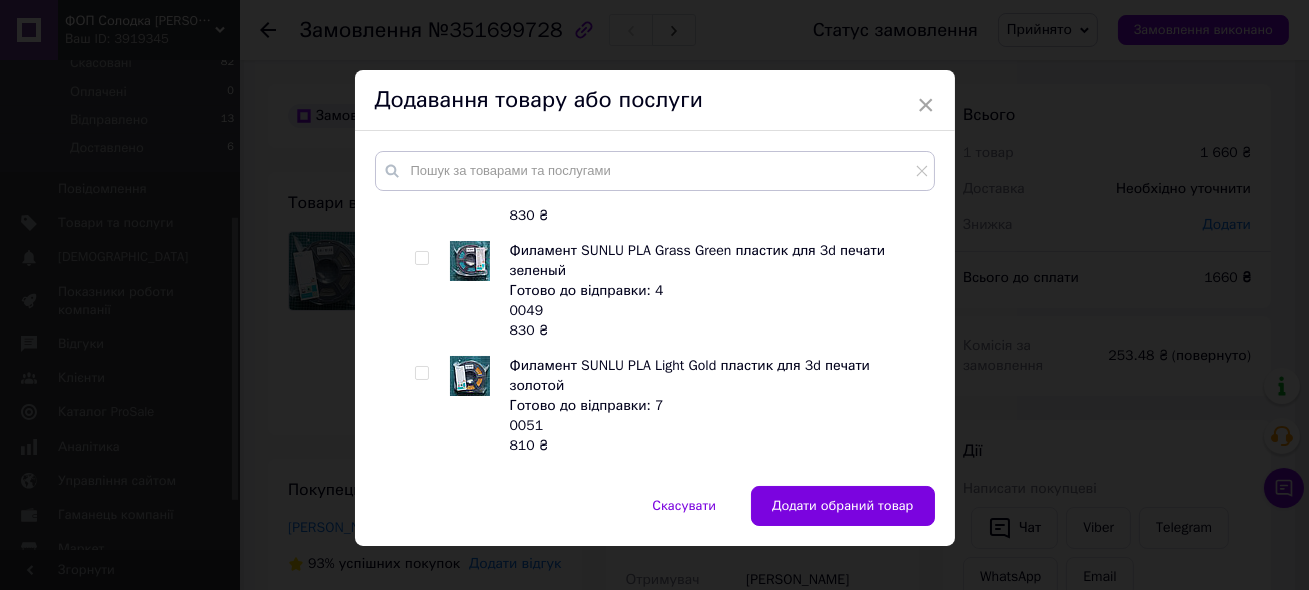 click at bounding box center (421, 258) 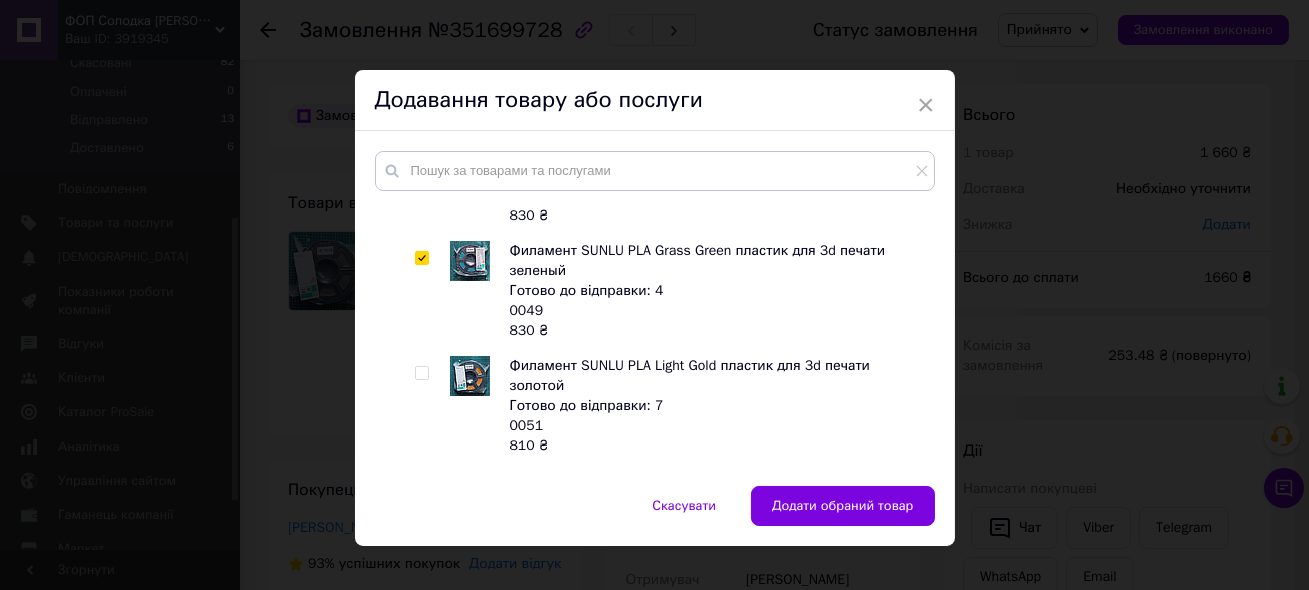 checkbox on "true" 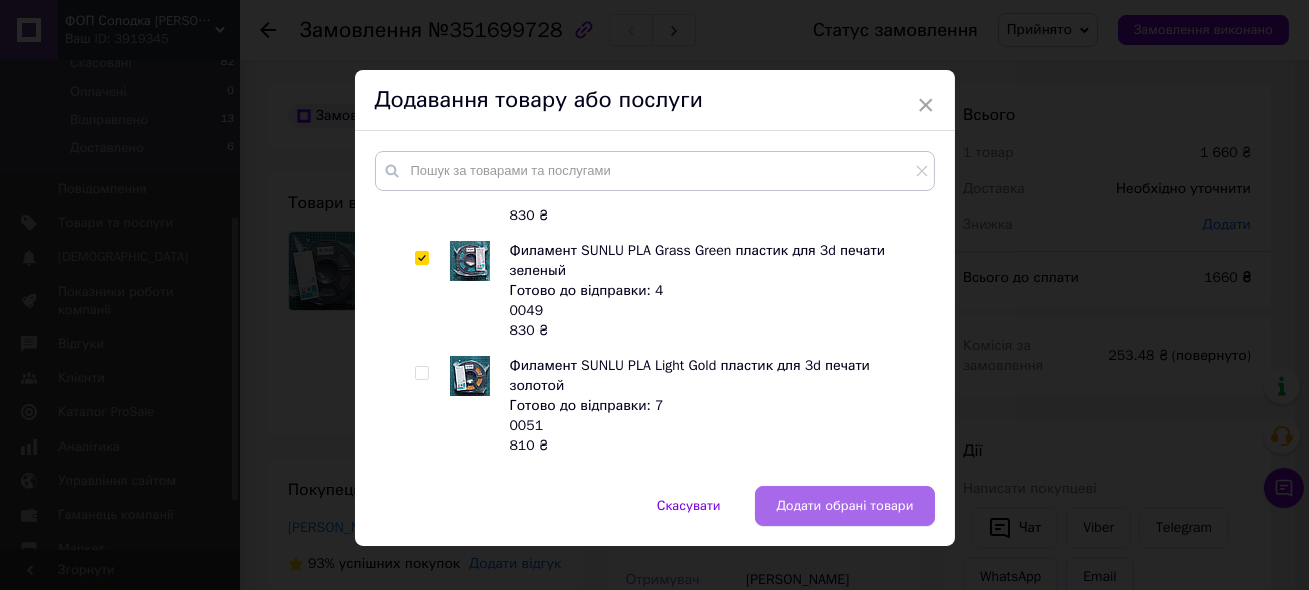 click on "Додати обрані товари" at bounding box center [844, 506] 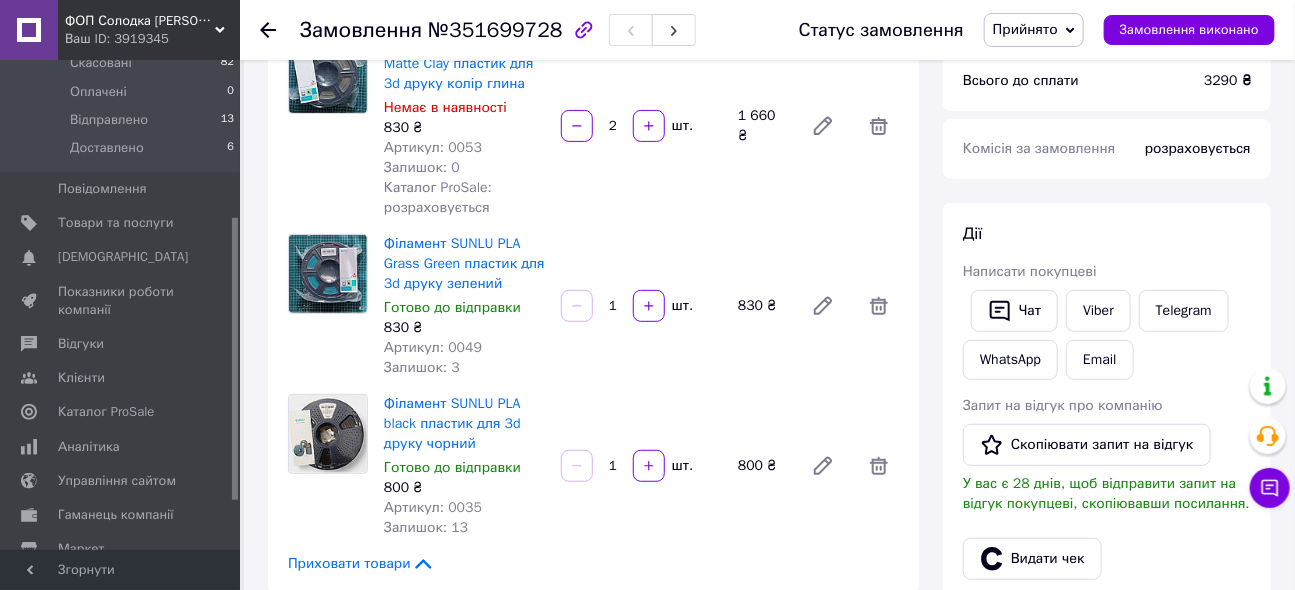 scroll, scrollTop: 181, scrollLeft: 0, axis: vertical 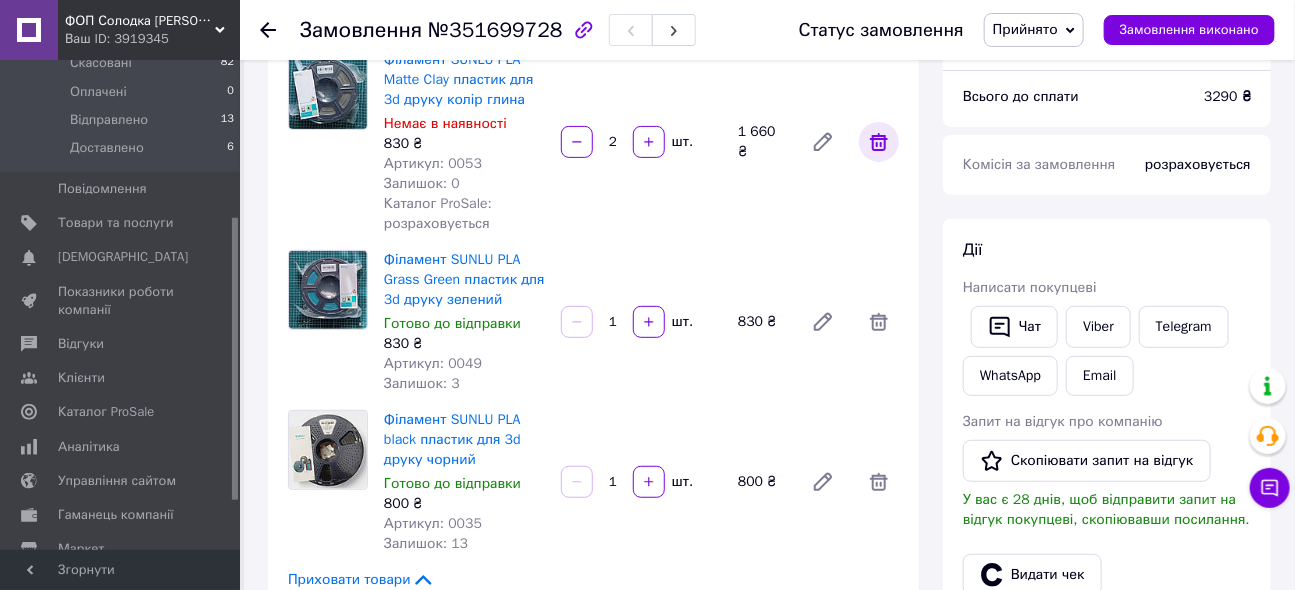 click 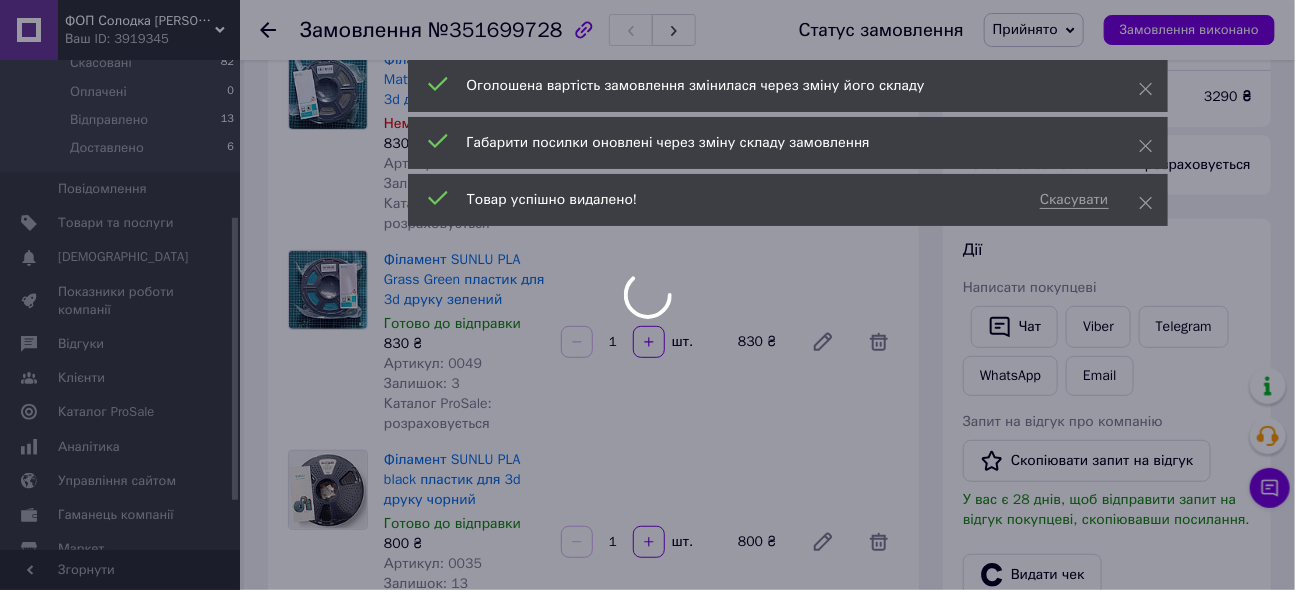 type on "1" 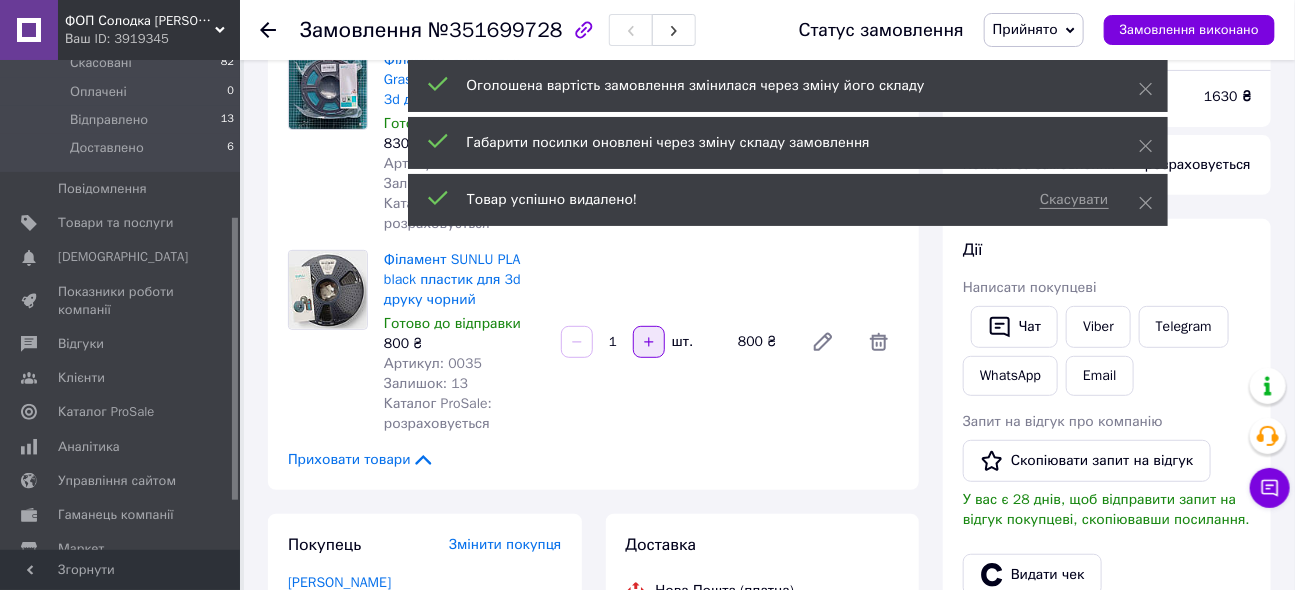 click 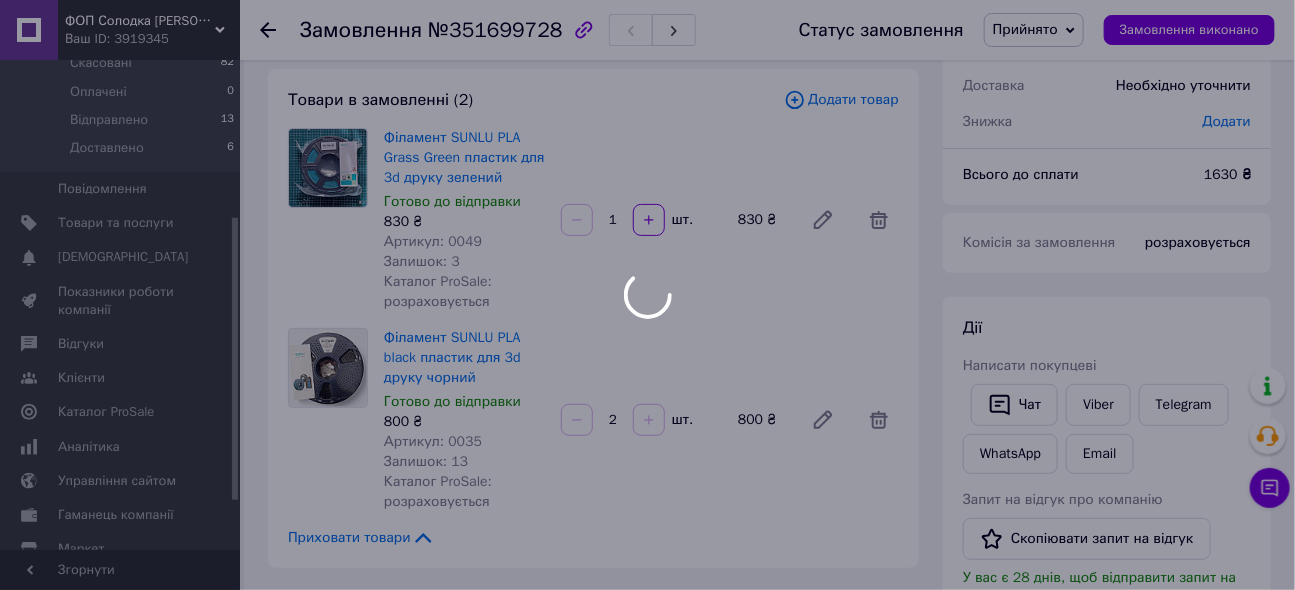 scroll, scrollTop: 0, scrollLeft: 0, axis: both 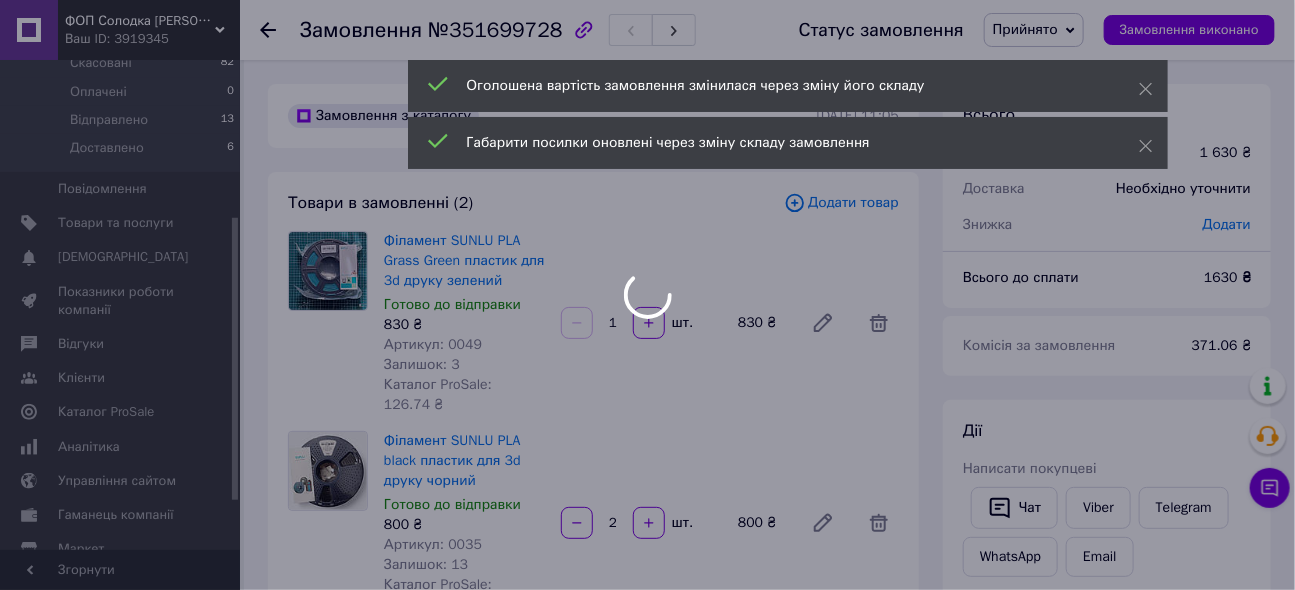 click at bounding box center (647, 295) 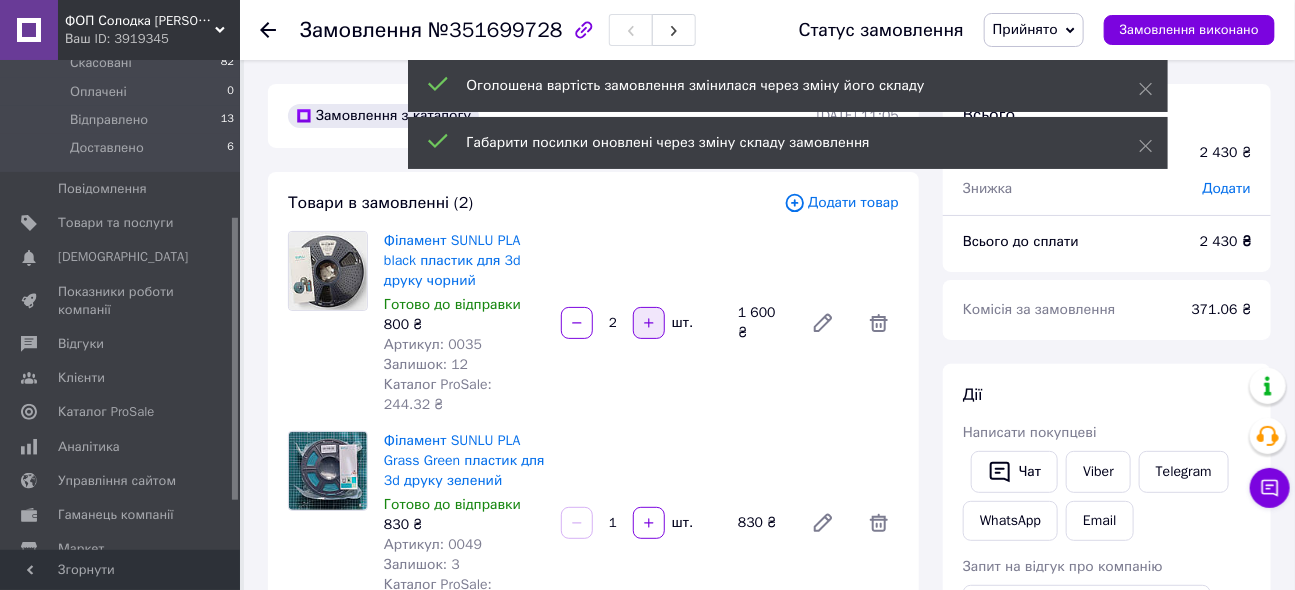 click 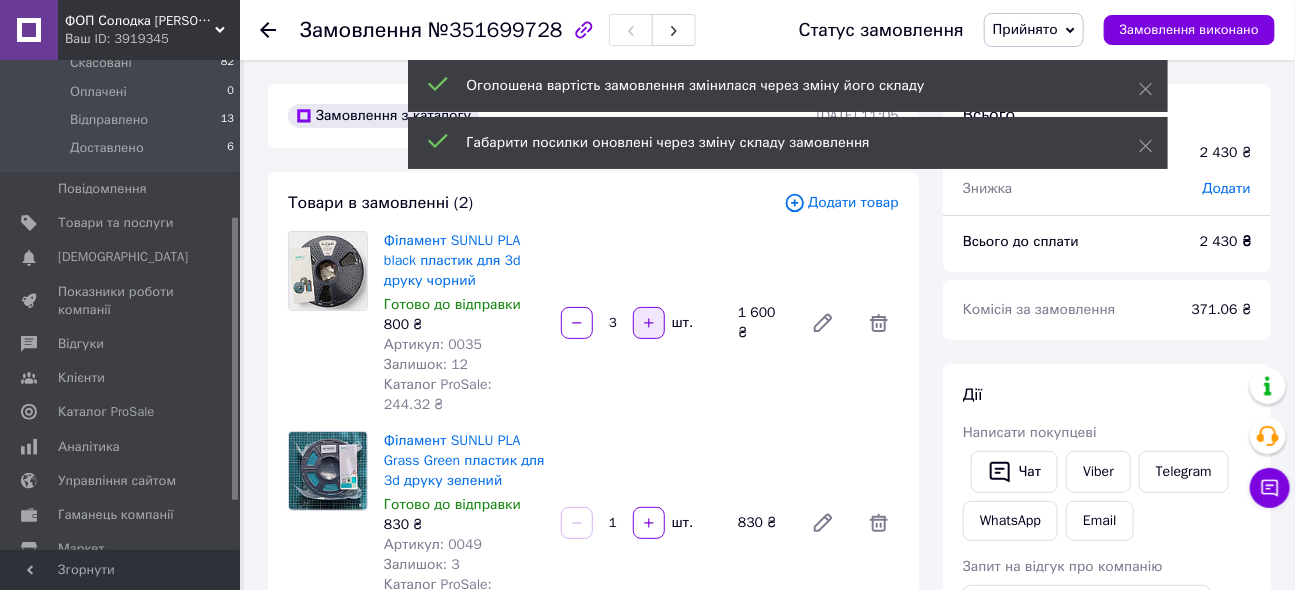 click 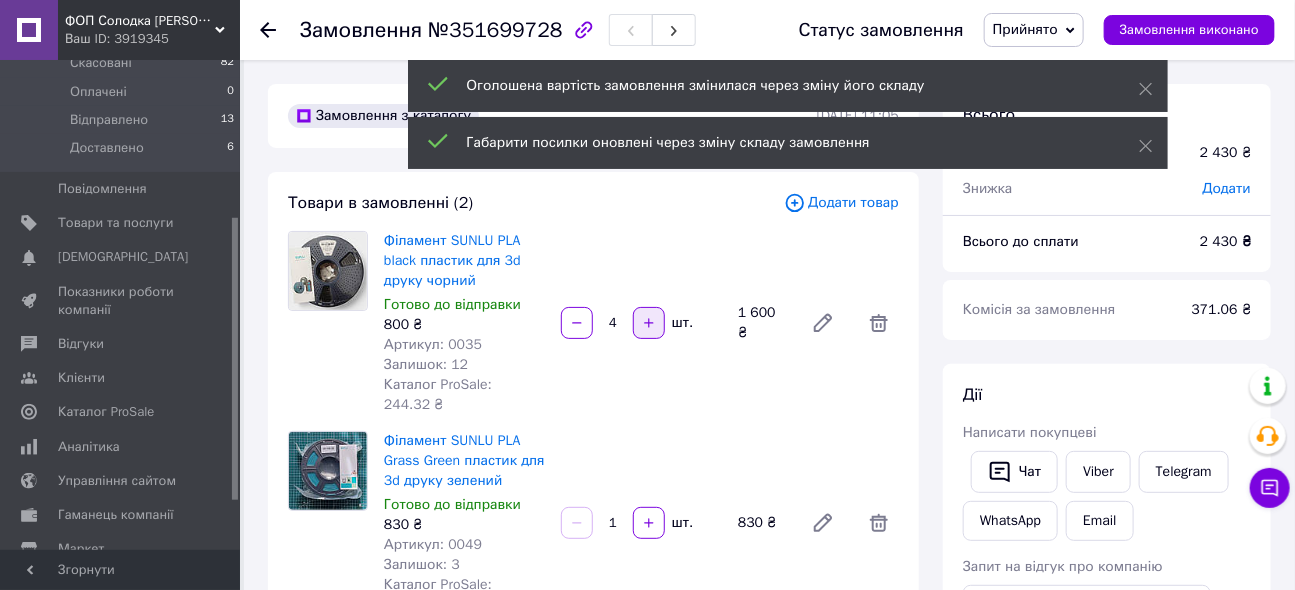 click 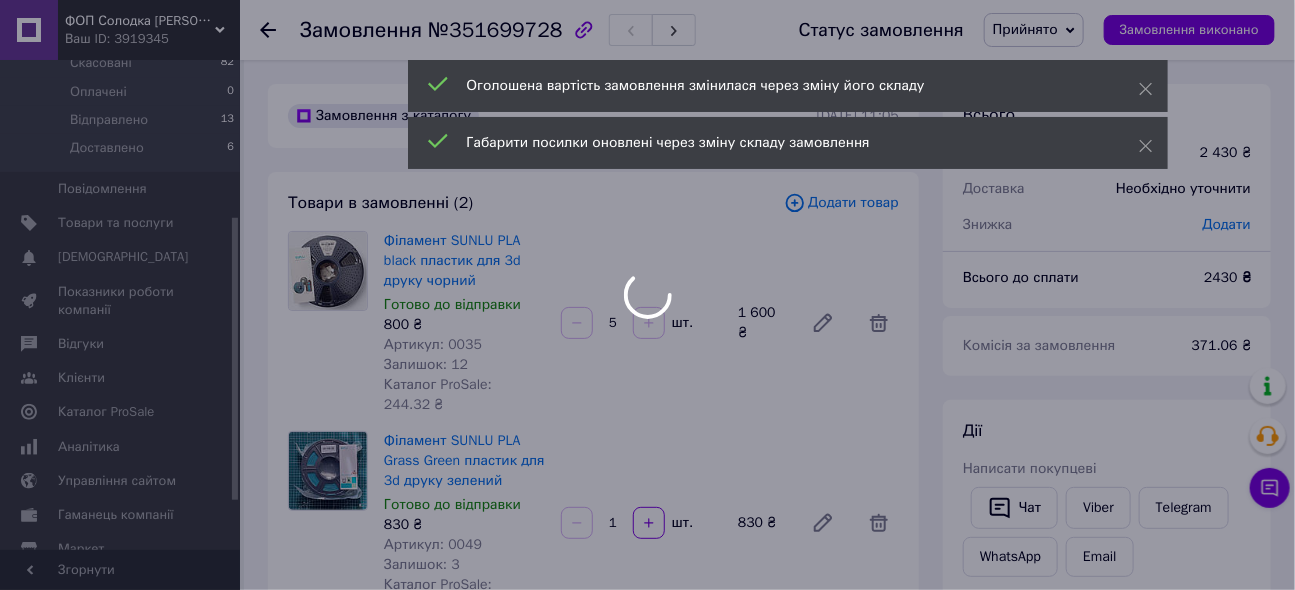 click on "ФОП Солодка [PERSON_NAME]П. Ваш ID: 3919345 Сайт ФОП Солодка [PERSON_NAME]П. Кабінет покупця Перевірити стан системи Сторінка на порталі [PERSON_NAME] Довідка Вийти Головна Замовлення та повідомлення Замовлення 1 Нові 1 Прийняті 1 Виконані 1913 Скасовані 82 Оплачені 0 Відправлено 13 Доставлено 6 Повідомлення 0 Товари та послуги Сповіщення 0 0 Показники роботи компанії Відгуки Клієнти Каталог ProSale Аналітика Управління сайтом Гаманець компанії [PERSON_NAME] Тарифи та рахунки Prom мікс 1 000 Згорнути
Замовлення №351699728 800 ₴ 5   1" at bounding box center (647, 984) 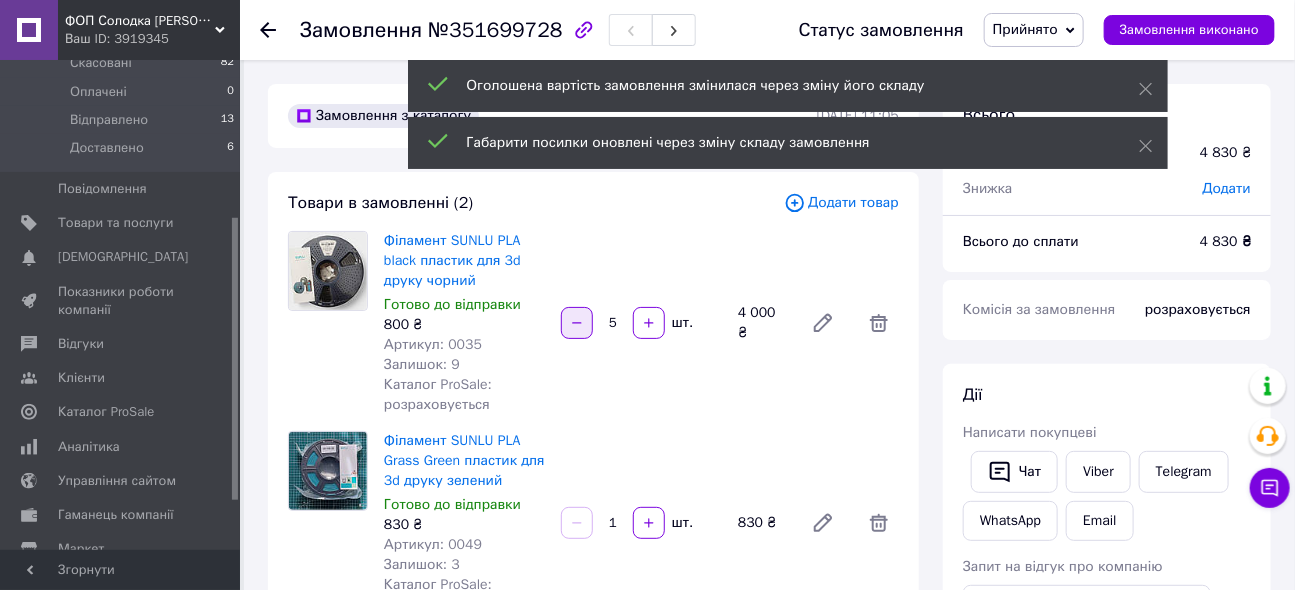 scroll, scrollTop: 40, scrollLeft: 0, axis: vertical 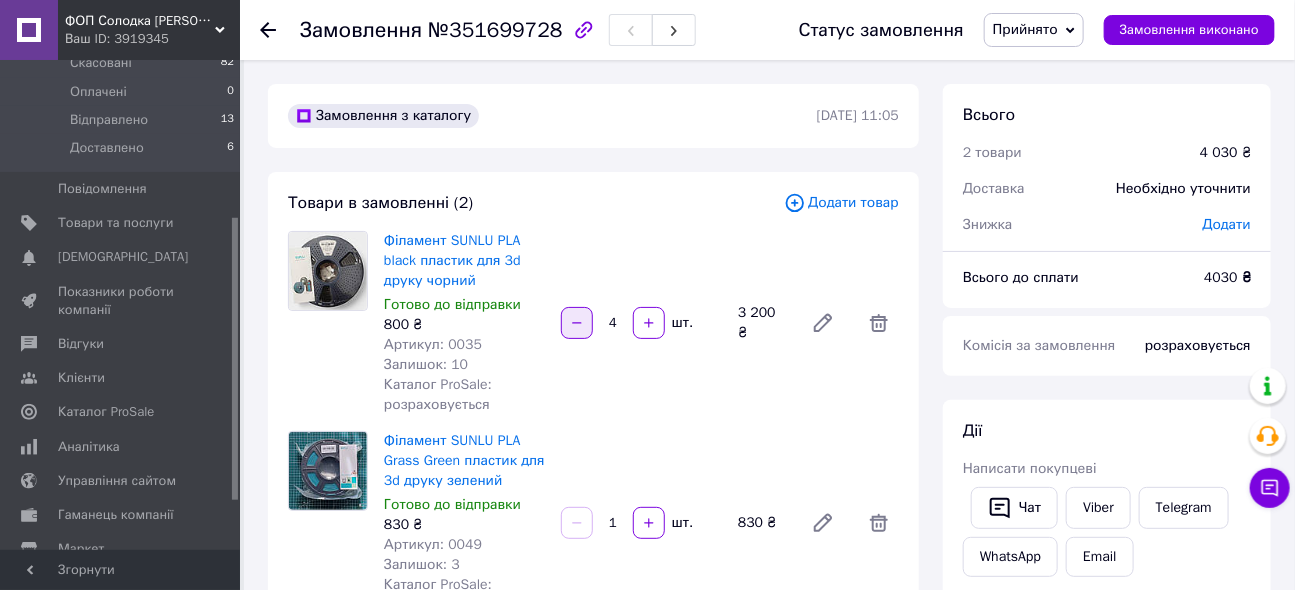 click 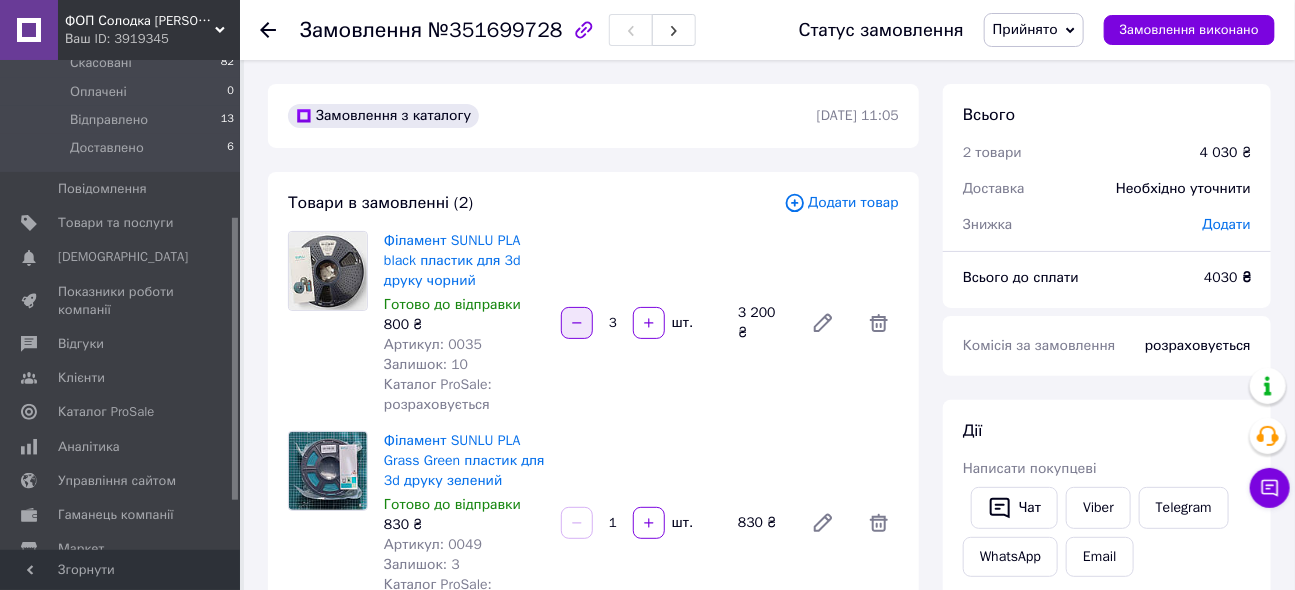 click 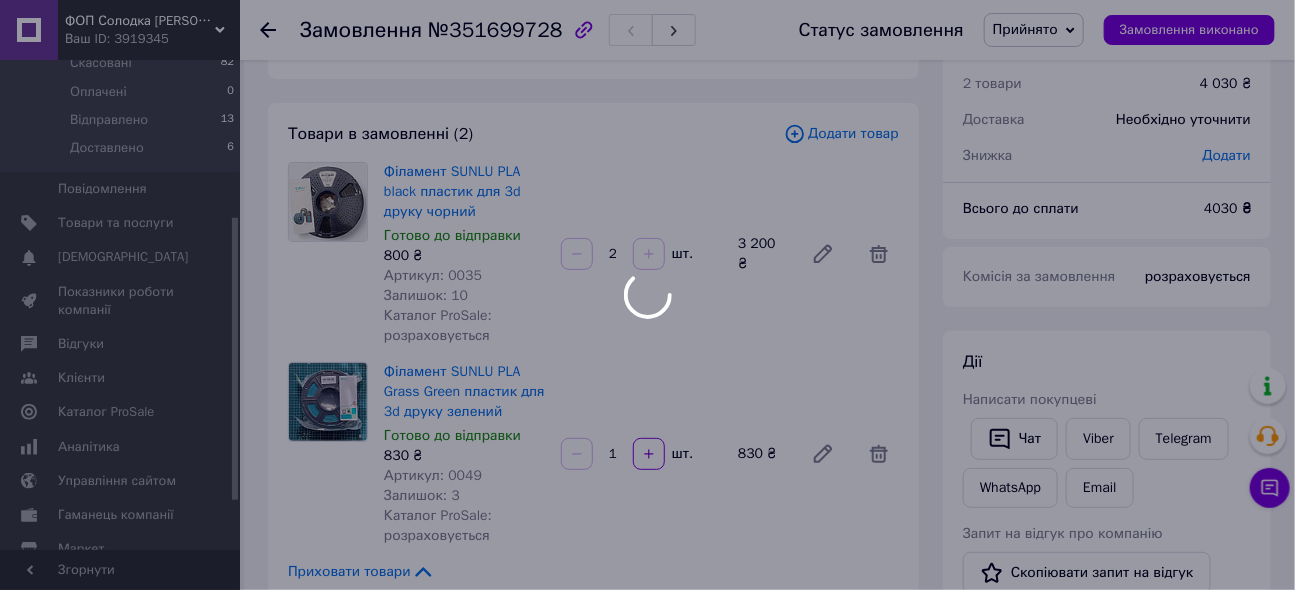 scroll, scrollTop: 90, scrollLeft: 0, axis: vertical 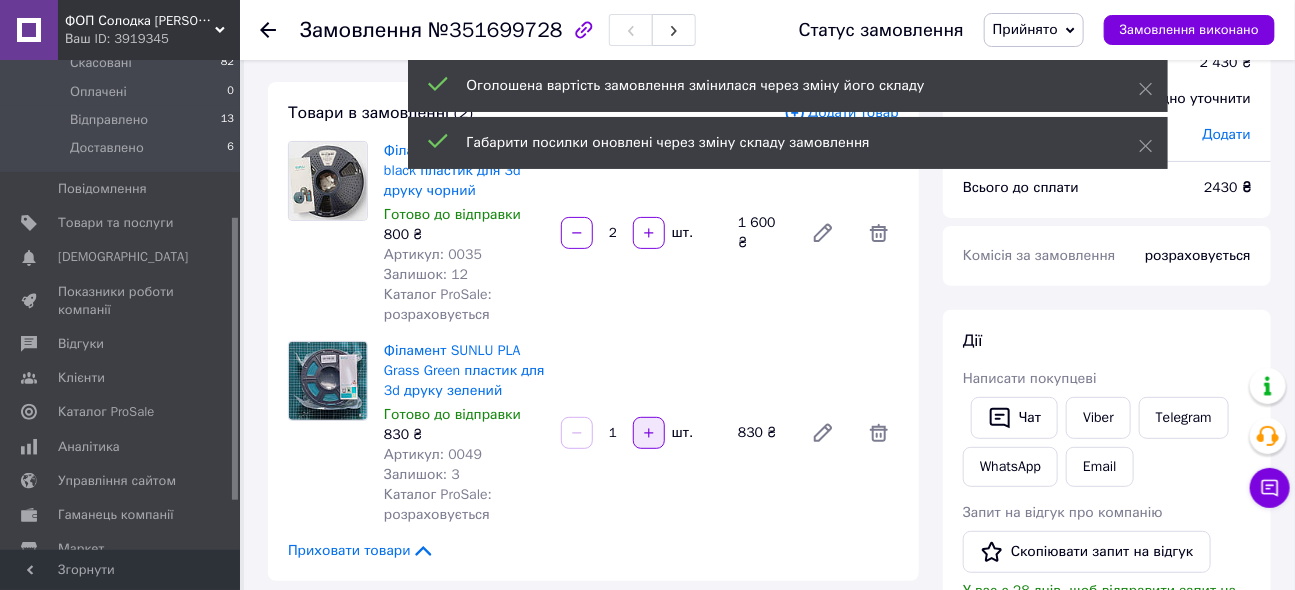 click 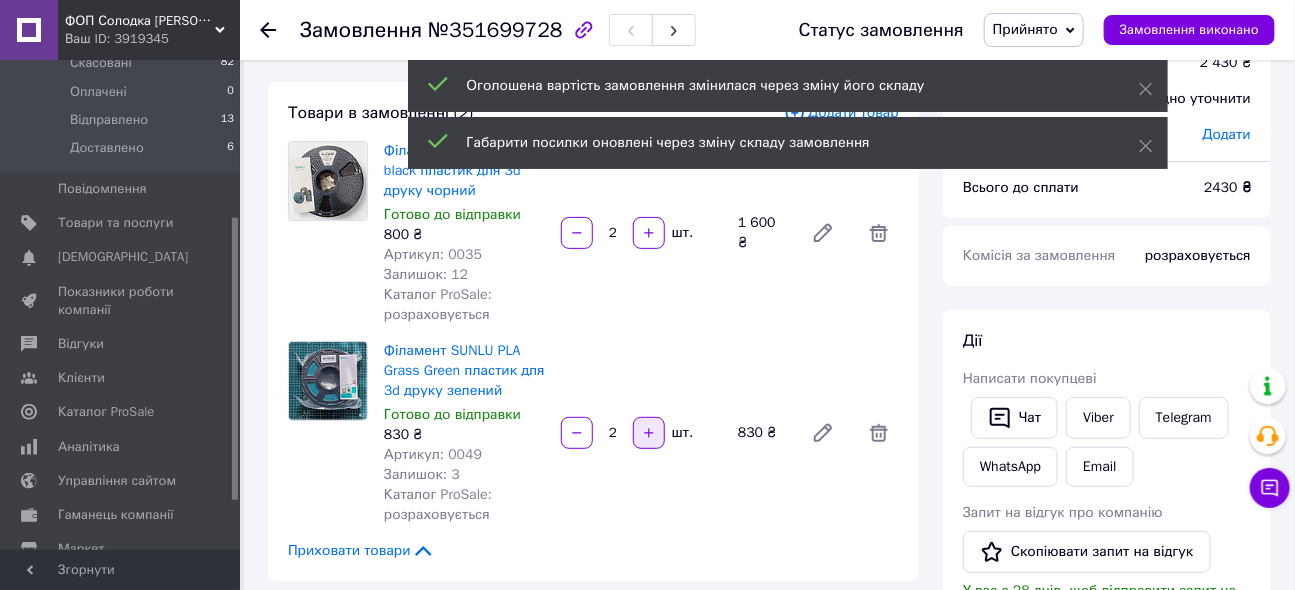 click 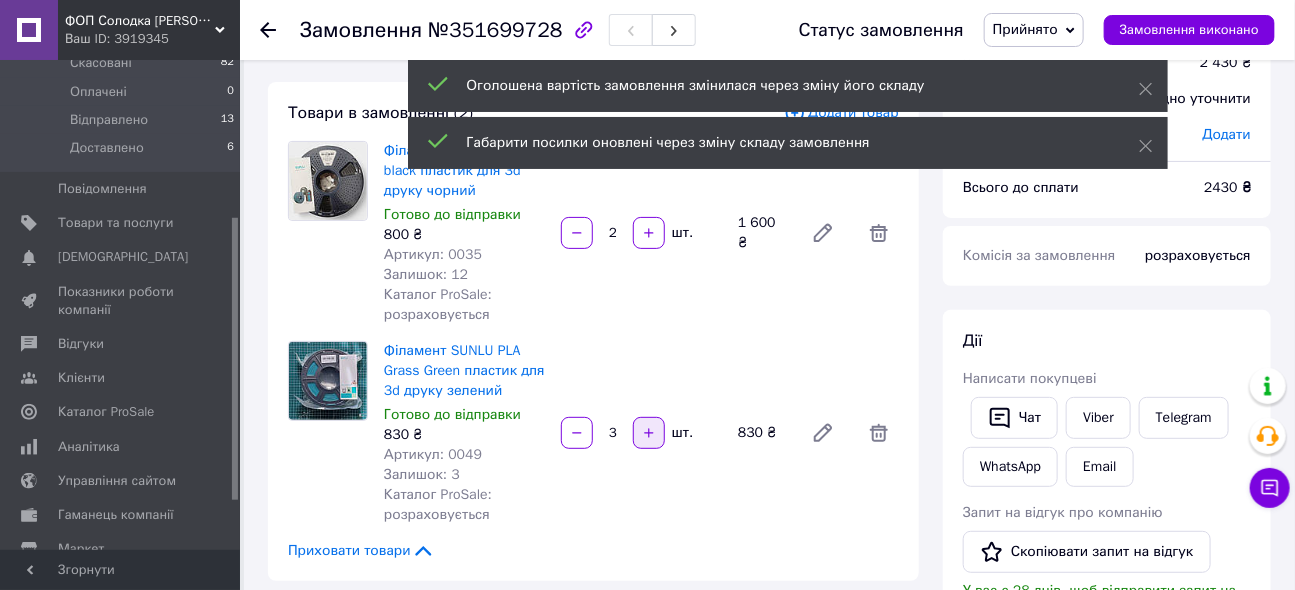 click 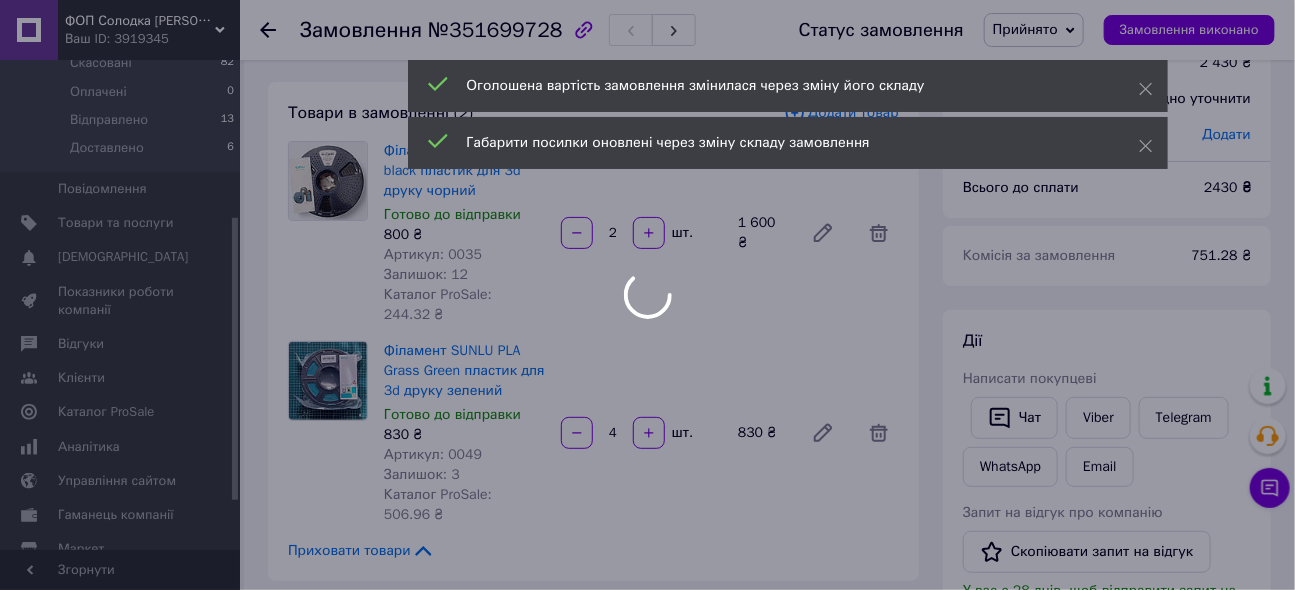 type on "4" 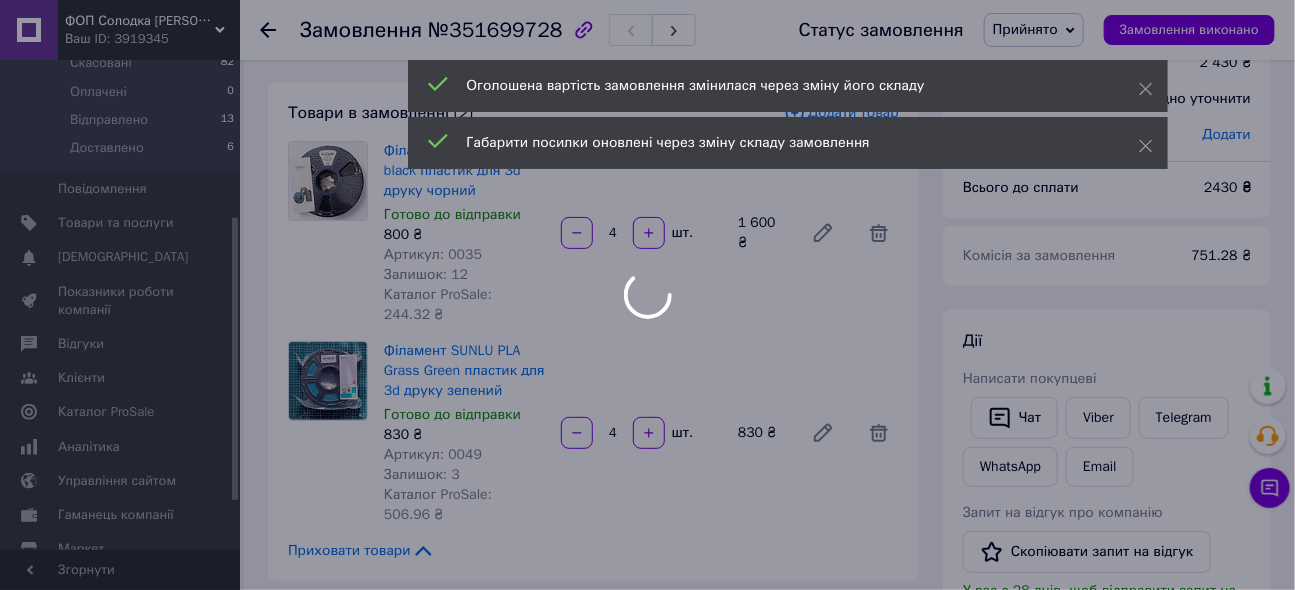 scroll, scrollTop: 388, scrollLeft: 0, axis: vertical 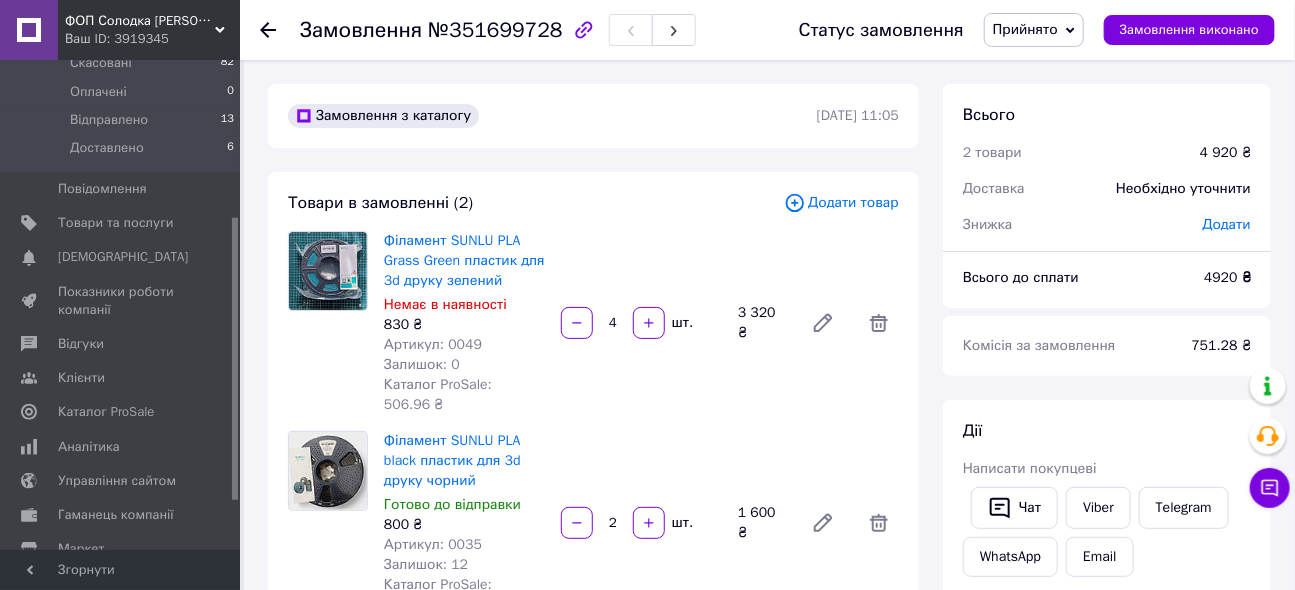 click on "Доставка" at bounding box center [994, 188] 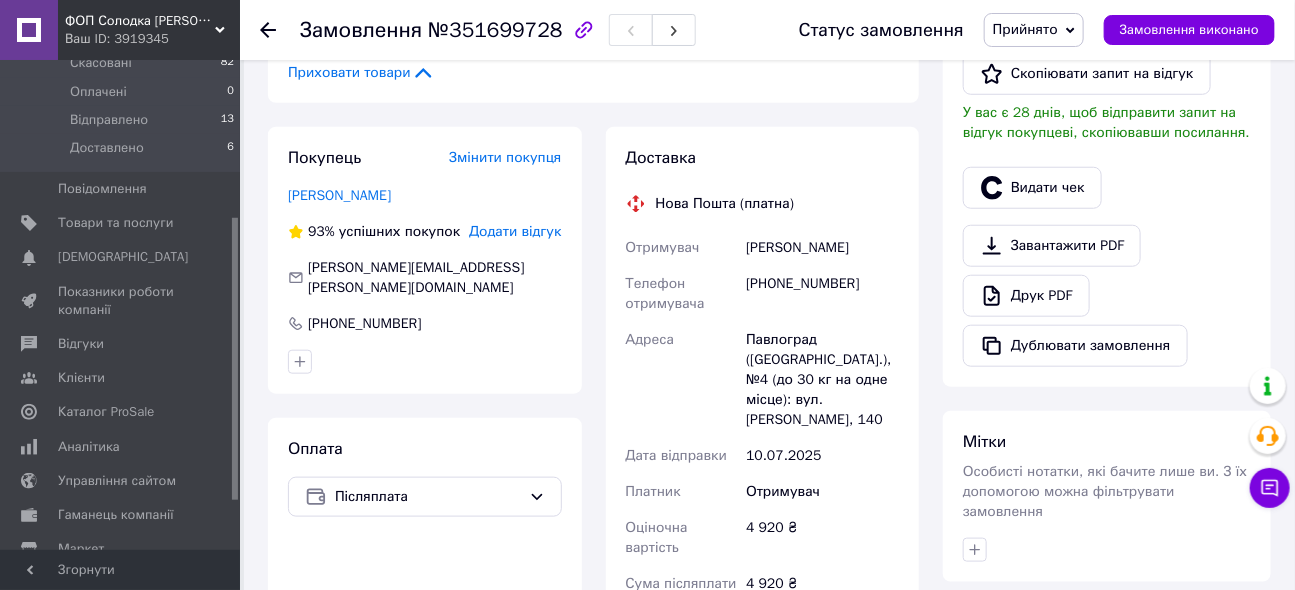scroll, scrollTop: 727, scrollLeft: 0, axis: vertical 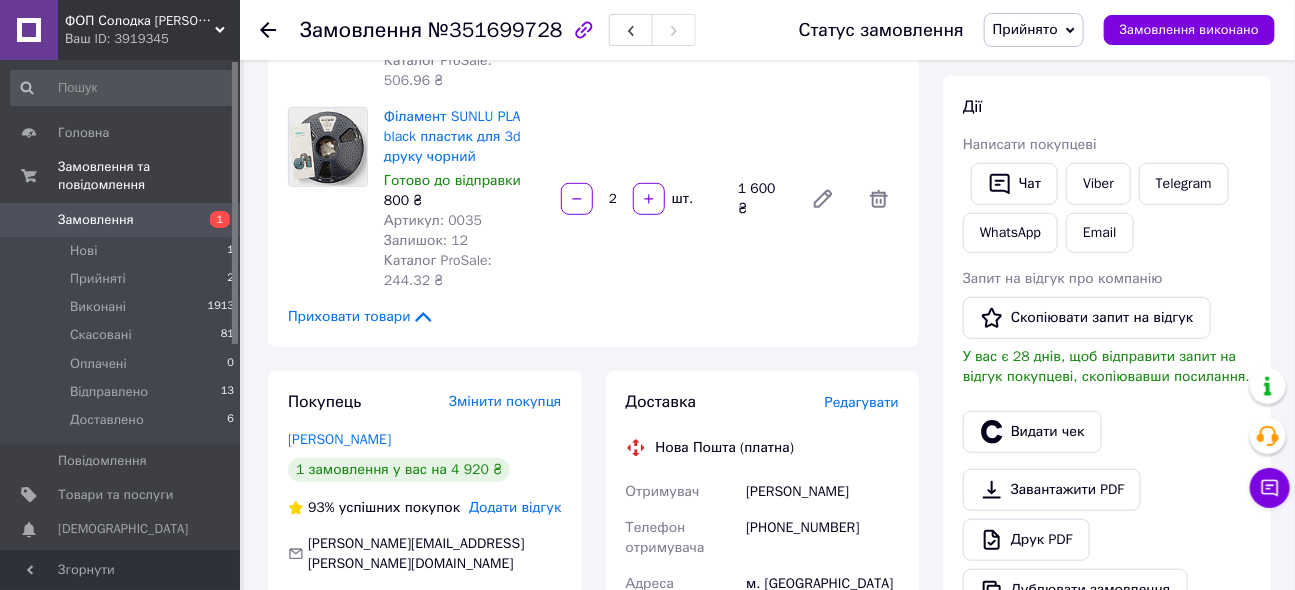 click on "Редагувати" at bounding box center (862, 402) 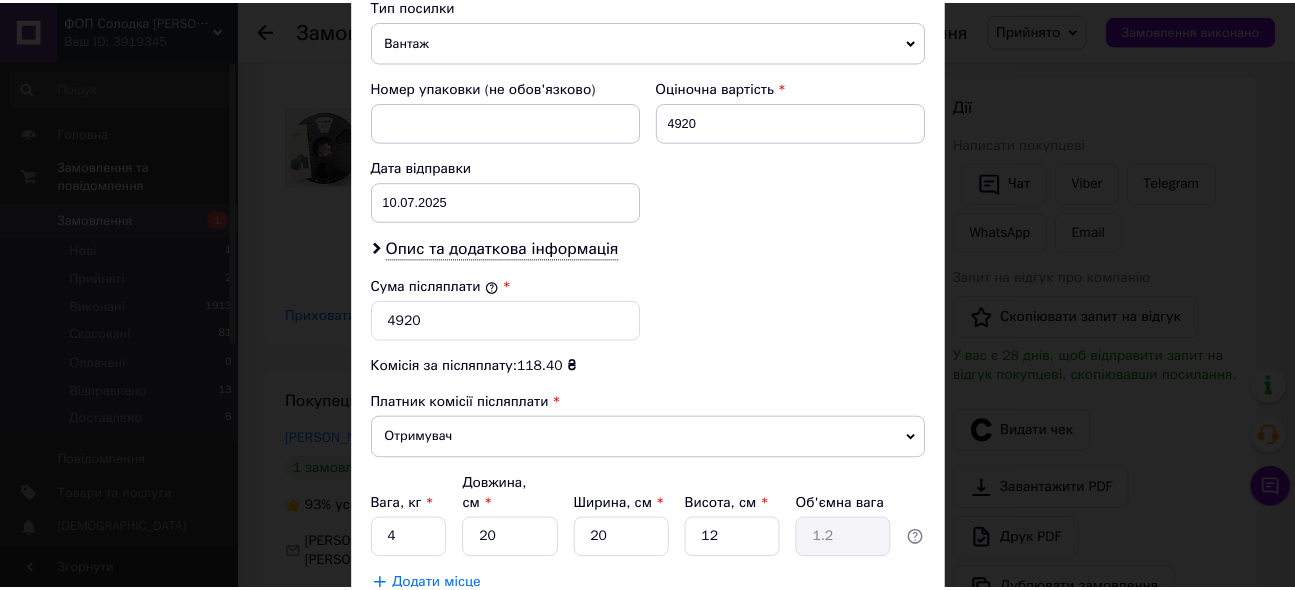 scroll, scrollTop: 953, scrollLeft: 0, axis: vertical 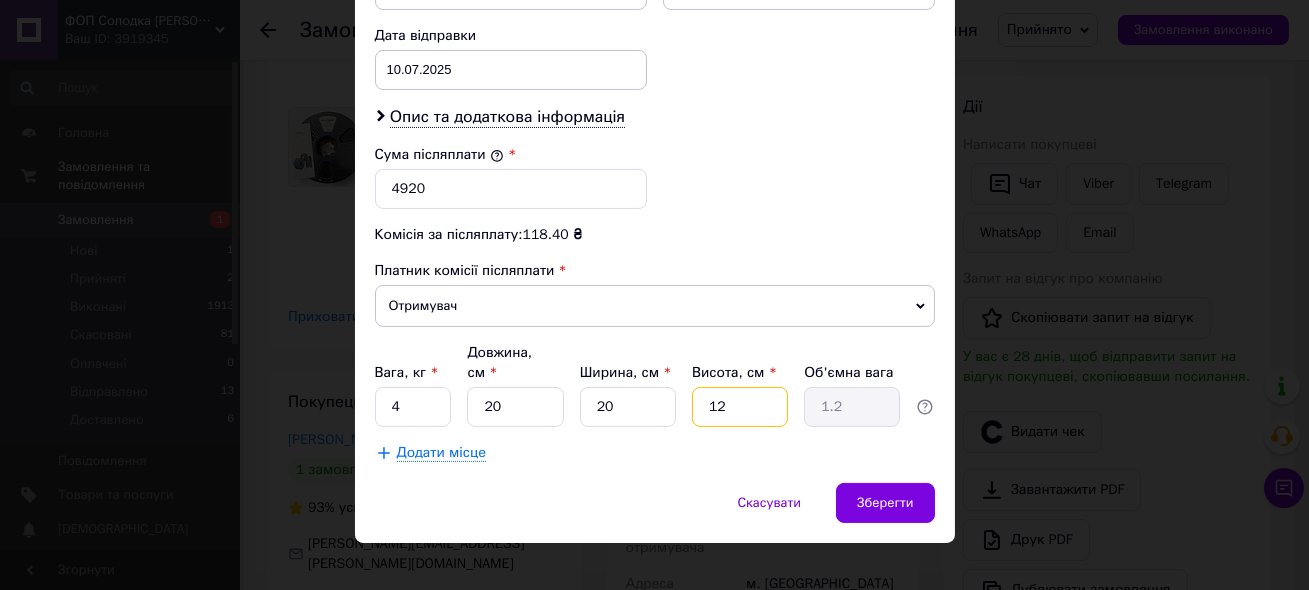 drag, startPoint x: 737, startPoint y: 387, endPoint x: 707, endPoint y: 385, distance: 30.066593 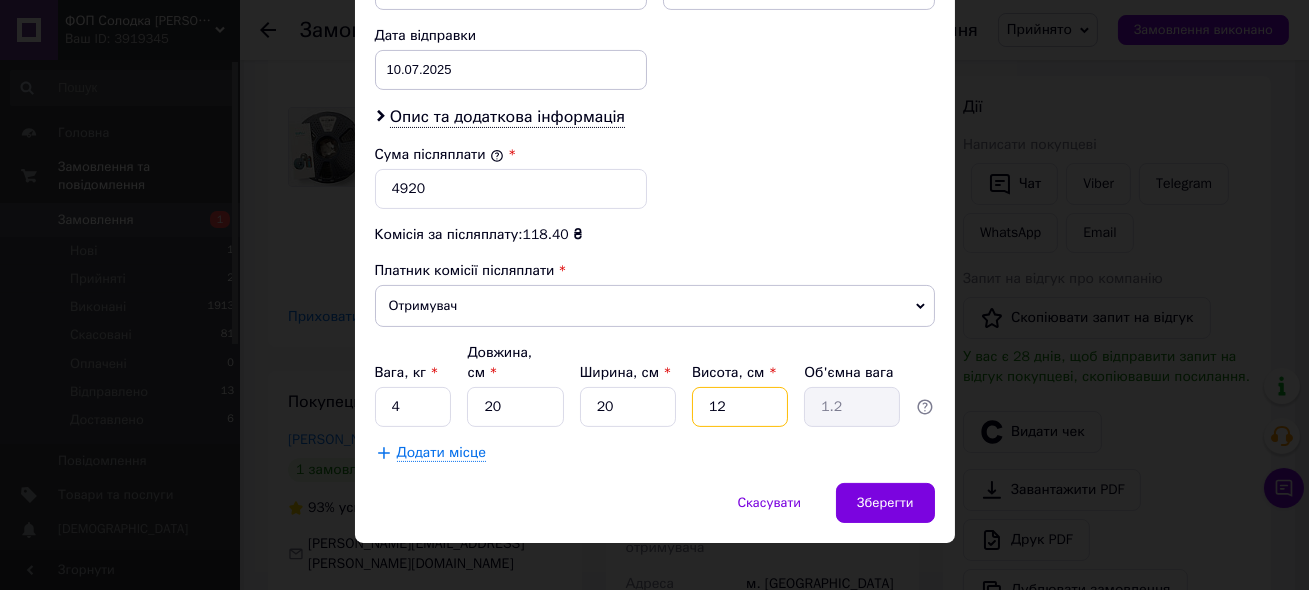 type on "2" 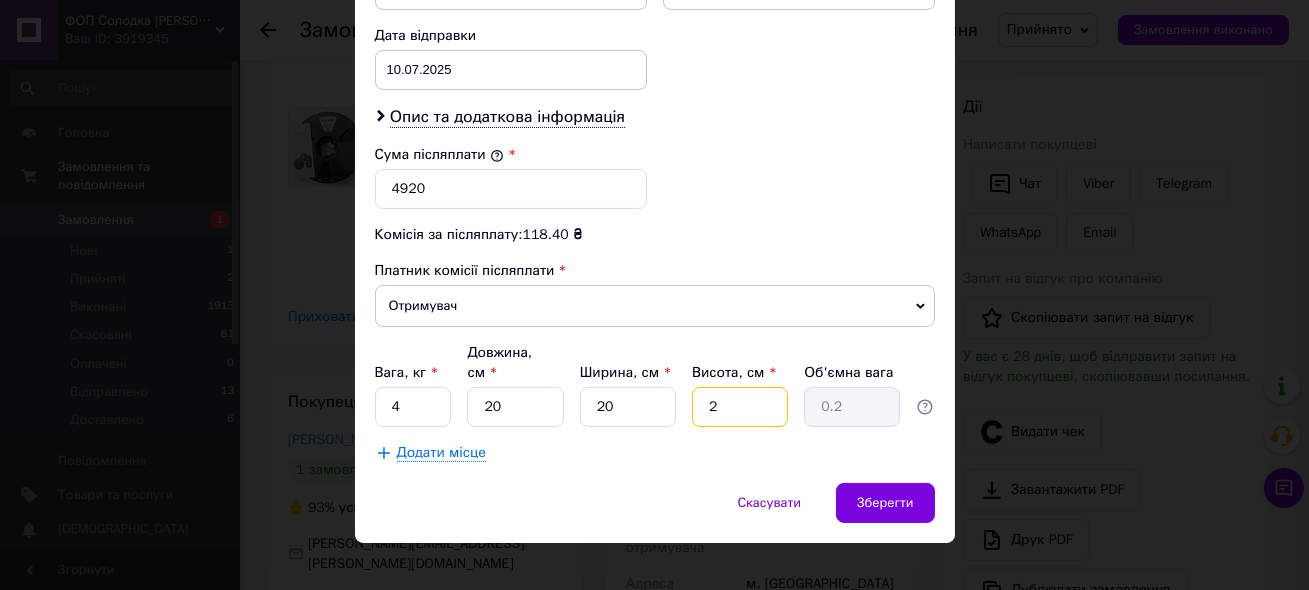 type on "24" 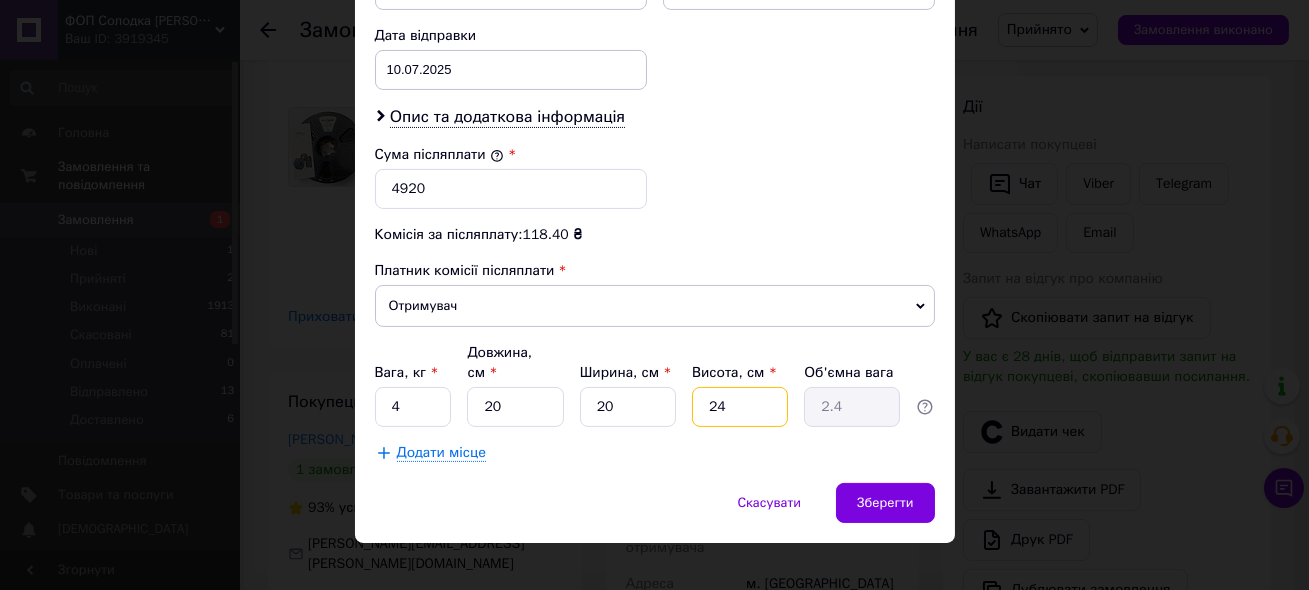 type on "24" 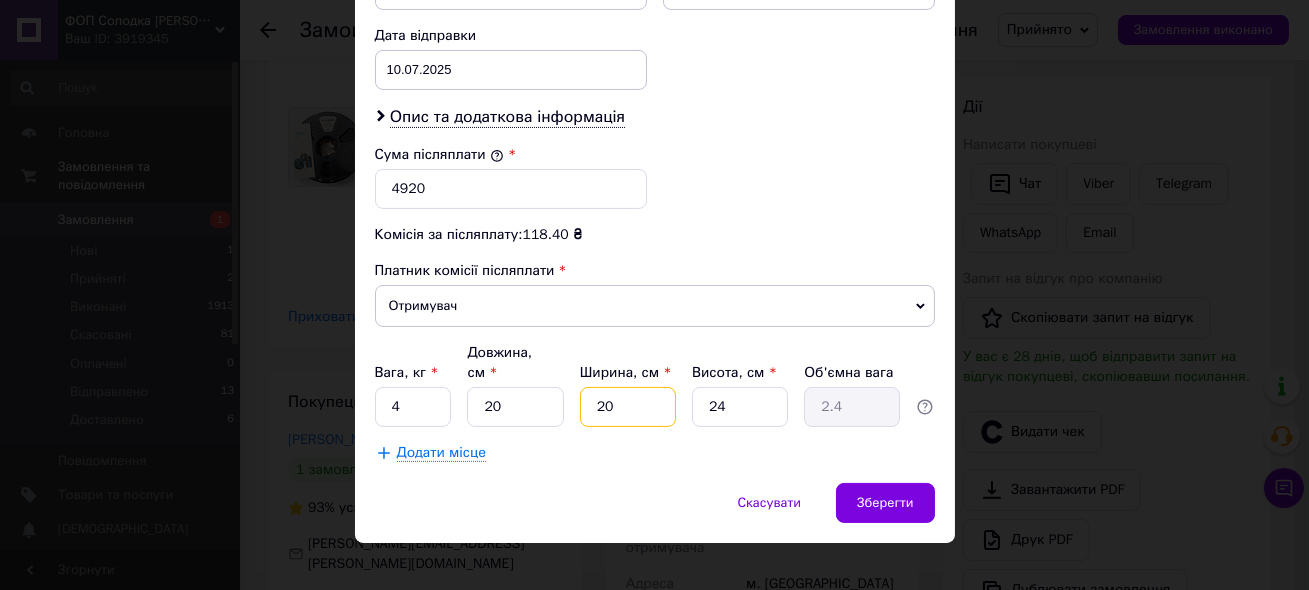 click on "20" at bounding box center [628, 407] 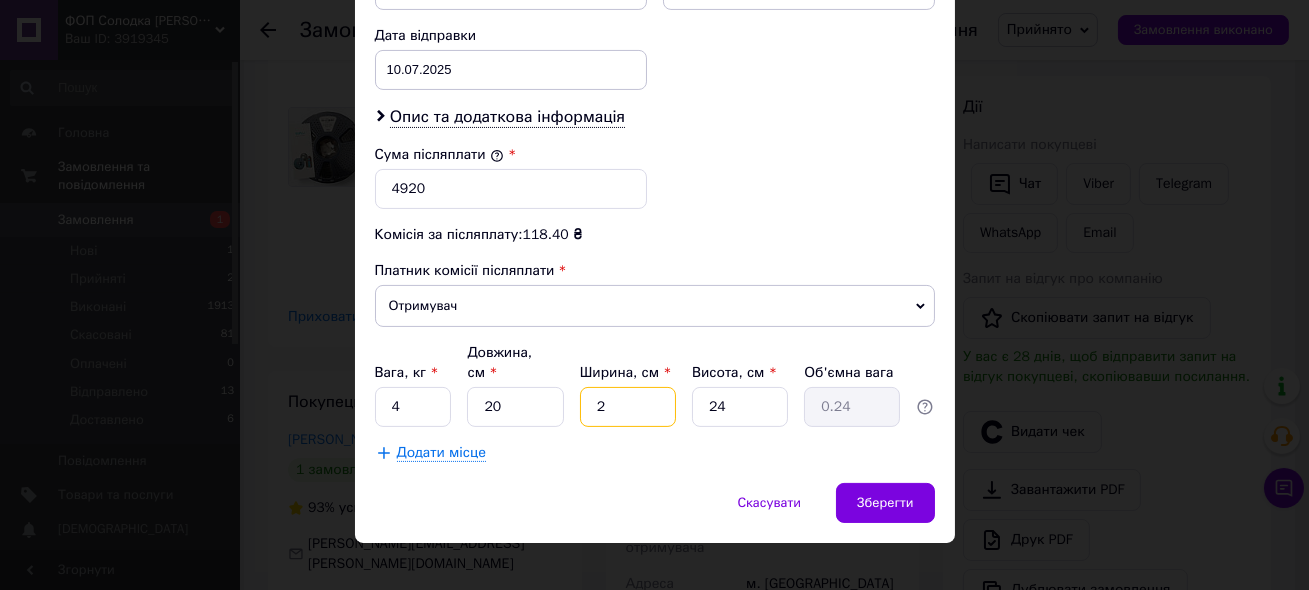 type on "21" 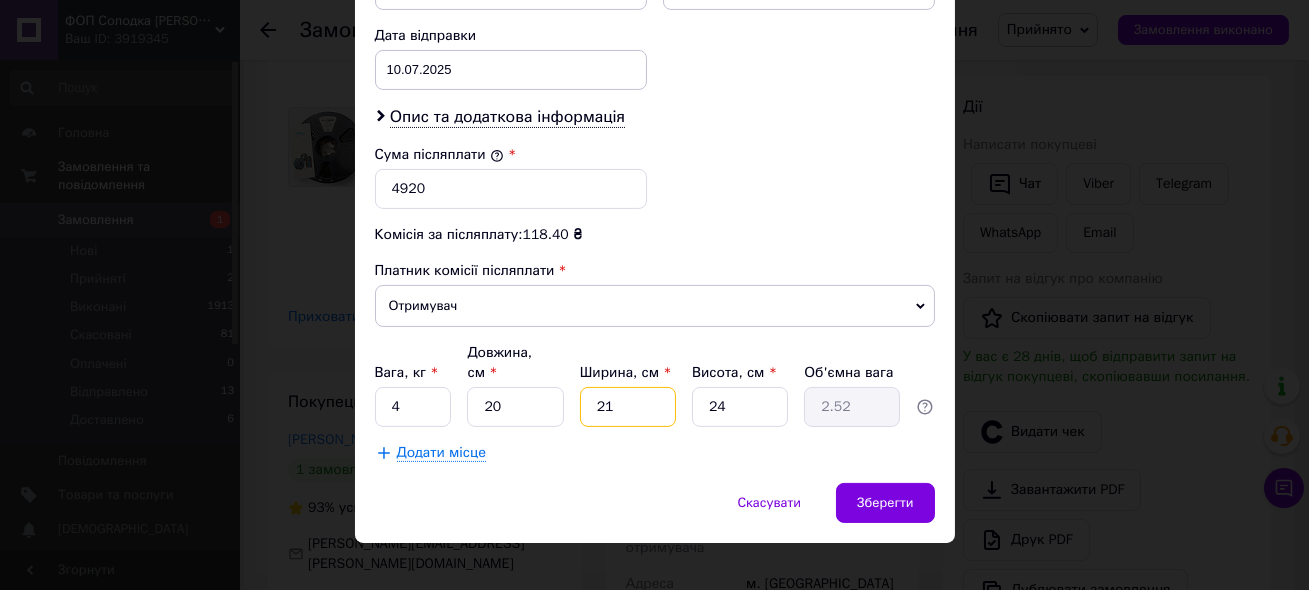 type on "21" 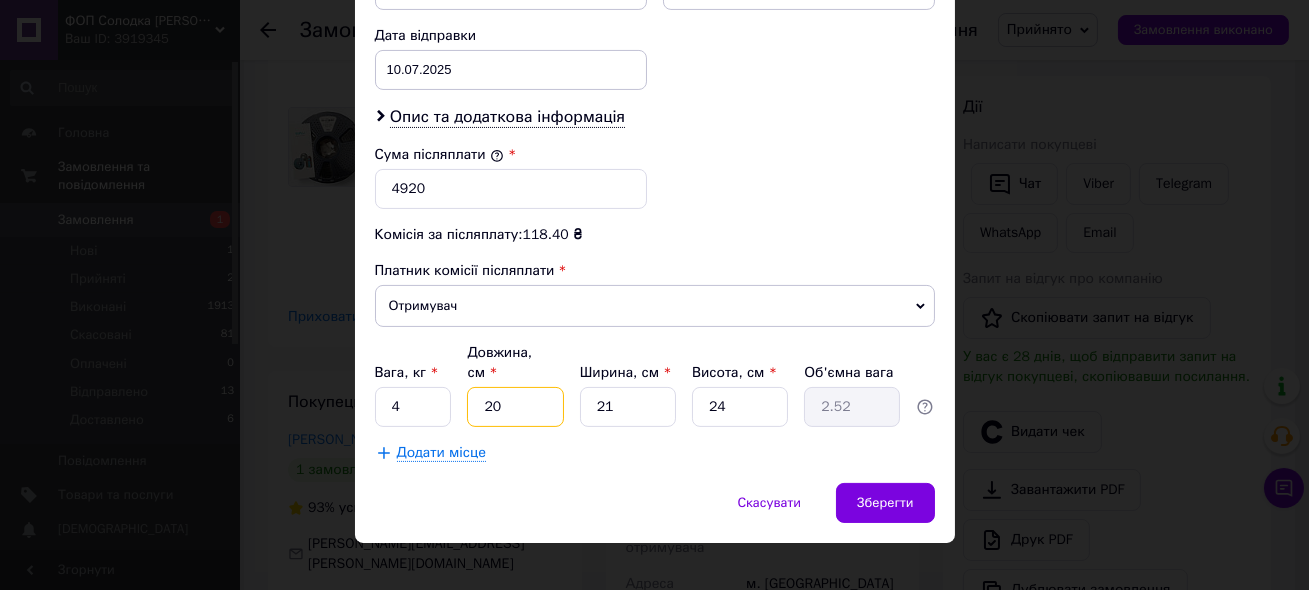 click on "20" at bounding box center [515, 407] 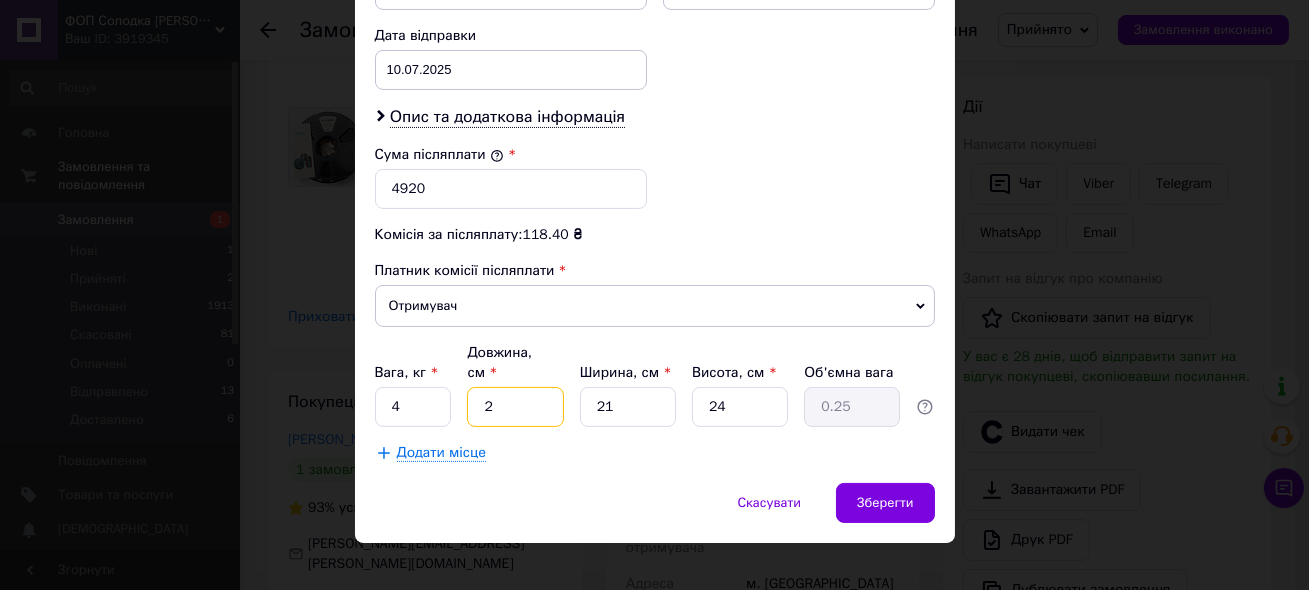 type on "21" 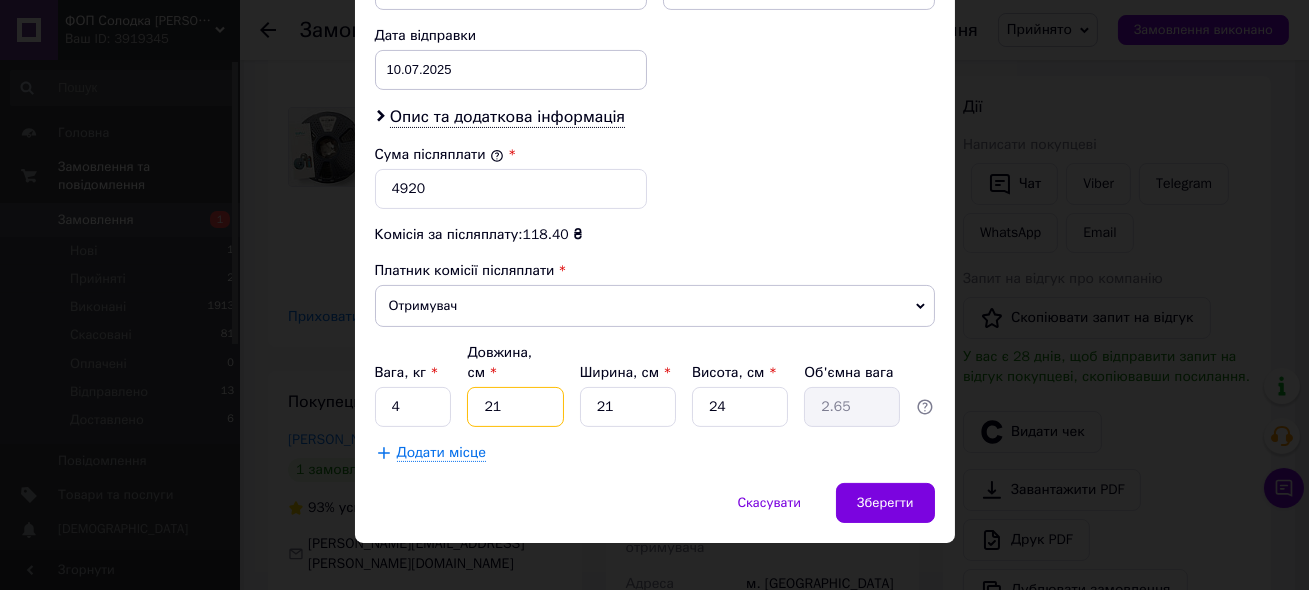 type on "21" 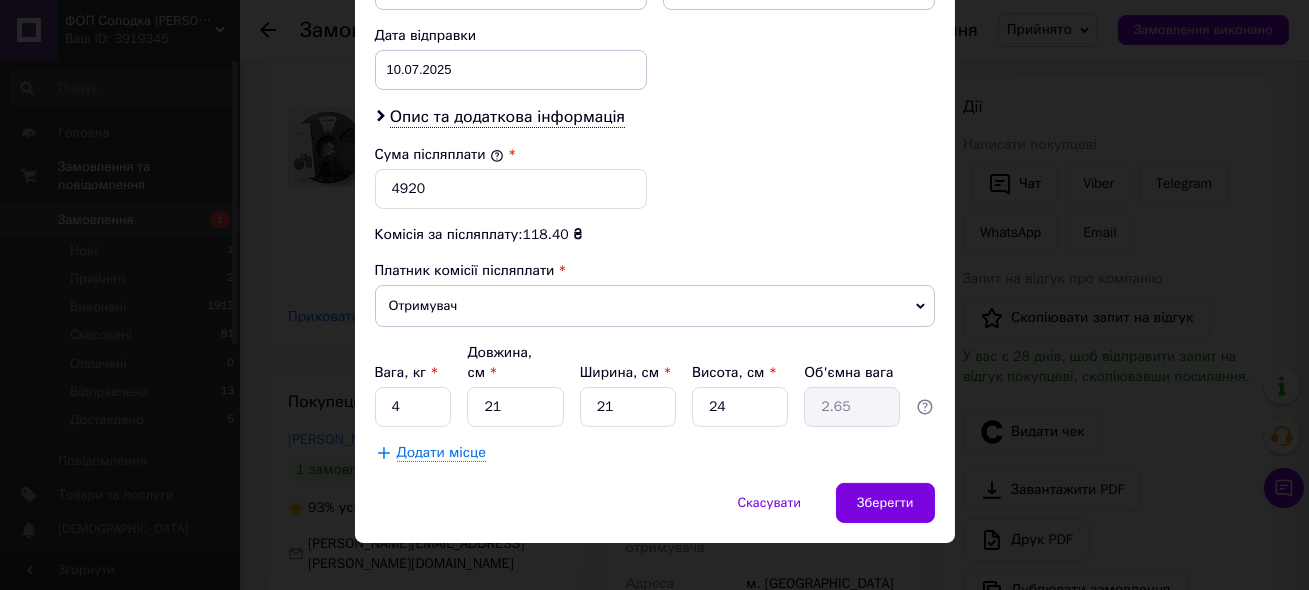 click on "Спосіб доставки Нова Пошта (платна) Платник Отримувач Відправник Прізвище отримувача Лукасевич Ім'я отримувача Платон По батькові отримувача Телефон отримувача +380986139131 Тип доставки У відділенні Кур'єром В поштоматі Місто м. Павлоград (Дніпропетровська обл.) Відділення №4 (до 30 кг на одне місце): вул. Шевченко, 140 Місце відправки м. Львів (Львівська обл.): Поштомат №4374: вул. Бережанська, 54, під’їзд №2 (ТІЛЬКИ ДЛЯ МЕШКАНЦІВ) м. Львів (Львівська обл.): №3: вул. Угорська, 22 (заїзд із вул. Луганської) м. Миколаїв (Миколаївська обл.): №16: просп. Богоявленський, 234-В Вантаж" at bounding box center (655, -170) 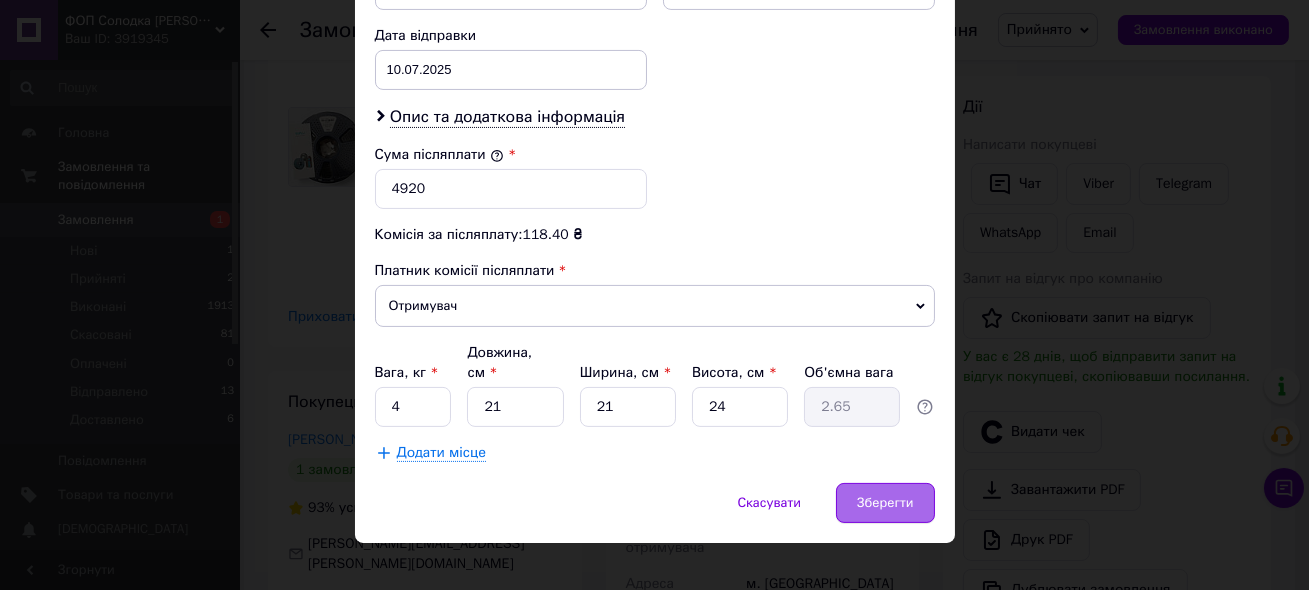 click on "Зберегти" at bounding box center [885, 503] 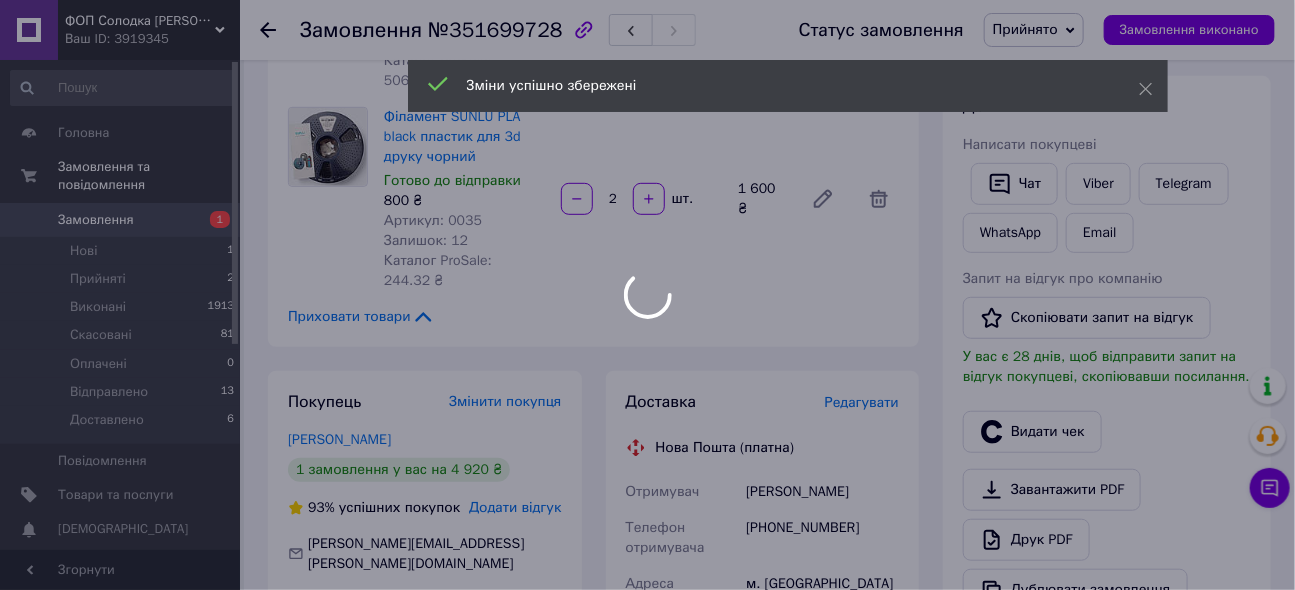 scroll, scrollTop: 644, scrollLeft: 0, axis: vertical 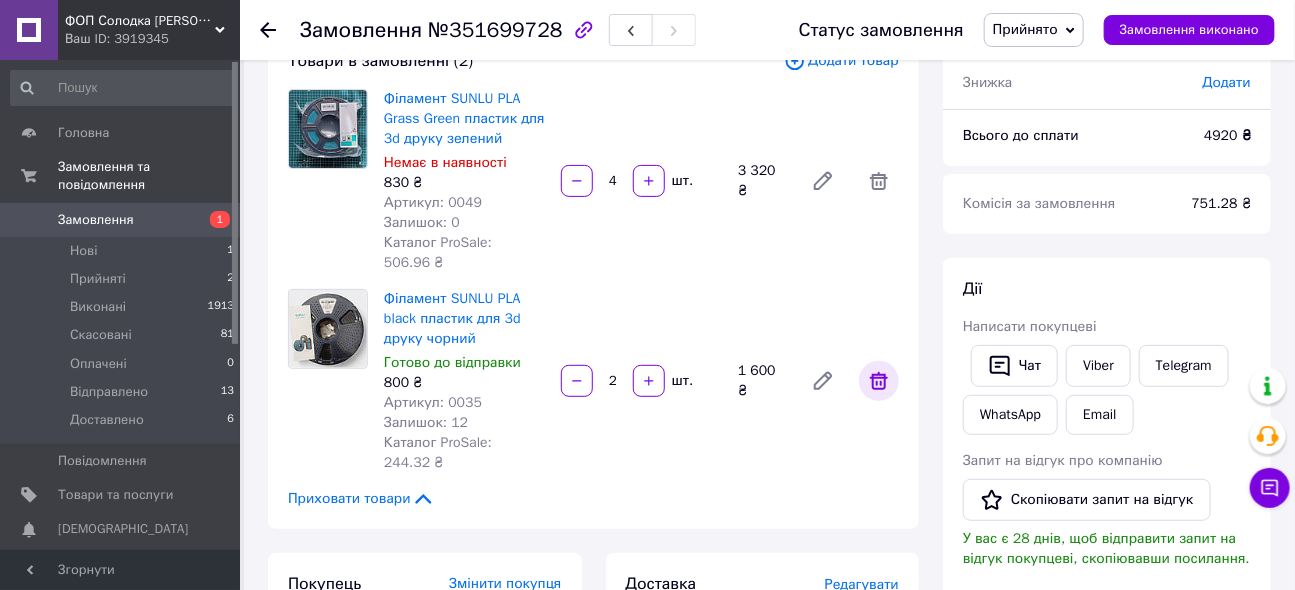click 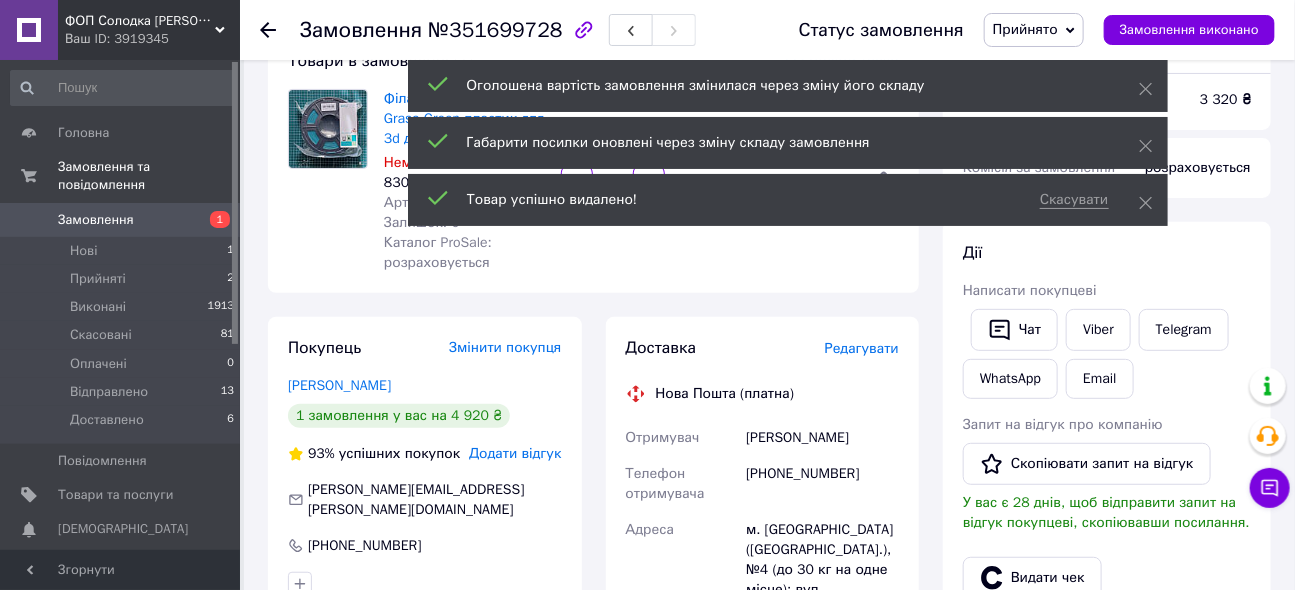 scroll, scrollTop: 760, scrollLeft: 0, axis: vertical 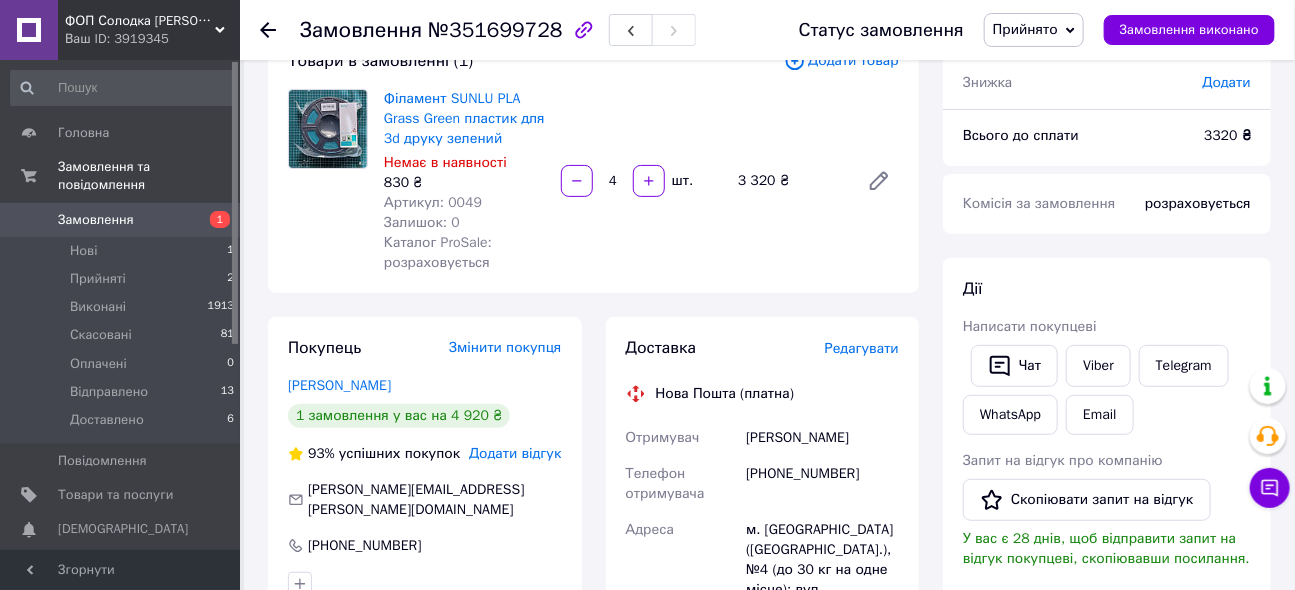 click on "Філамент SUNLU PLA Grass Green пластик для 3d друку зелений Немає в наявності 830 ₴ Артикул: 0049 Залишок: 0 Каталог ProSale: розраховується 4   шт. 3 320 ₴" at bounding box center (641, 181) 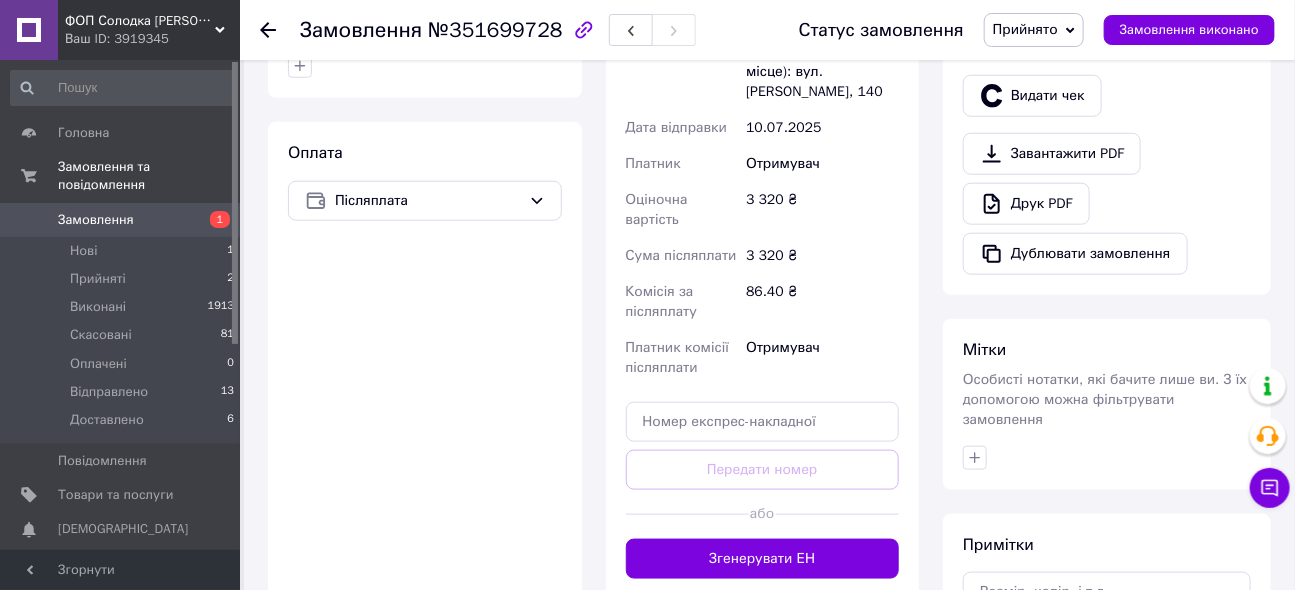 scroll, scrollTop: 818, scrollLeft: 0, axis: vertical 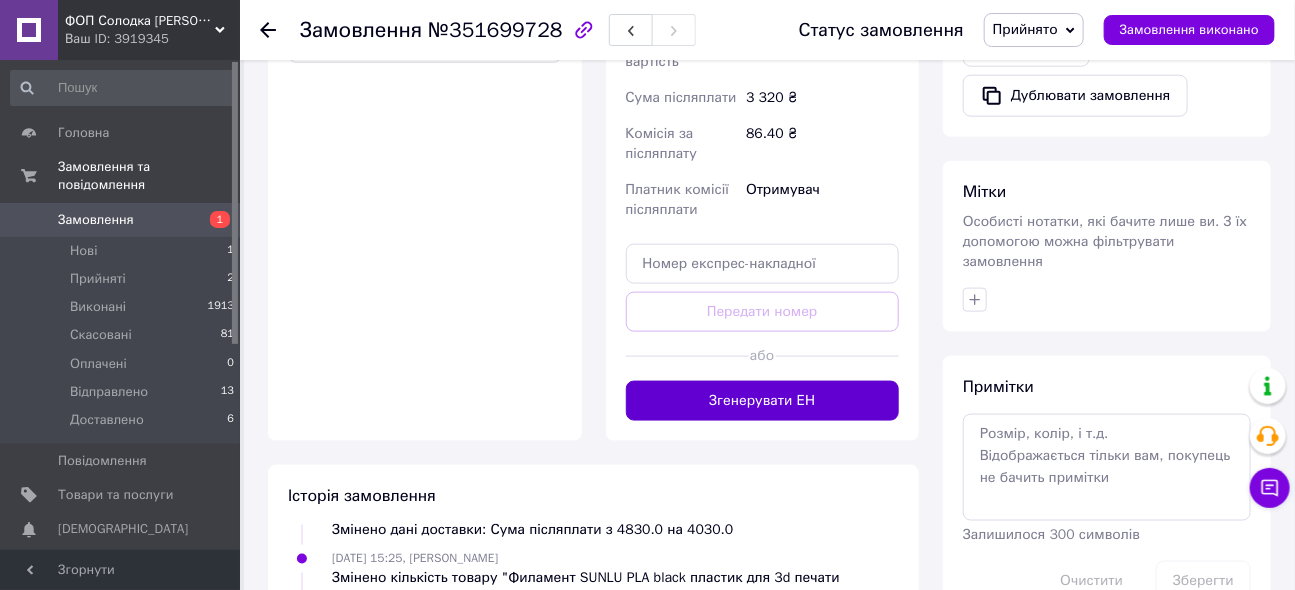 click on "Згенерувати ЕН" at bounding box center (763, 401) 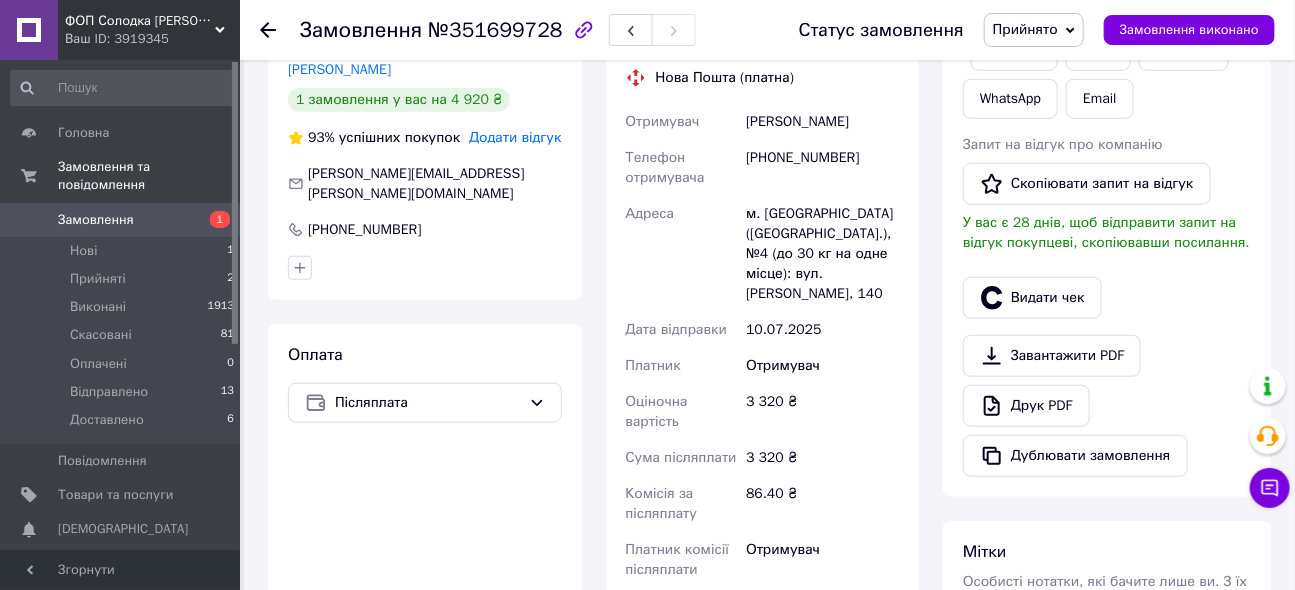 scroll, scrollTop: 454, scrollLeft: 0, axis: vertical 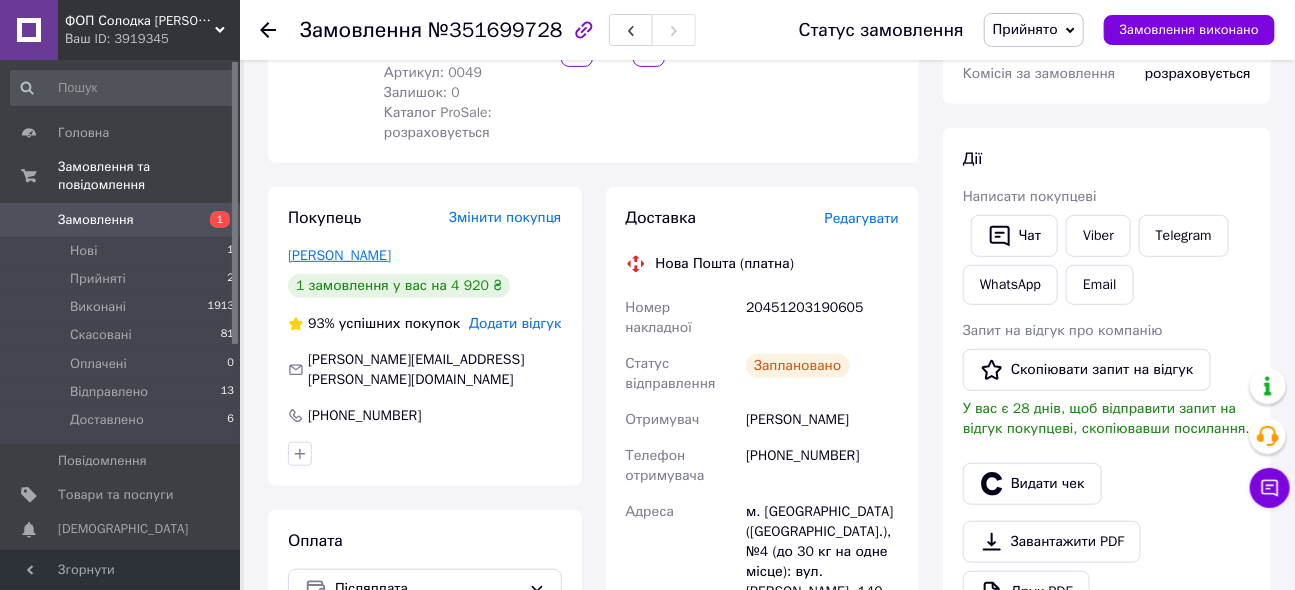 click on "[PERSON_NAME]" at bounding box center [339, 255] 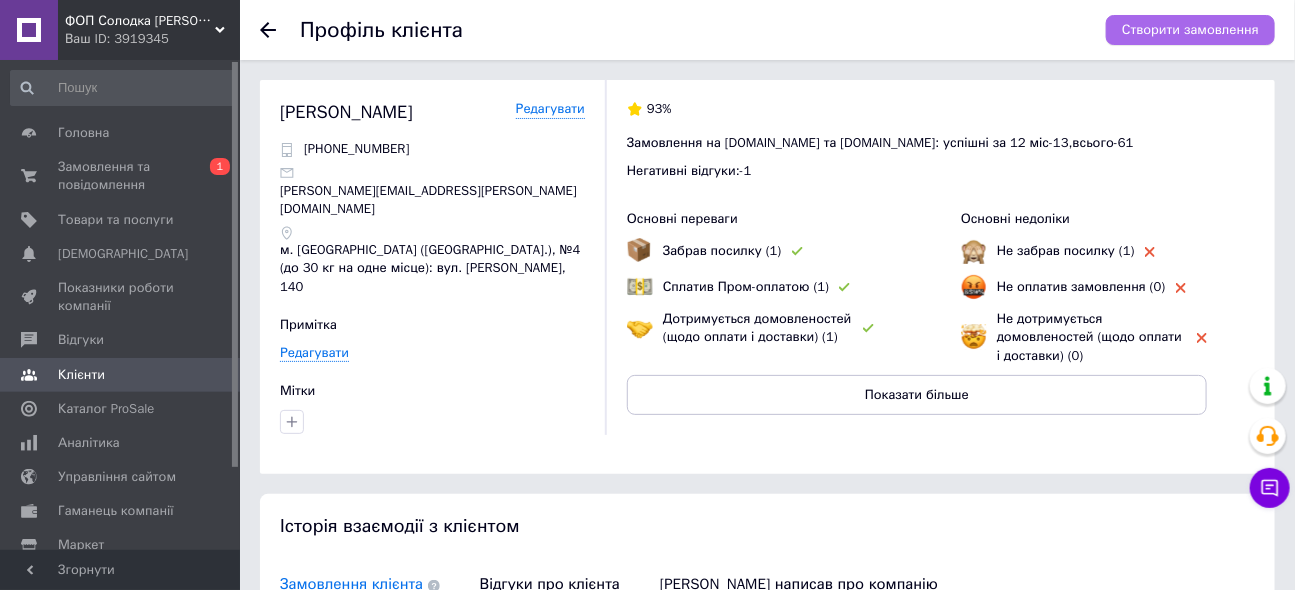 click on "Створити замовлення" at bounding box center [1190, 30] 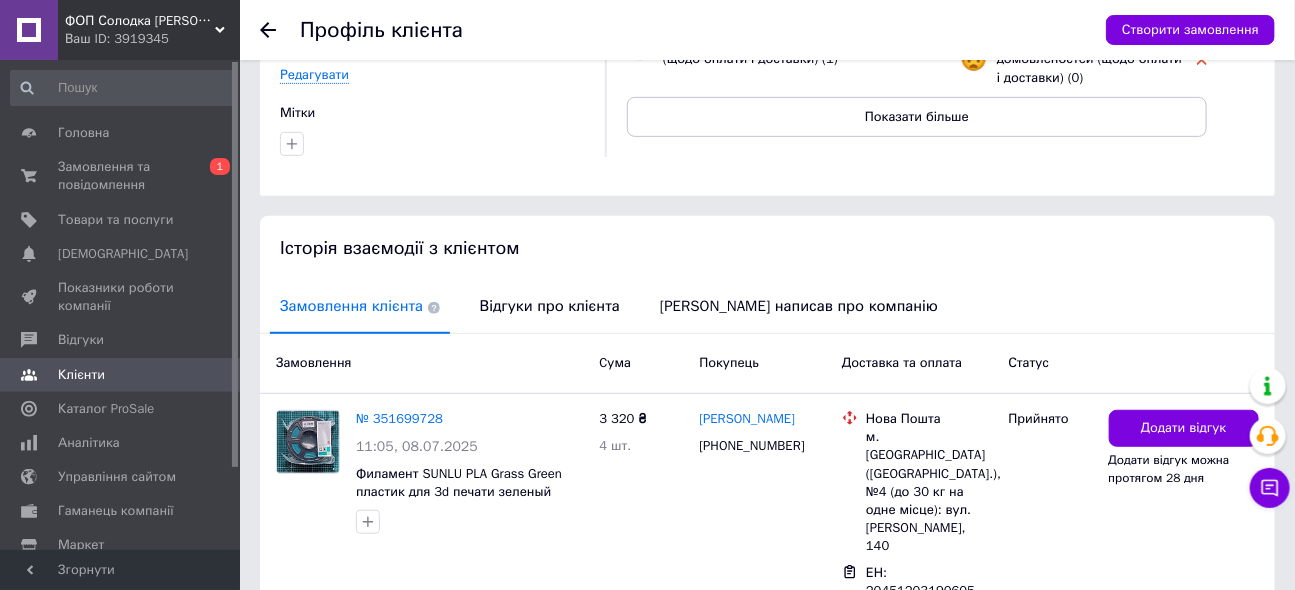 scroll, scrollTop: 362, scrollLeft: 0, axis: vertical 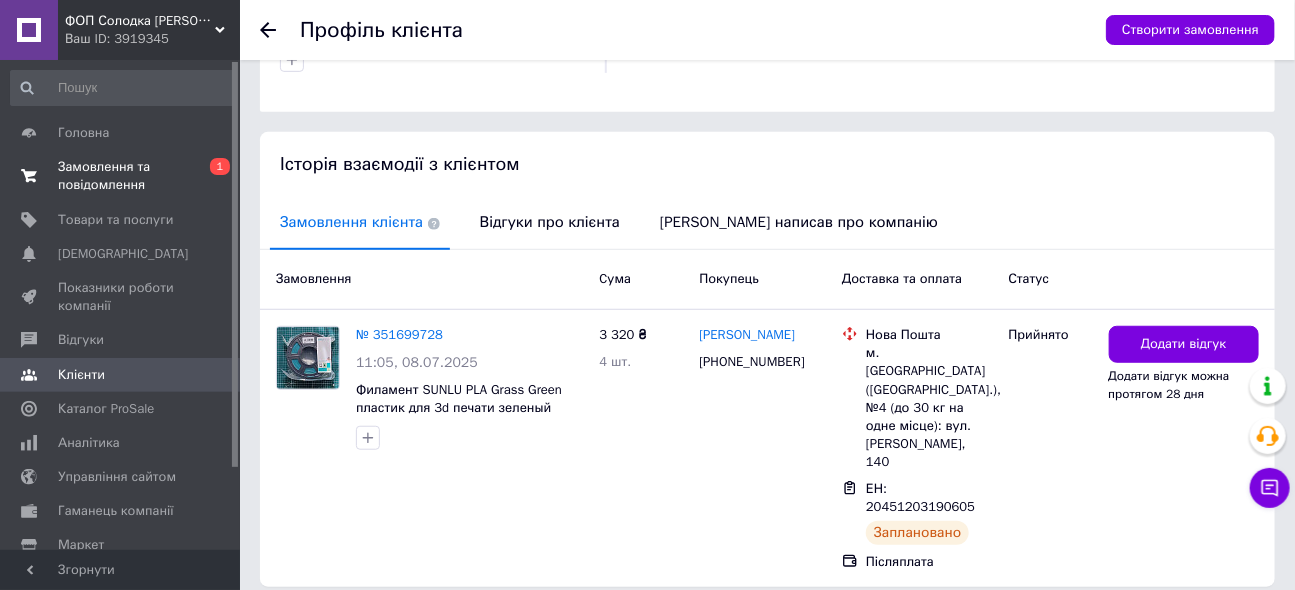 click on "Замовлення та повідомлення" at bounding box center [121, 176] 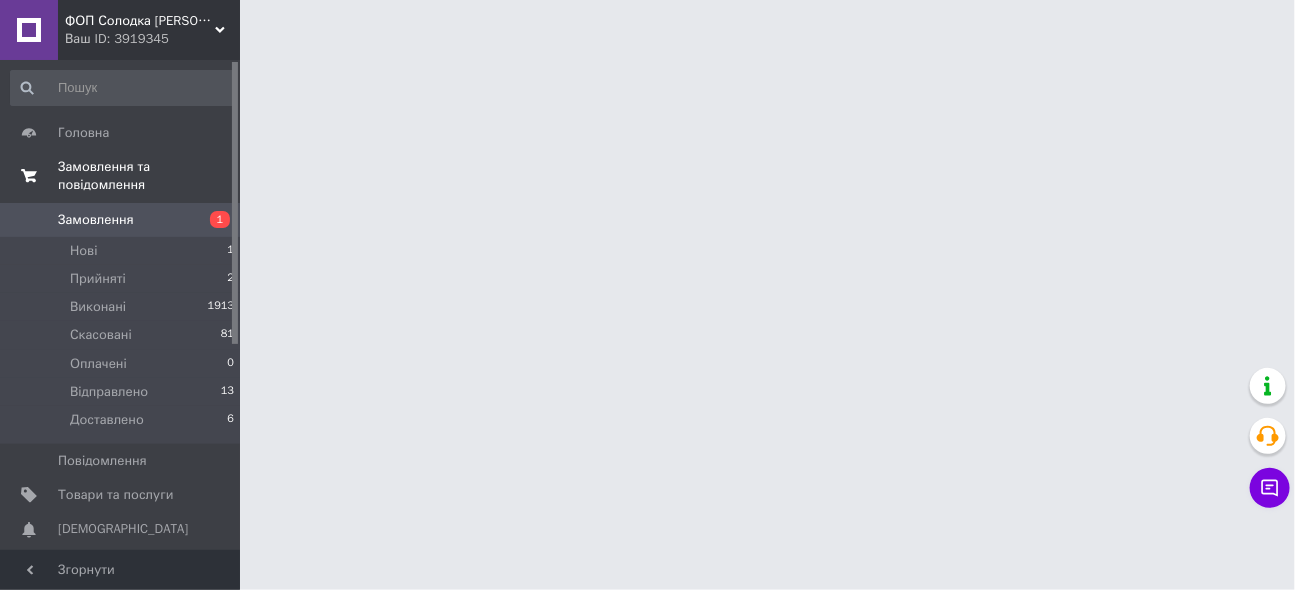 scroll, scrollTop: 0, scrollLeft: 0, axis: both 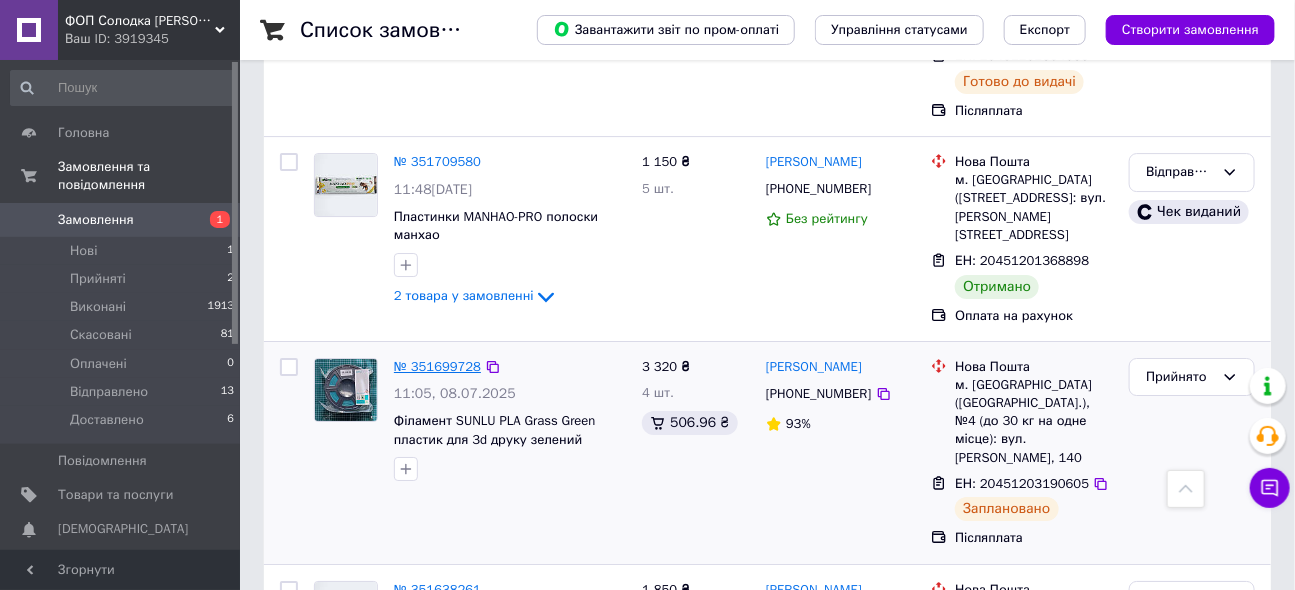 click on "№ 351699728" at bounding box center (437, 366) 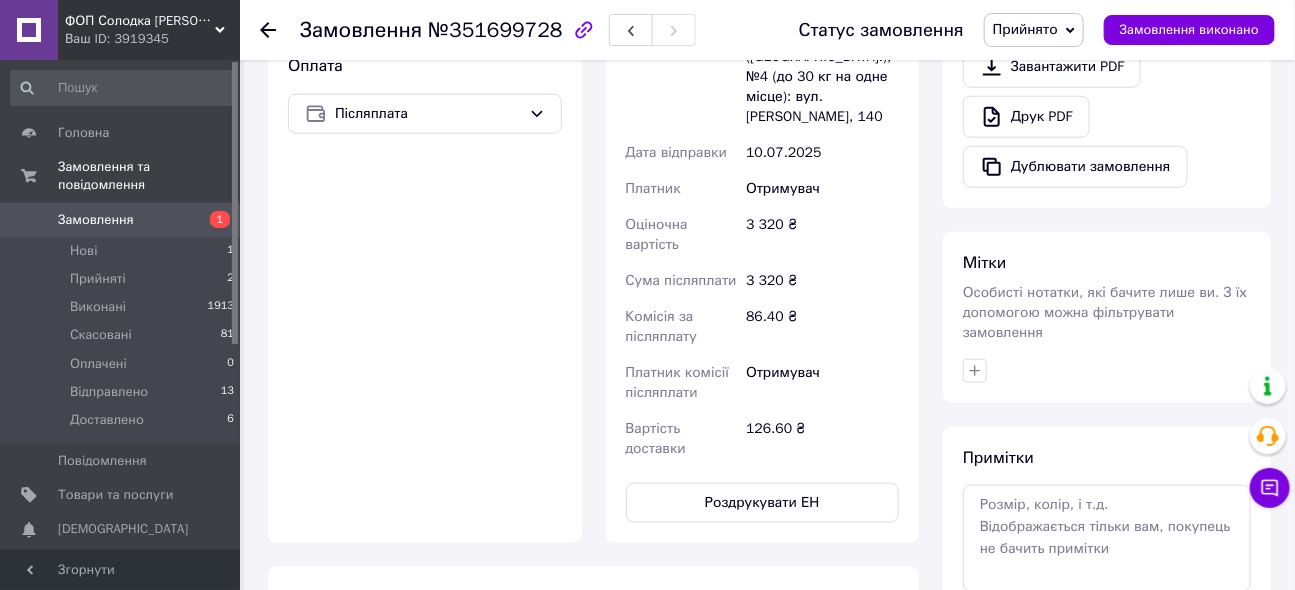 scroll, scrollTop: 1386, scrollLeft: 0, axis: vertical 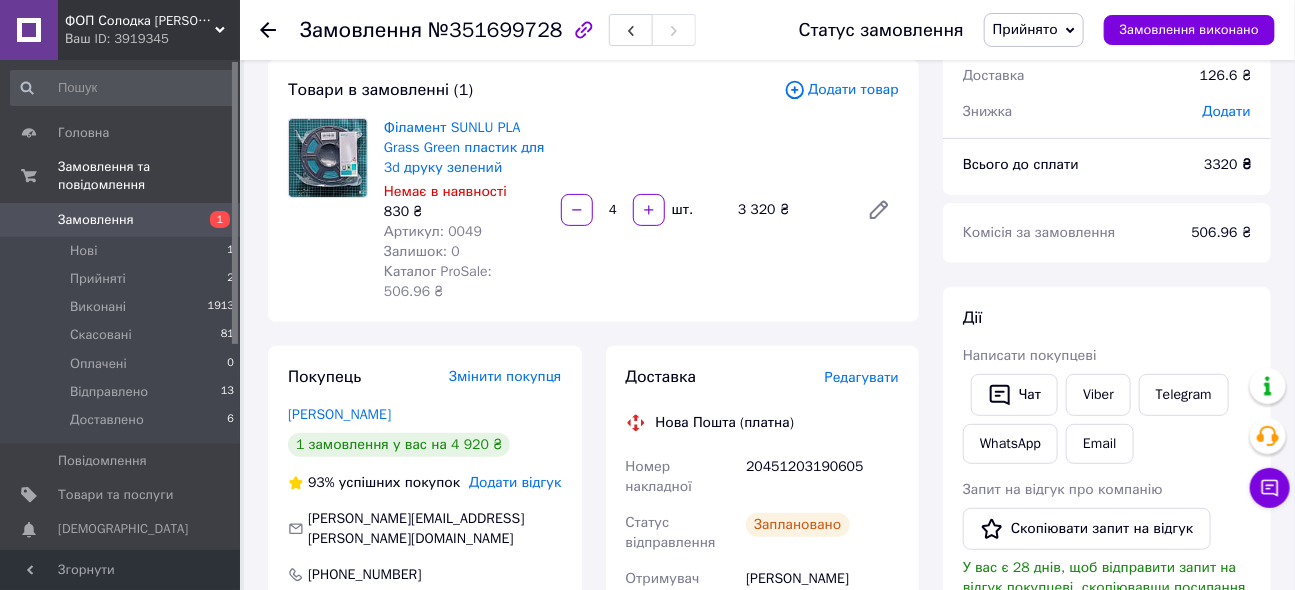 click on "Редагувати" at bounding box center [862, 377] 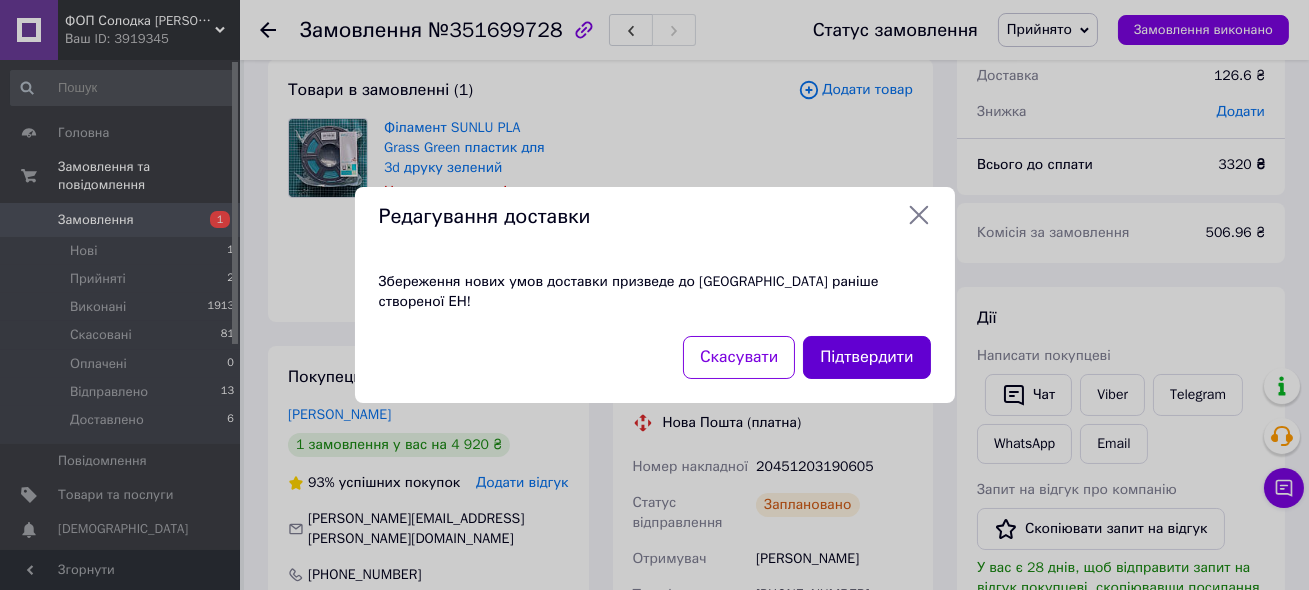click on "Підтвердити" at bounding box center [866, 357] 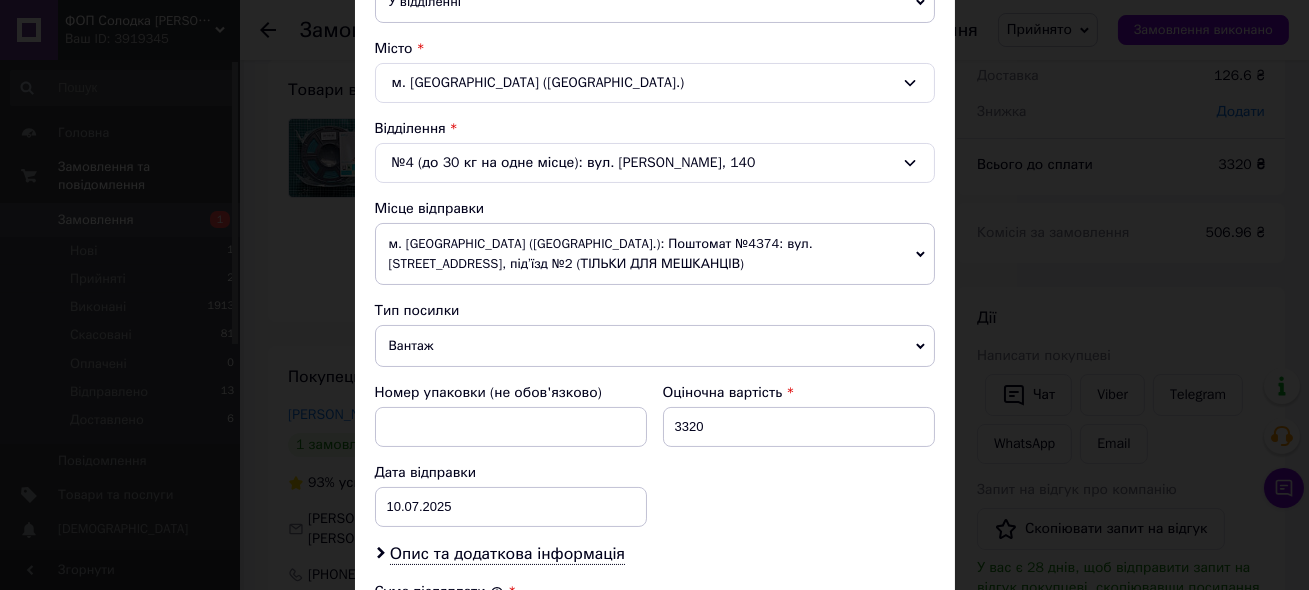 scroll, scrollTop: 545, scrollLeft: 0, axis: vertical 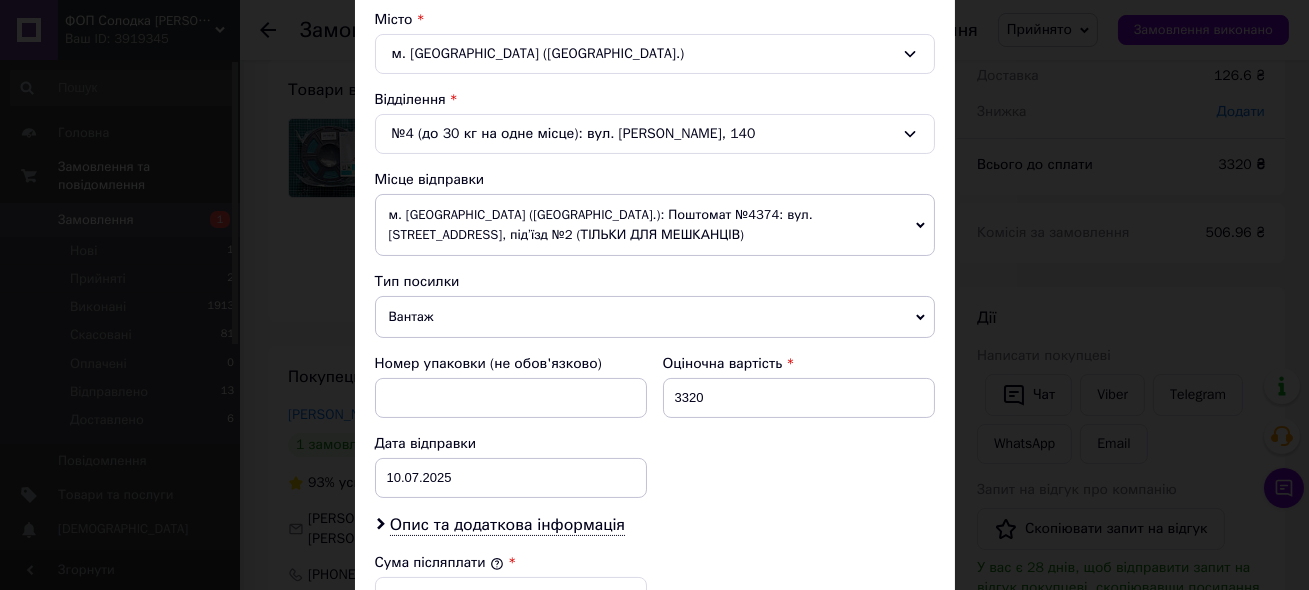 click on "м. [GEOGRAPHIC_DATA] ([GEOGRAPHIC_DATA].): Поштомат №4374: вул. [STREET_ADDRESS], під’їзд №2 (ТІЛЬКИ ДЛЯ МЕШКАНЦІВ)" at bounding box center (655, 225) 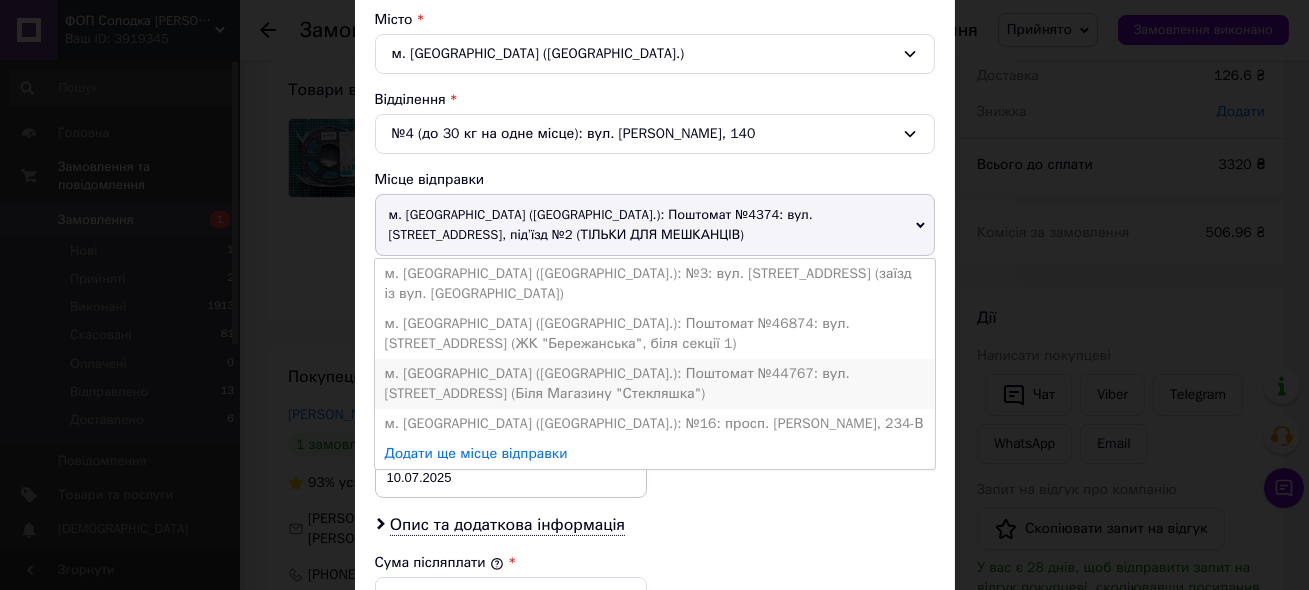click on "м. [GEOGRAPHIC_DATA] ([GEOGRAPHIC_DATA].): Поштомат №44767: вул. [STREET_ADDRESS] (Біля Магазину "Стекляшка")" at bounding box center (655, 384) 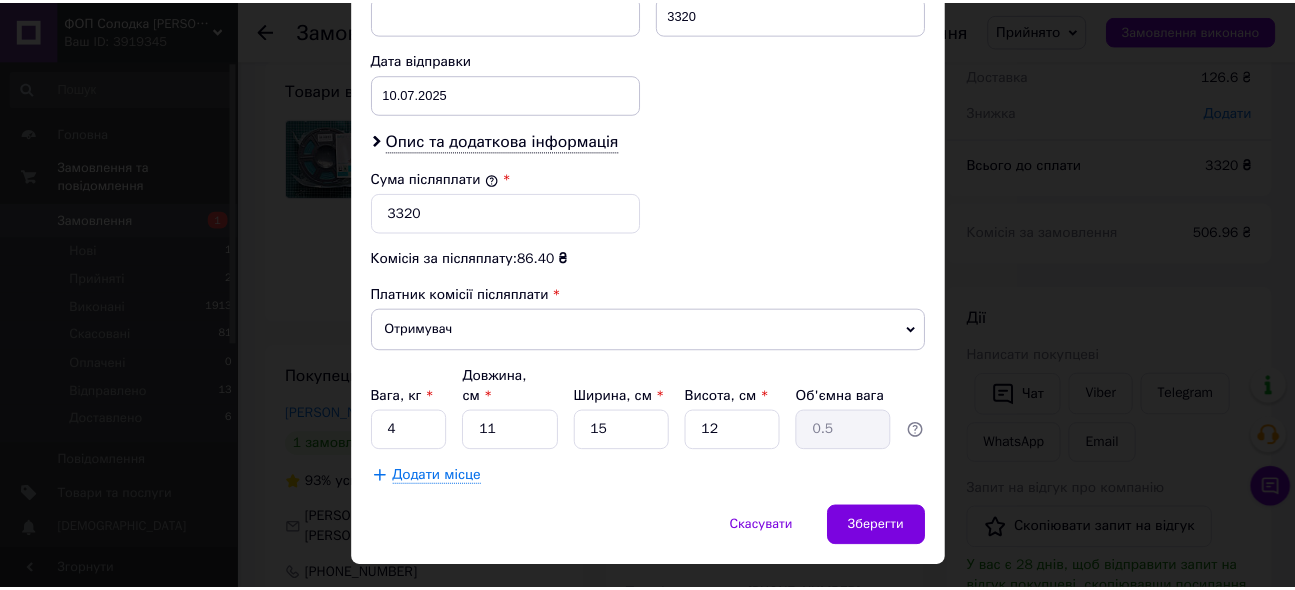 scroll, scrollTop: 953, scrollLeft: 0, axis: vertical 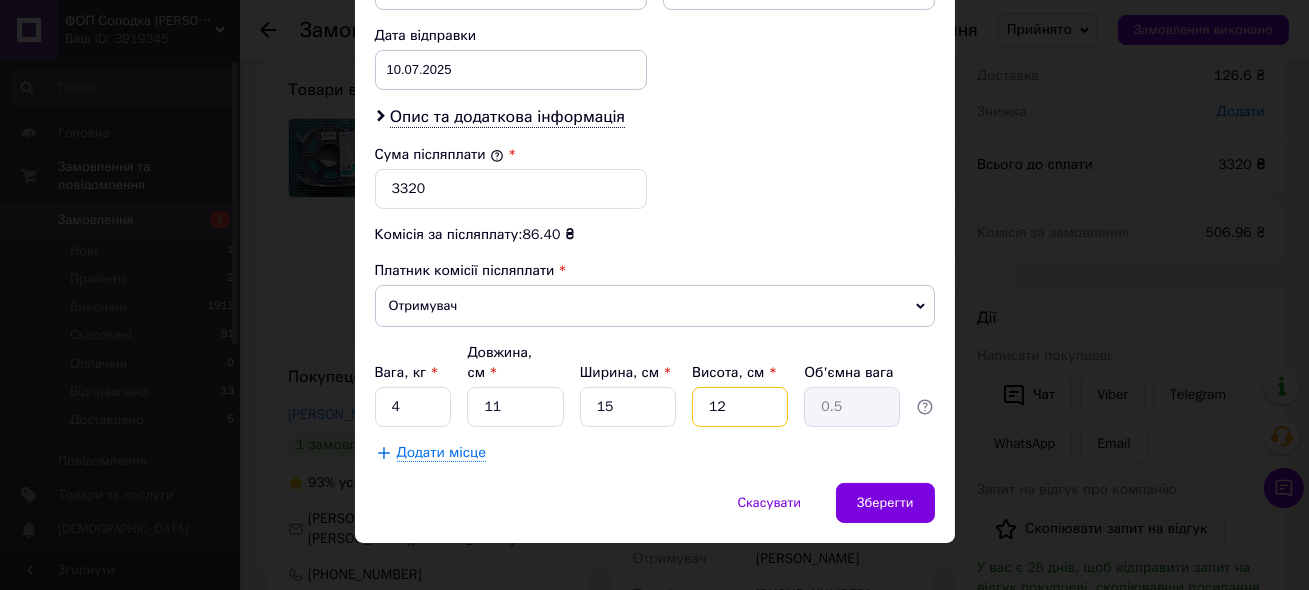 drag, startPoint x: 753, startPoint y: 390, endPoint x: 703, endPoint y: 386, distance: 50.159744 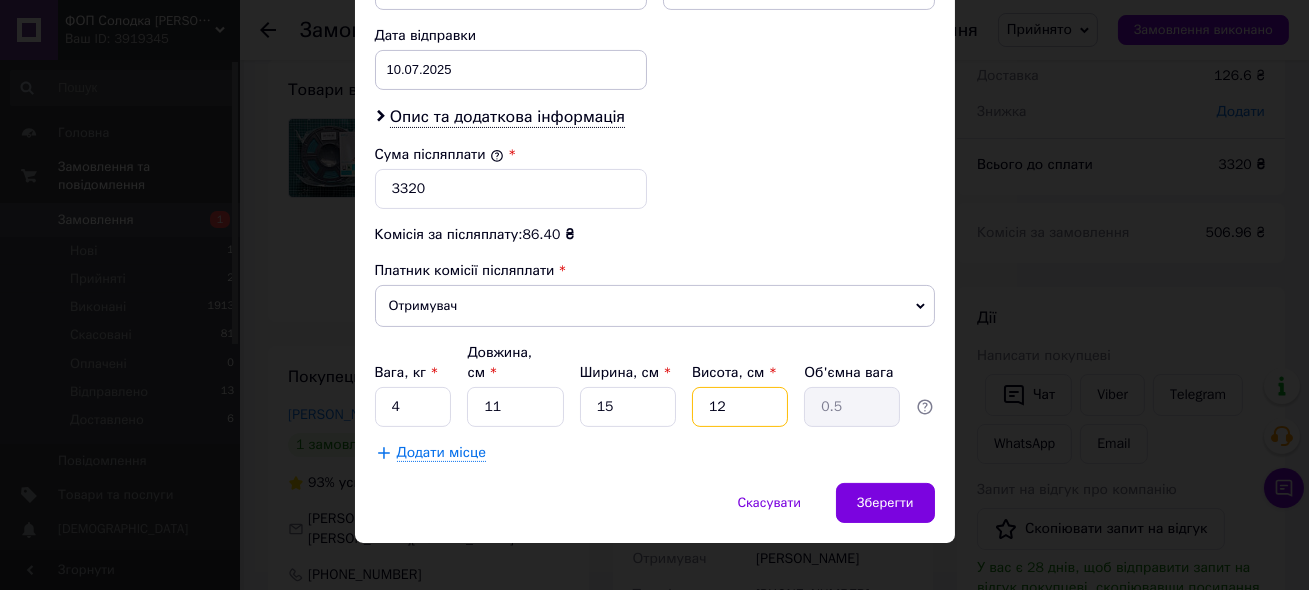 type on "2" 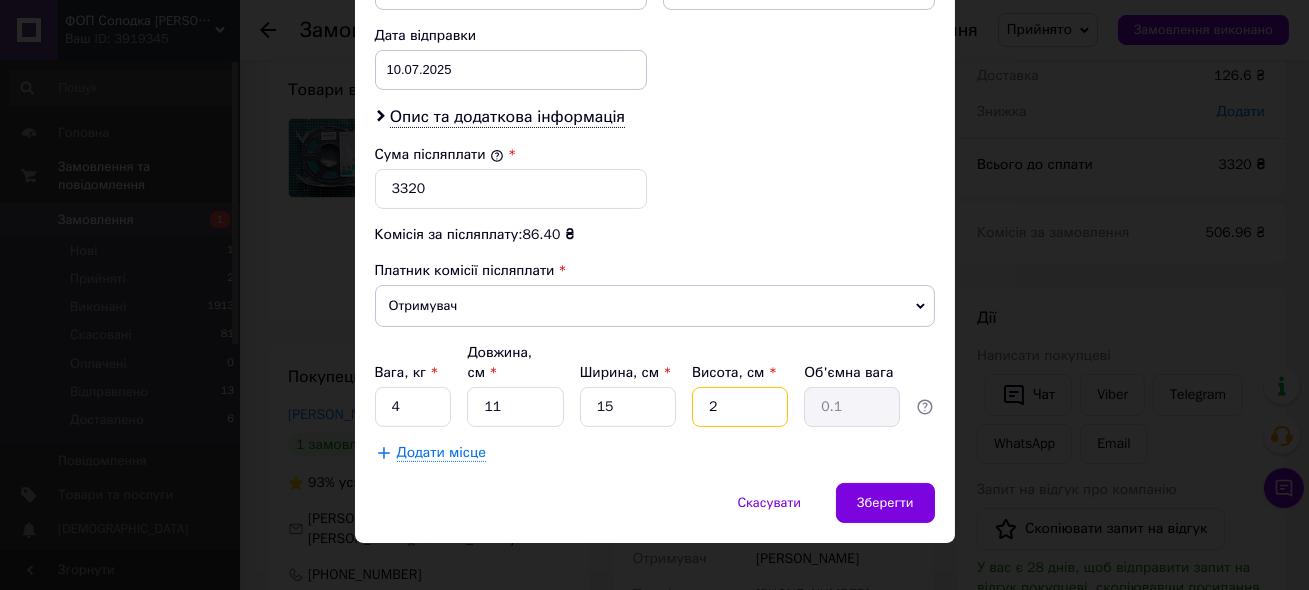 type on "24" 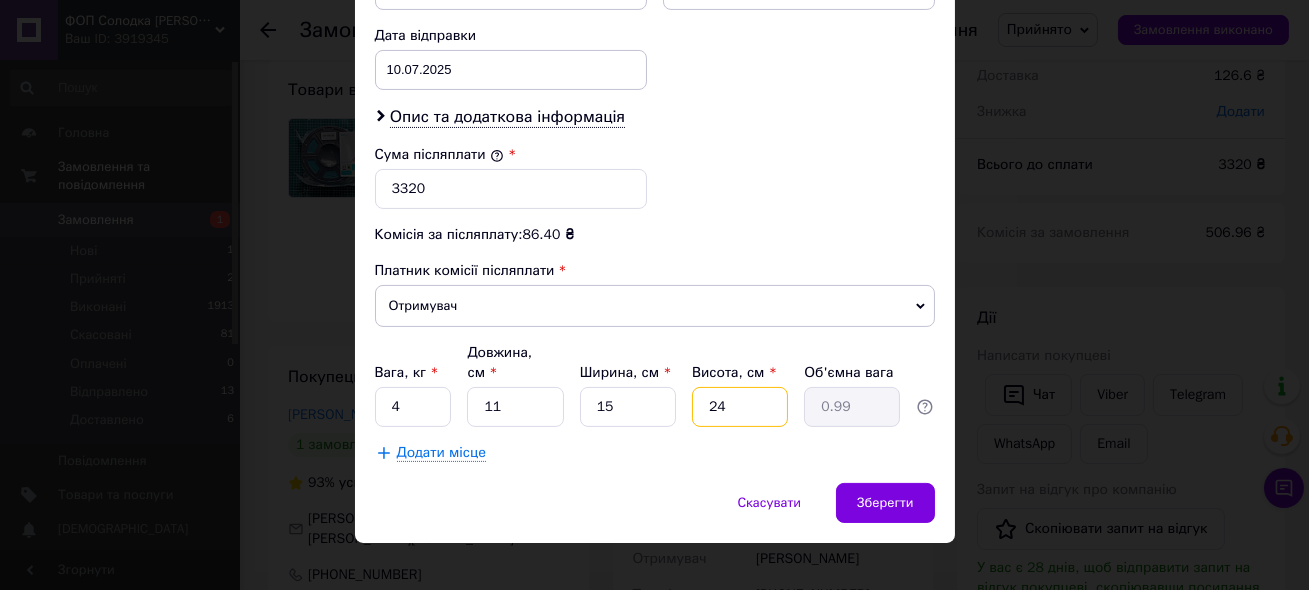 type on "24" 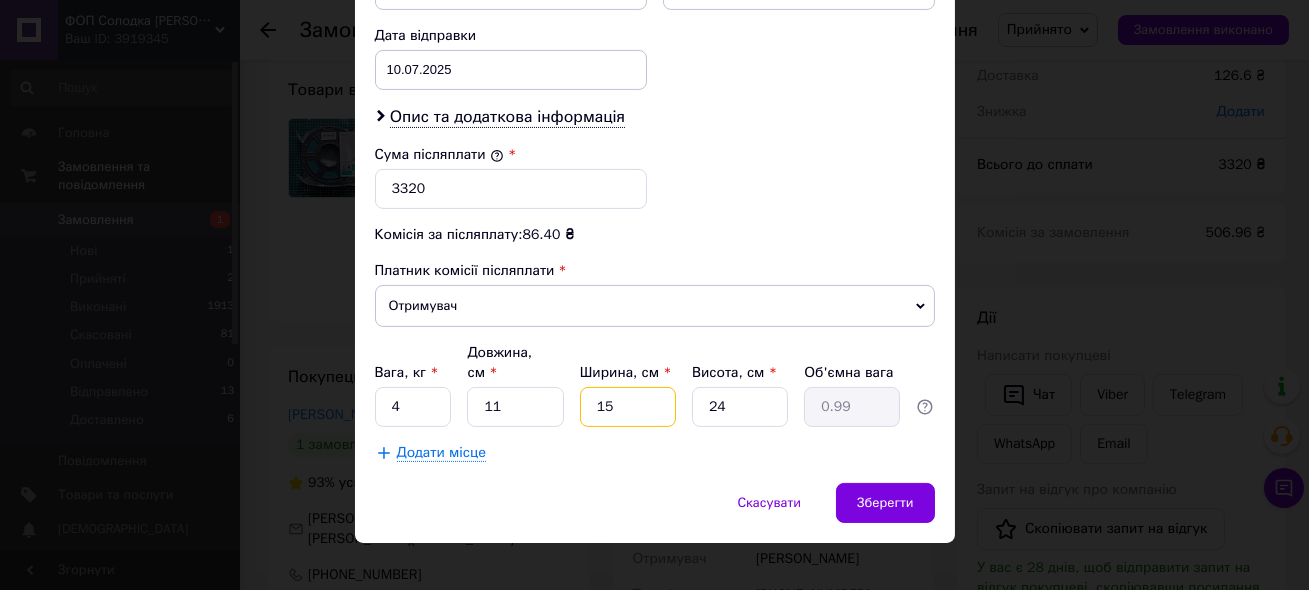 drag, startPoint x: 628, startPoint y: 379, endPoint x: 579, endPoint y: 379, distance: 49 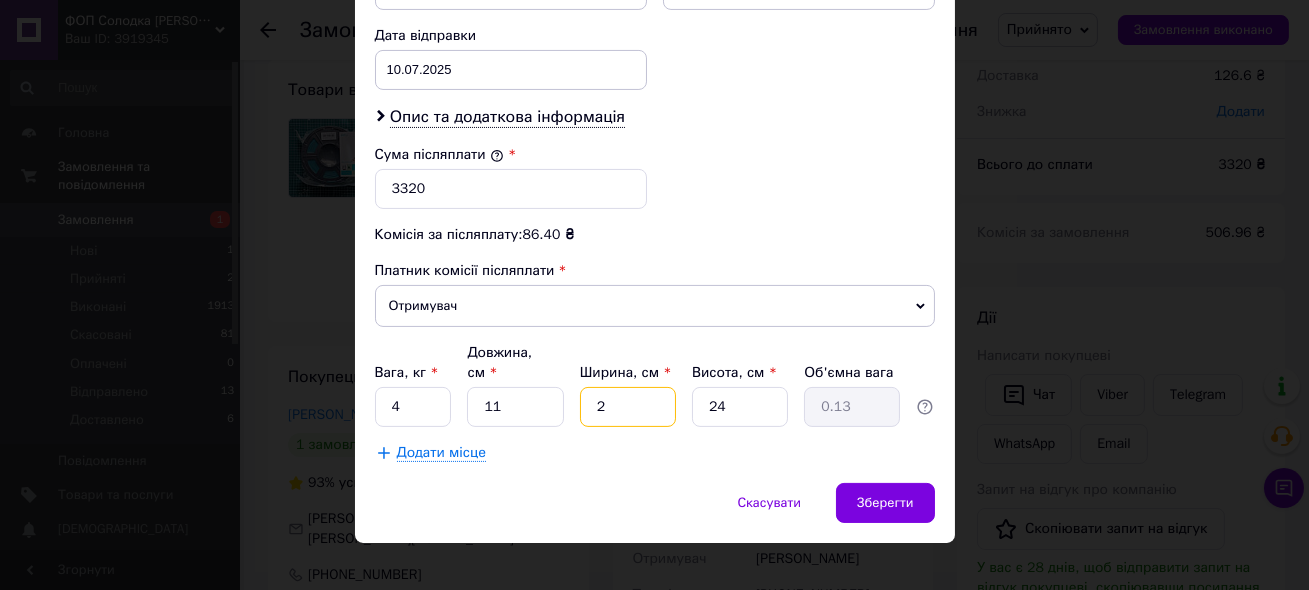 type on "21" 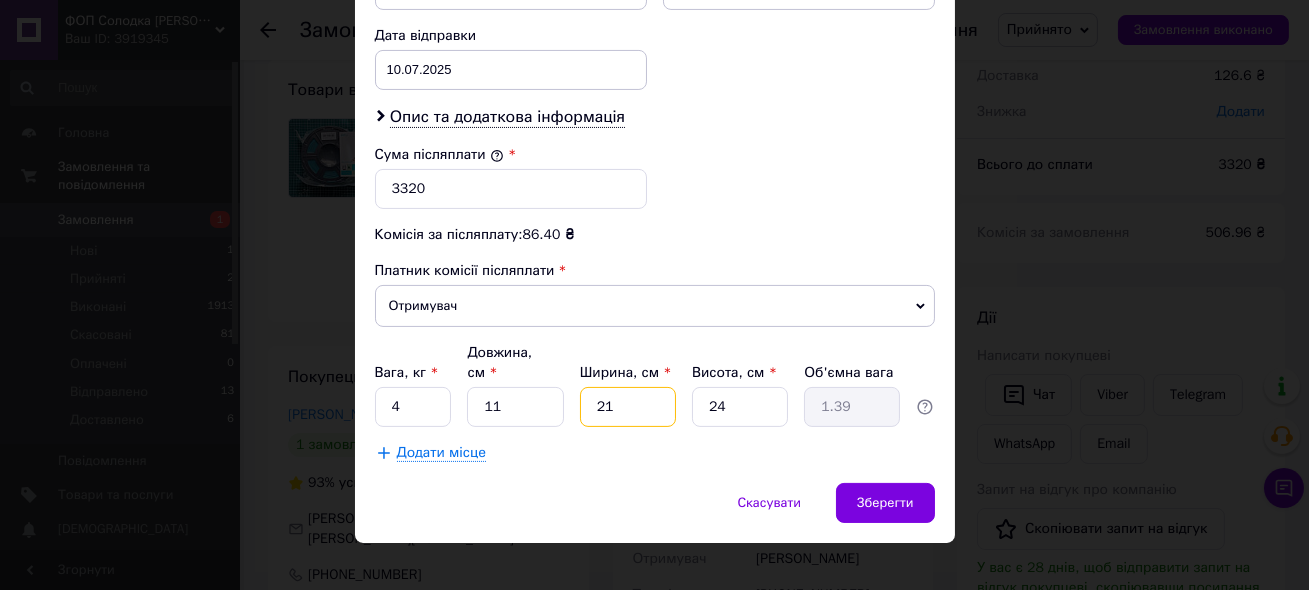 type on "21" 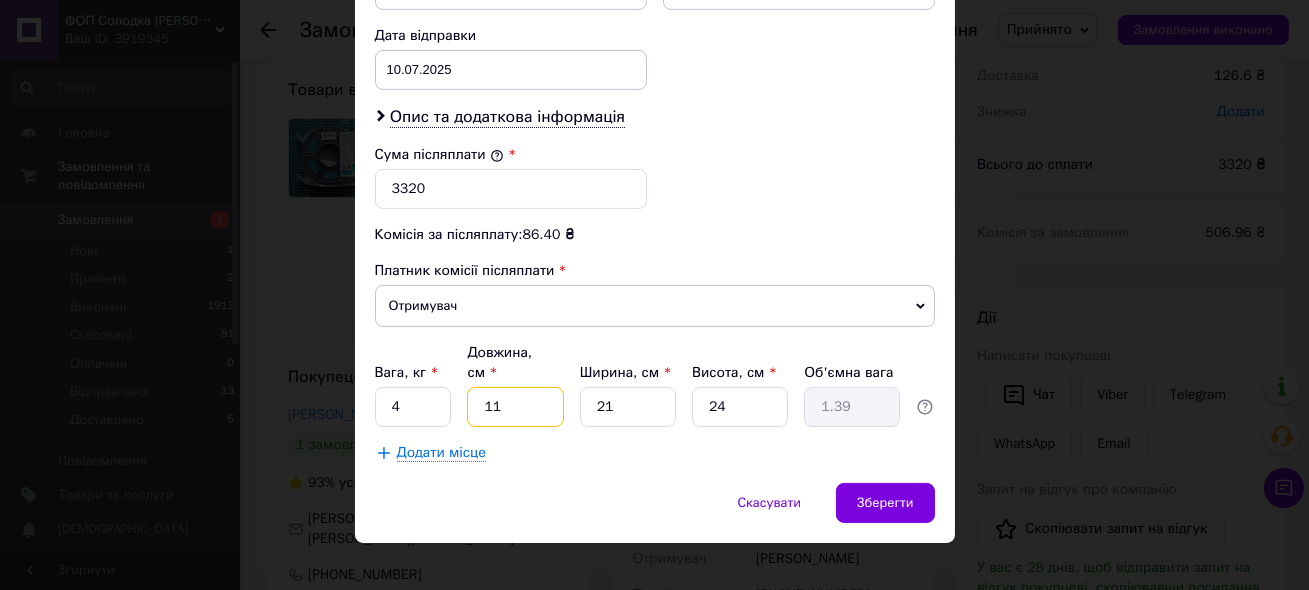 drag, startPoint x: 506, startPoint y: 382, endPoint x: 467, endPoint y: 380, distance: 39.051247 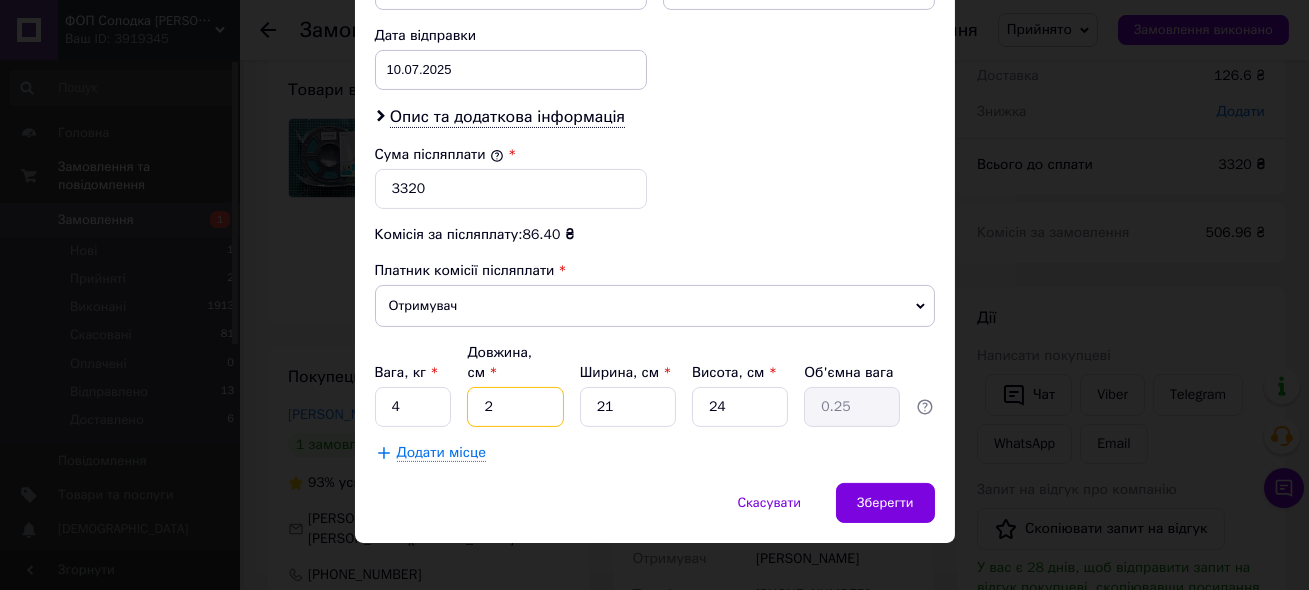 type on "21" 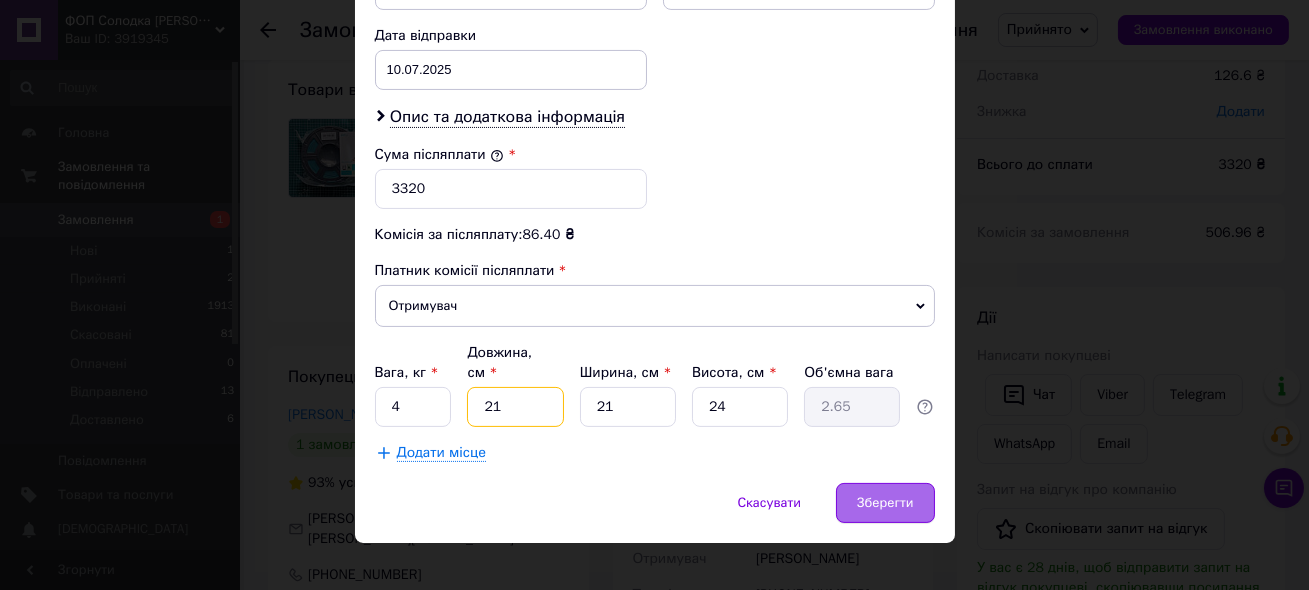 type on "21" 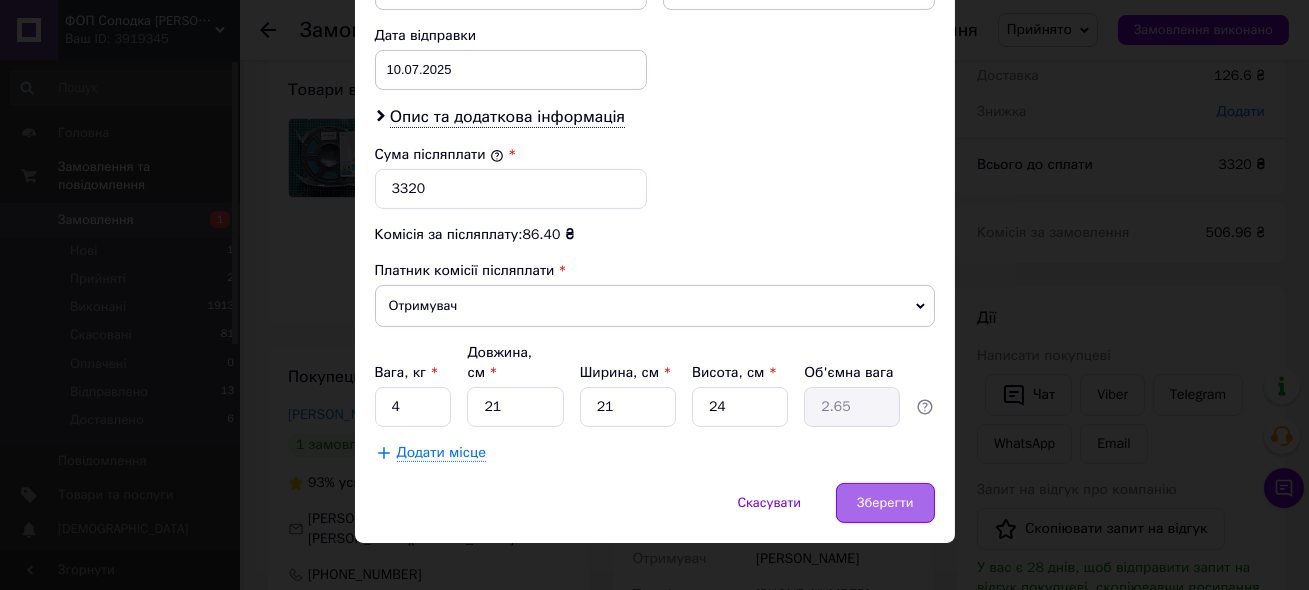click on "Зберегти" at bounding box center (885, 503) 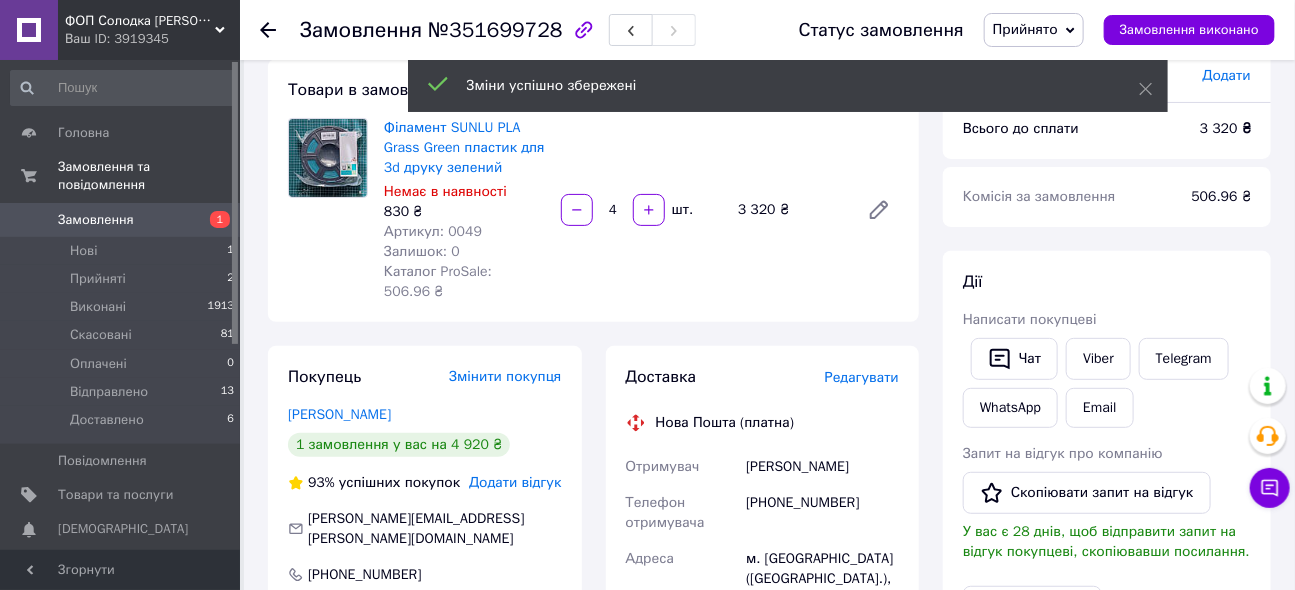 scroll, scrollTop: 904, scrollLeft: 0, axis: vertical 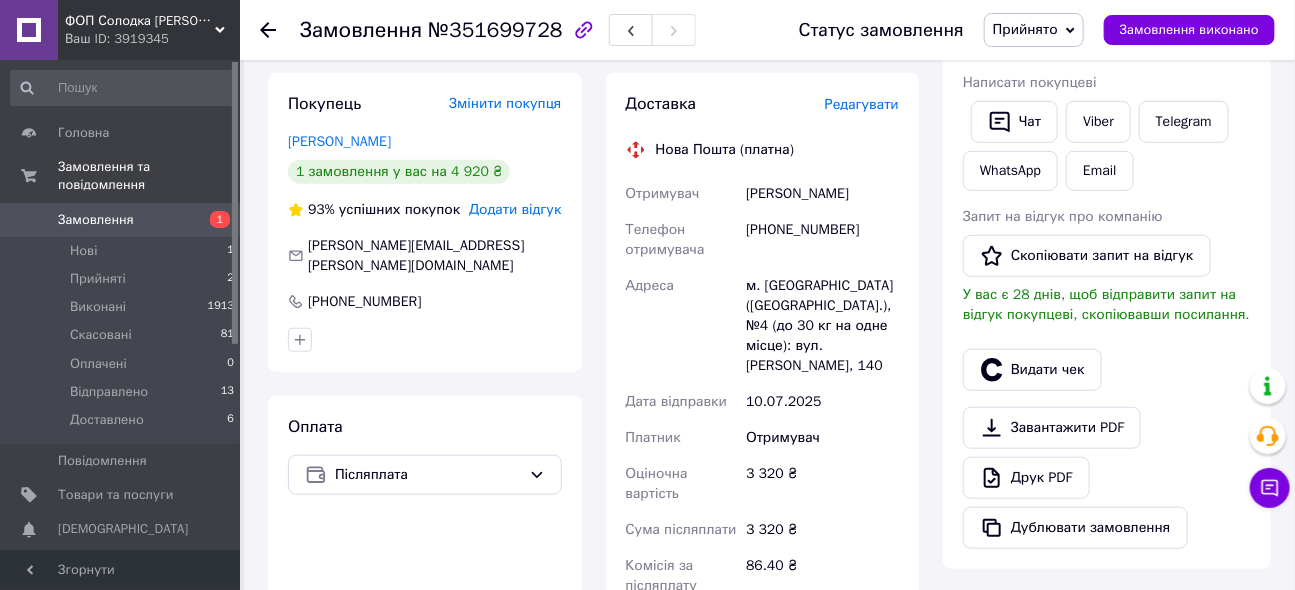 click on "Редагувати" at bounding box center [862, 104] 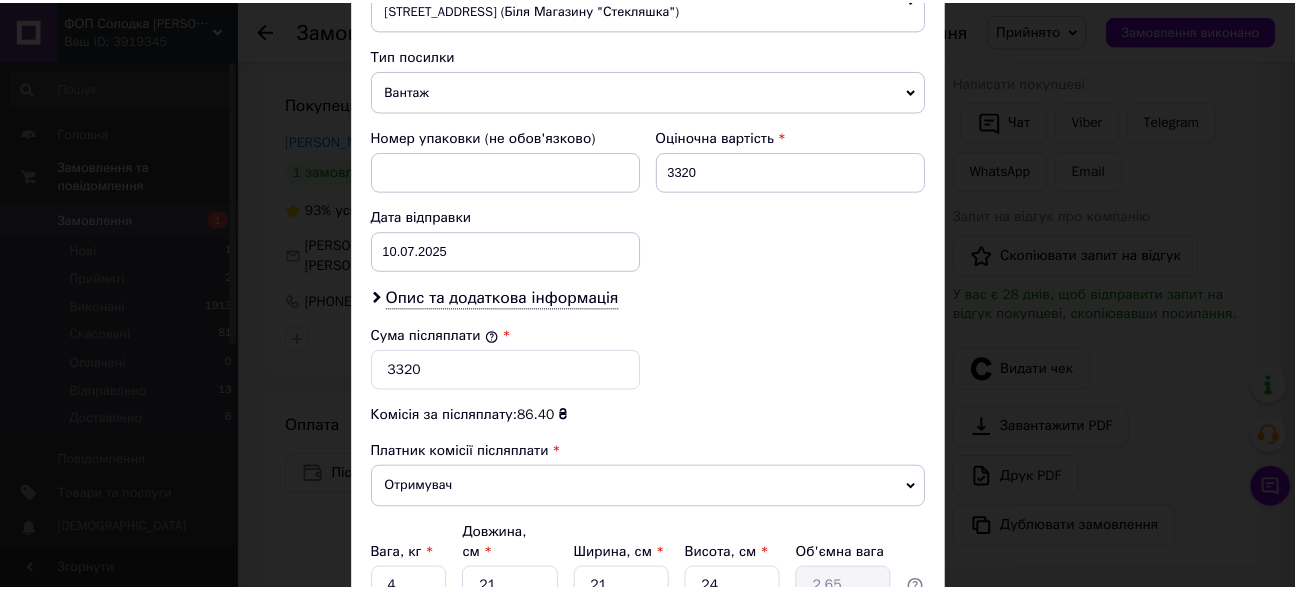 scroll, scrollTop: 953, scrollLeft: 0, axis: vertical 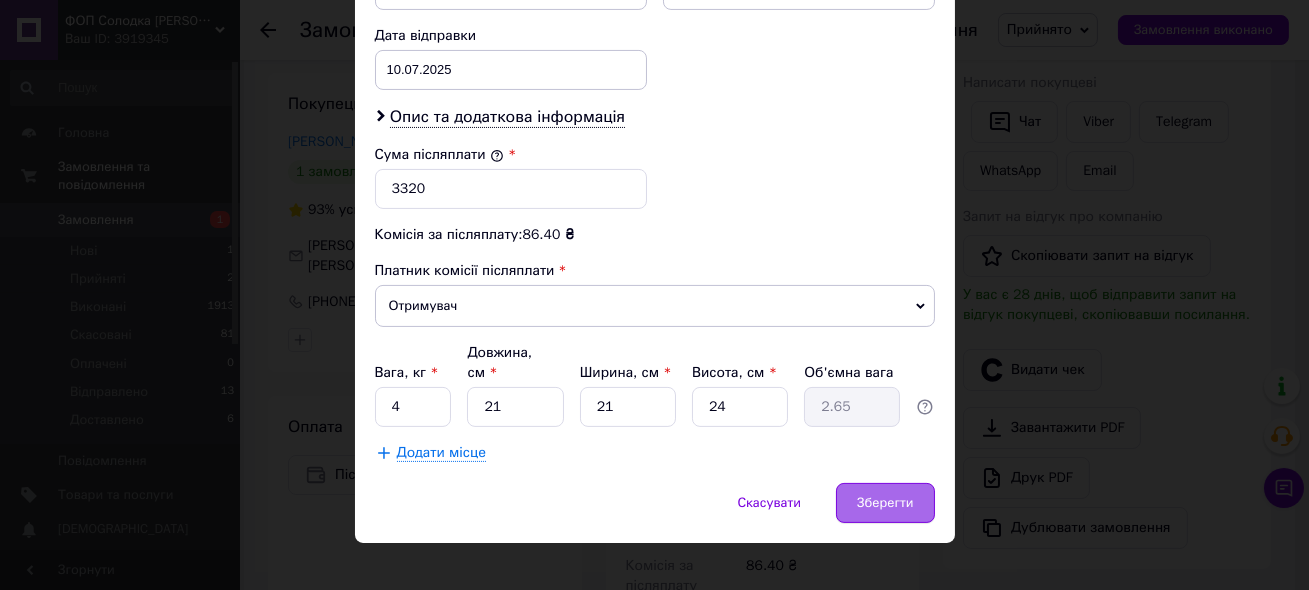 click on "Зберегти" at bounding box center [885, 503] 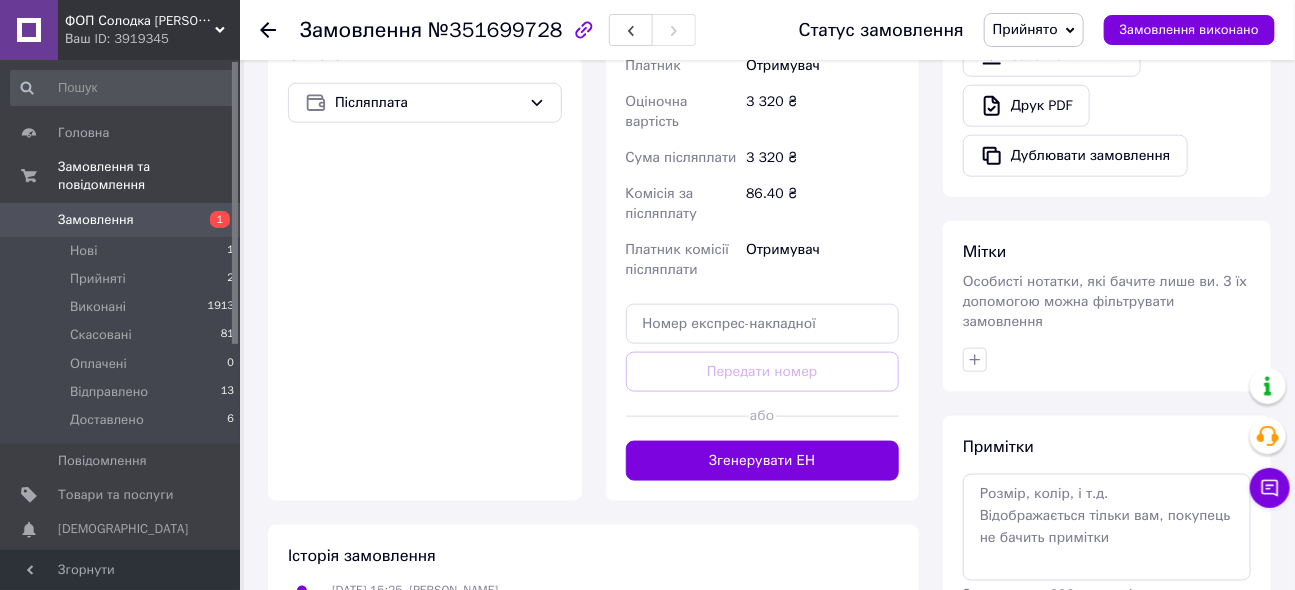 scroll, scrollTop: 818, scrollLeft: 0, axis: vertical 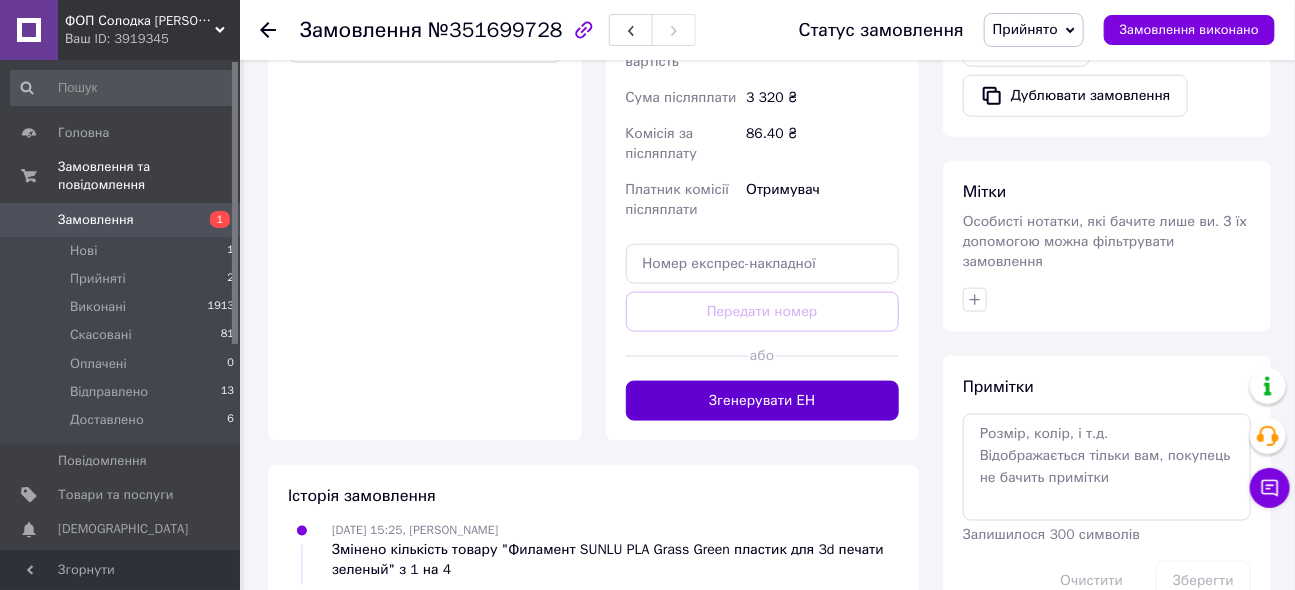 click on "Згенерувати ЕН" at bounding box center [763, 401] 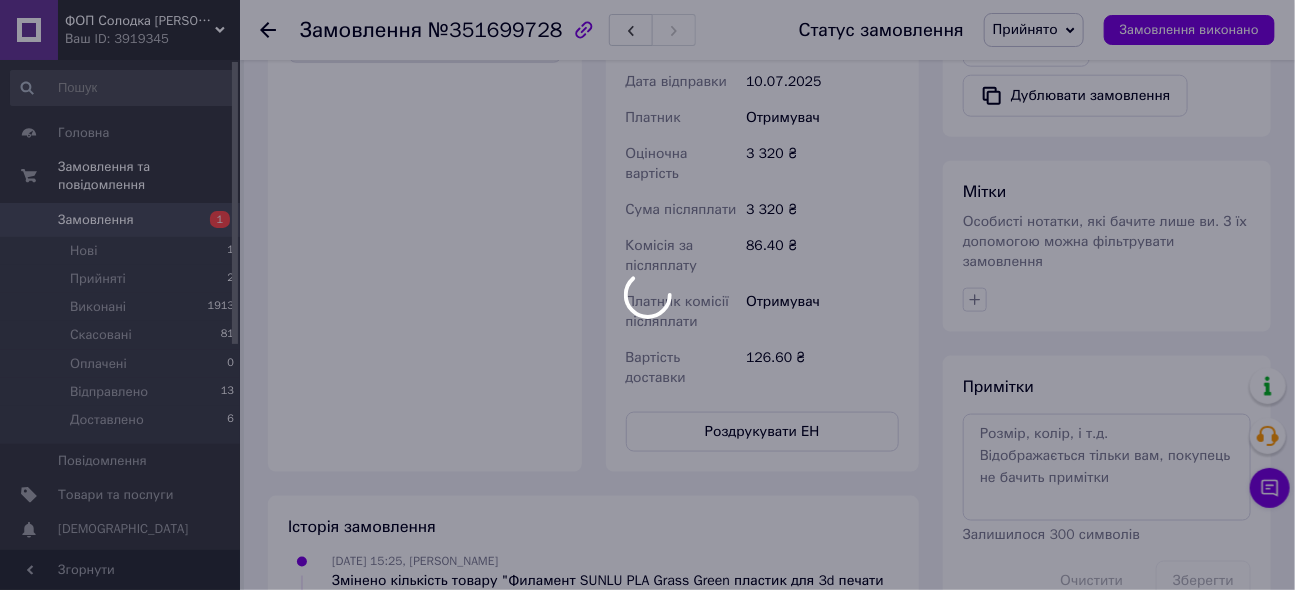 scroll, scrollTop: 952, scrollLeft: 0, axis: vertical 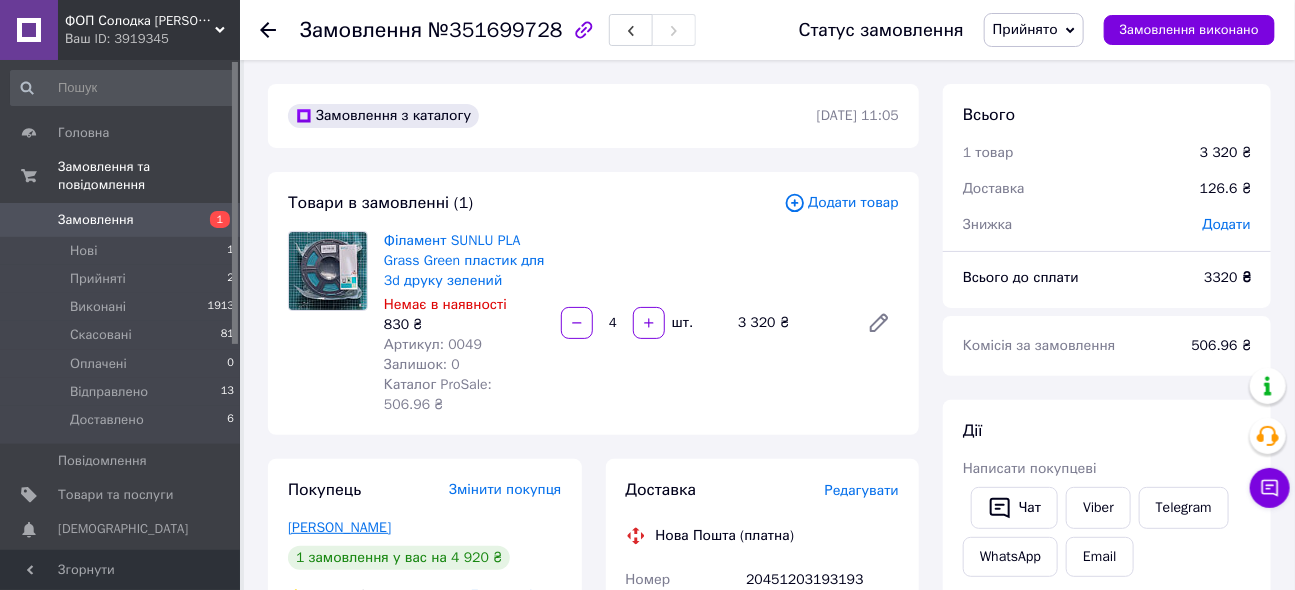 click on "[PERSON_NAME]" at bounding box center (339, 527) 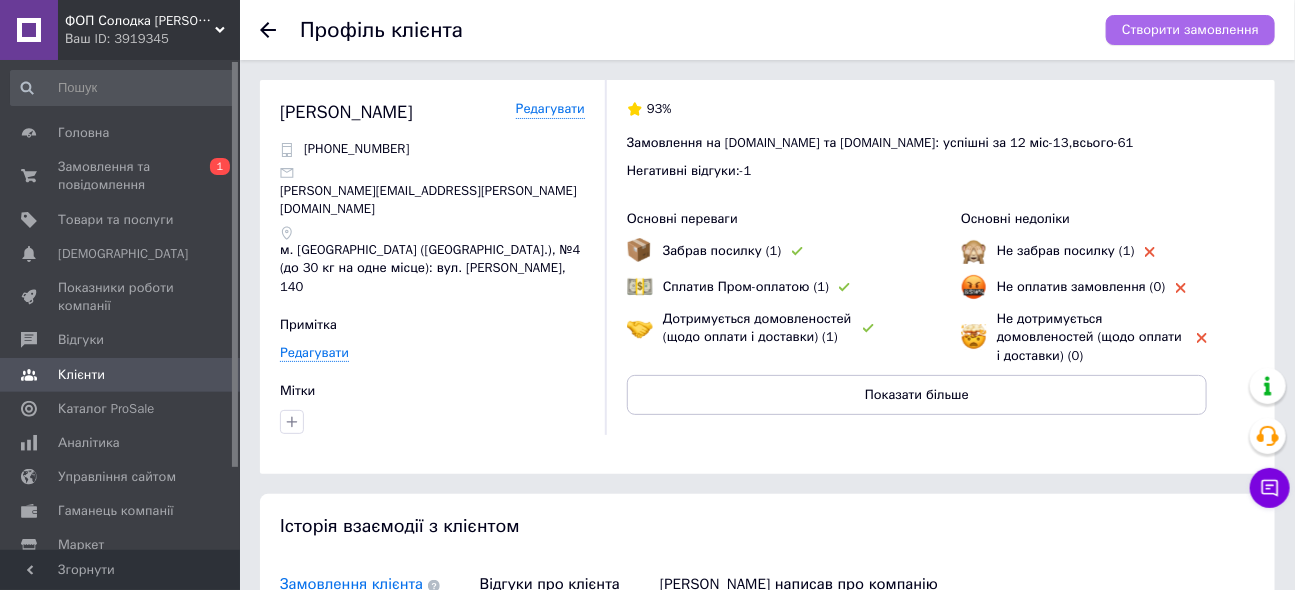 click on "Створити замовлення" at bounding box center [1190, 30] 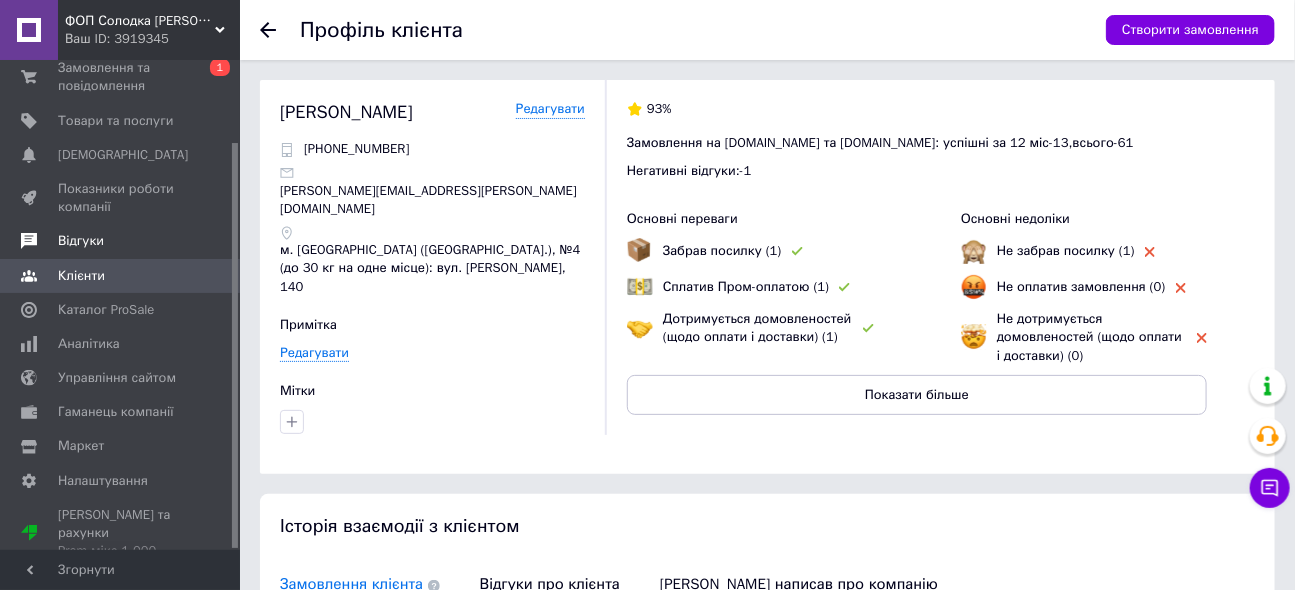 scroll, scrollTop: 0, scrollLeft: 0, axis: both 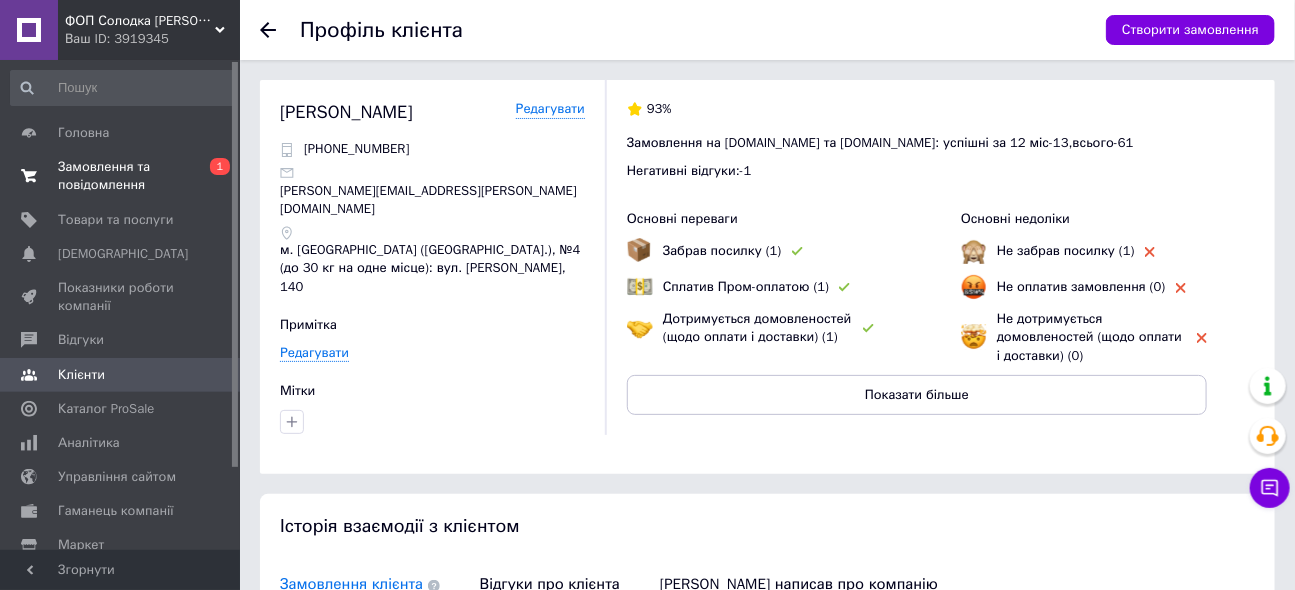 click on "Замовлення та повідомлення" at bounding box center (121, 176) 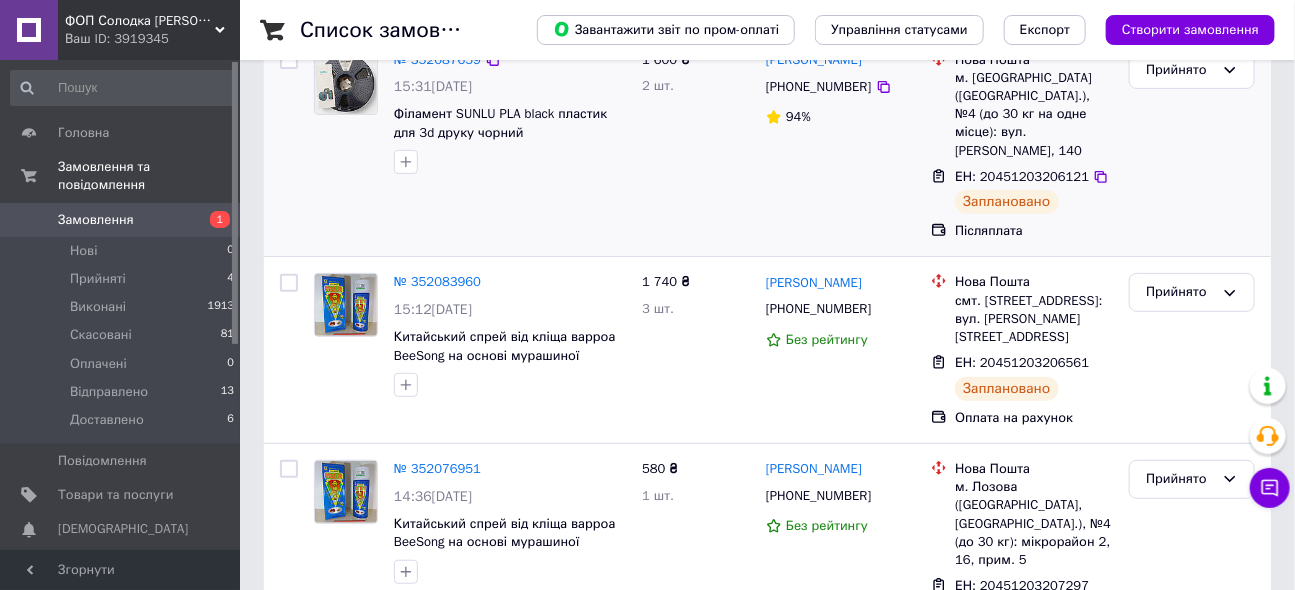 scroll, scrollTop: 90, scrollLeft: 0, axis: vertical 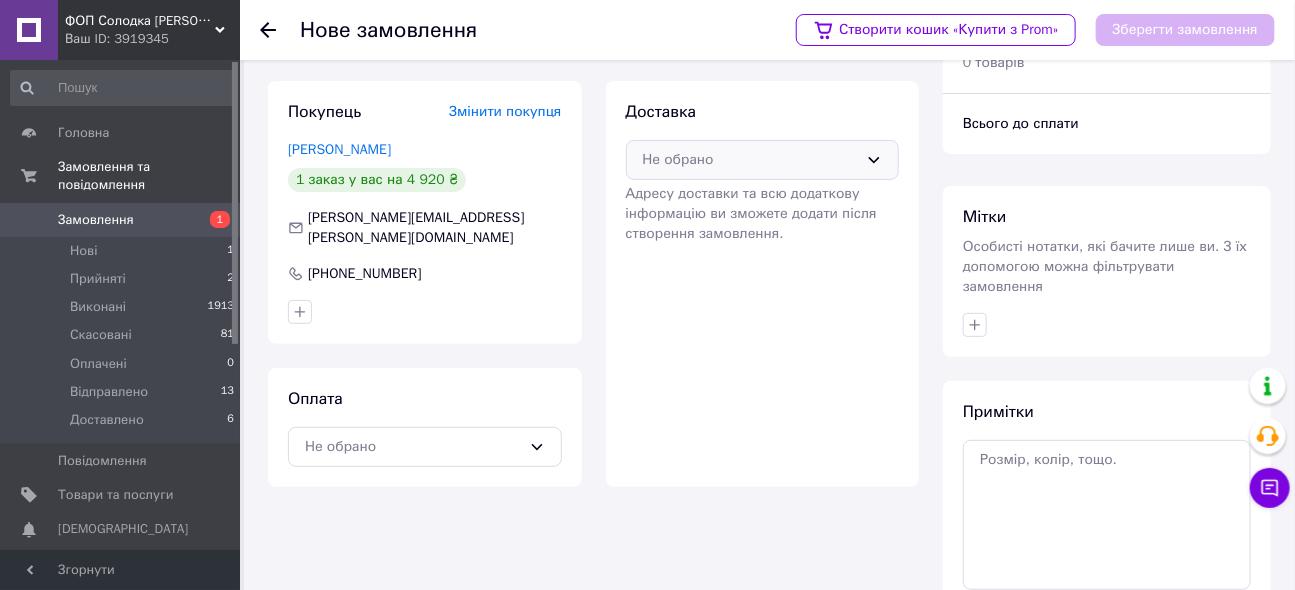 click on "Не обрано" at bounding box center [751, 160] 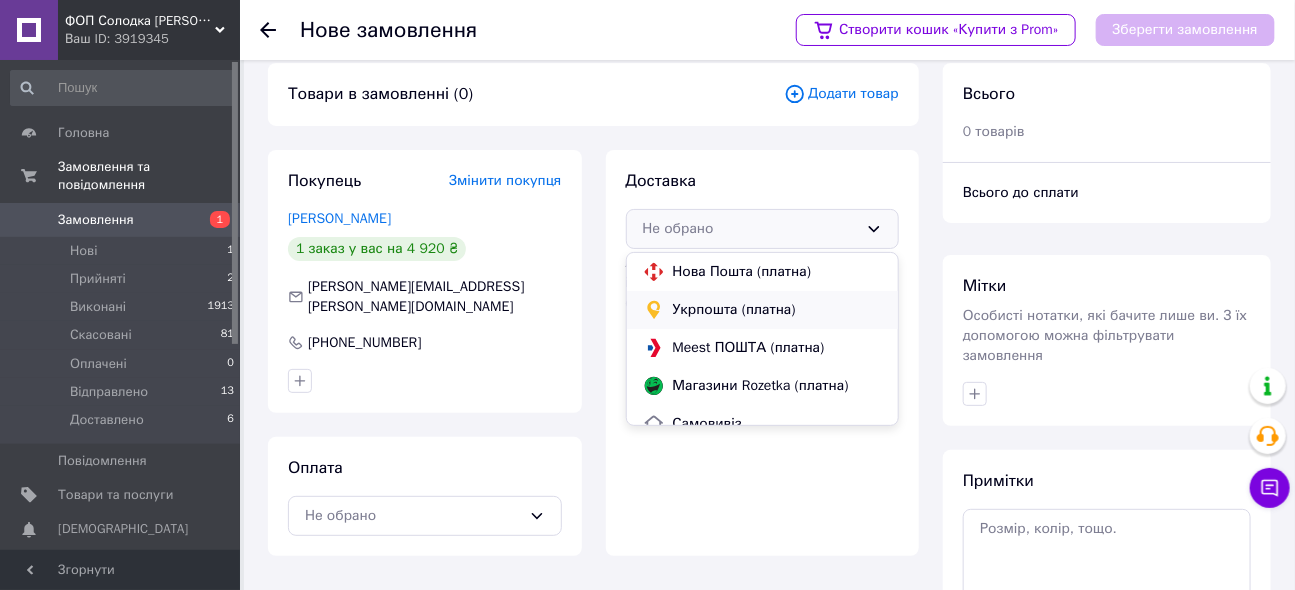scroll, scrollTop: 0, scrollLeft: 0, axis: both 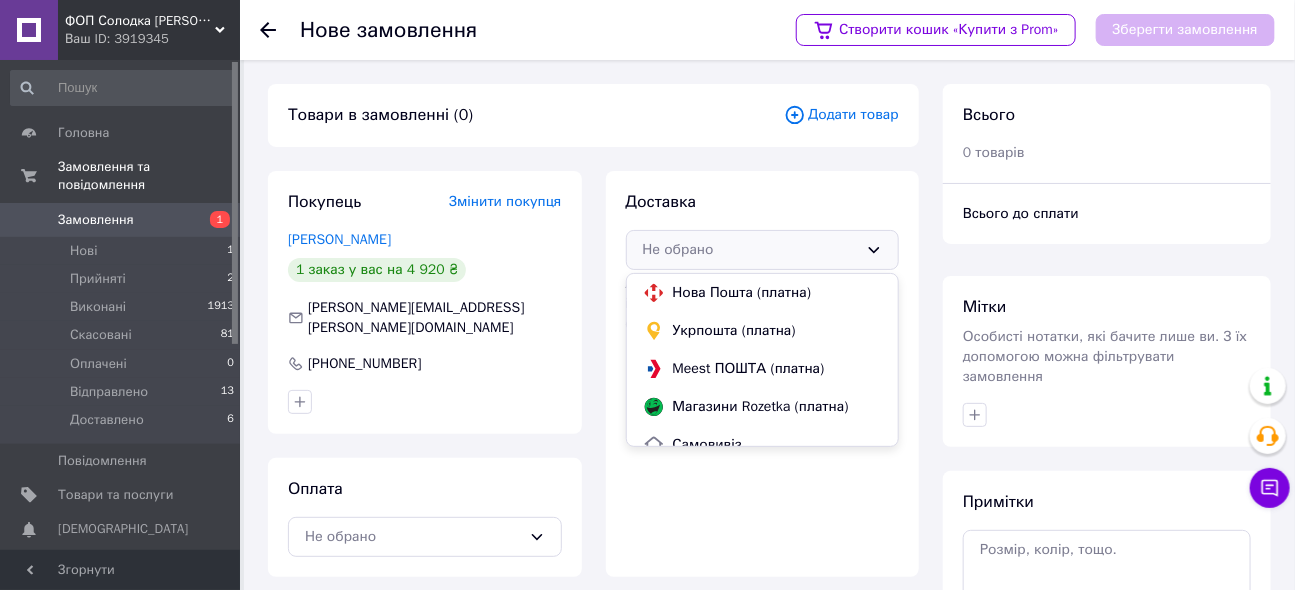 click on "Доставка Не обрано Нова Пошта (платна) Укрпошта (платна) Meest ПОШТА (платна) Магазини Rozetka (платна) Самовивіз Адресу доставки та всю додаткову інформацію
ви зможете додати після створення замовлення." at bounding box center (763, 374) 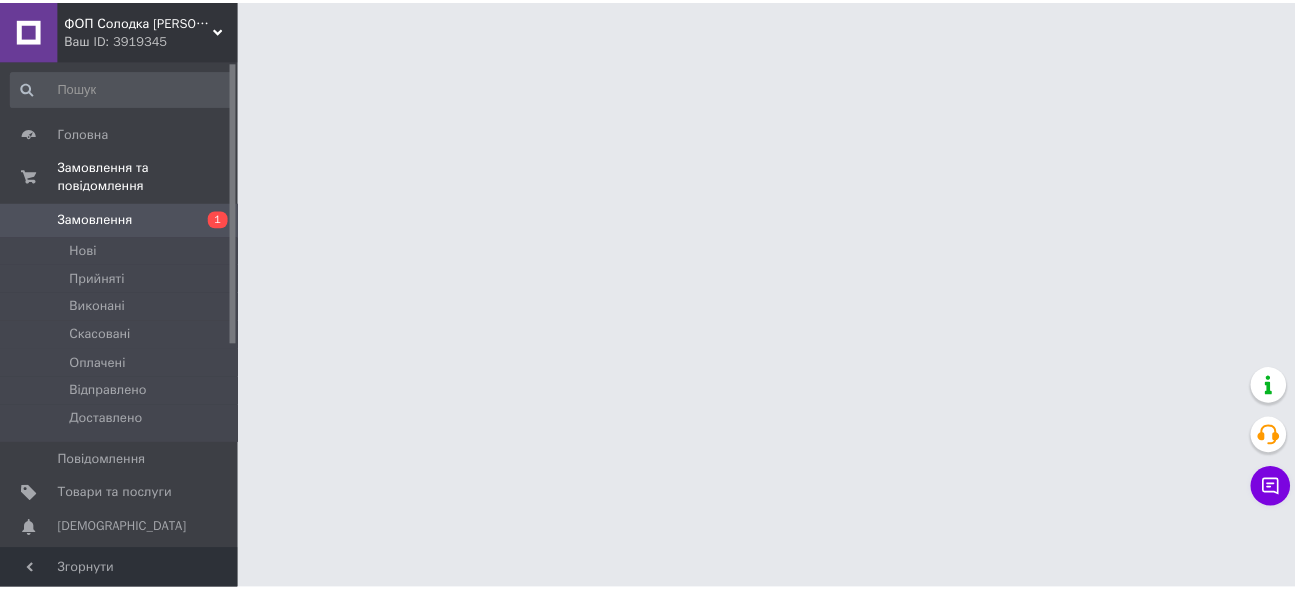 scroll, scrollTop: 0, scrollLeft: 0, axis: both 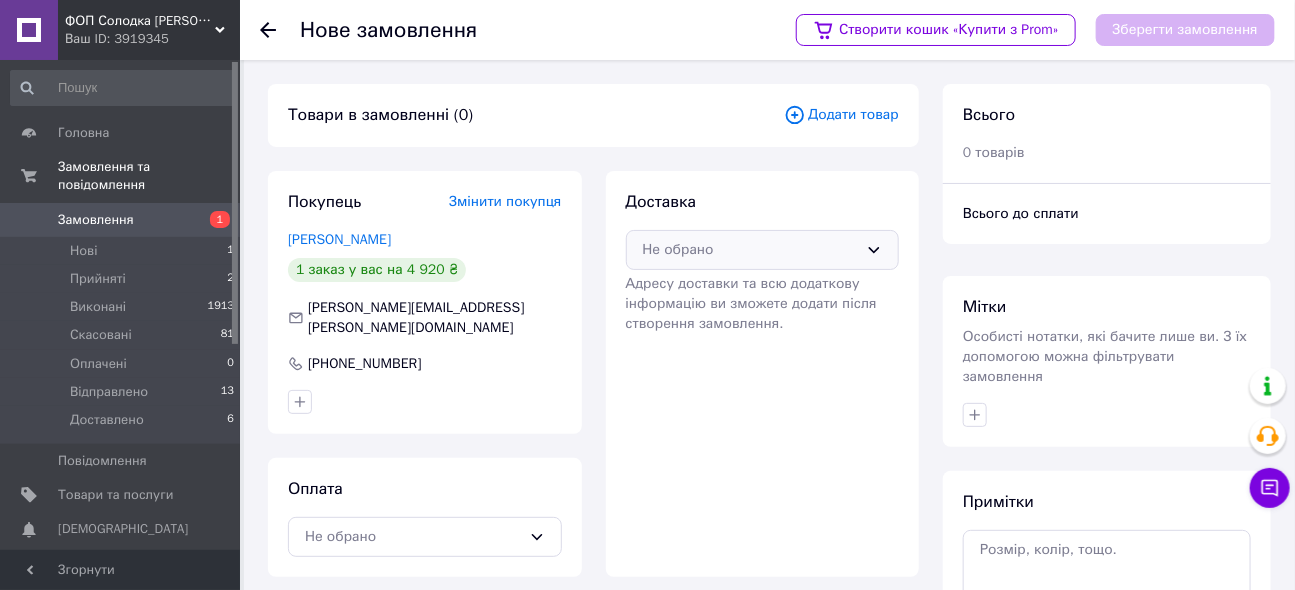 click on "Не обрано" at bounding box center [763, 250] 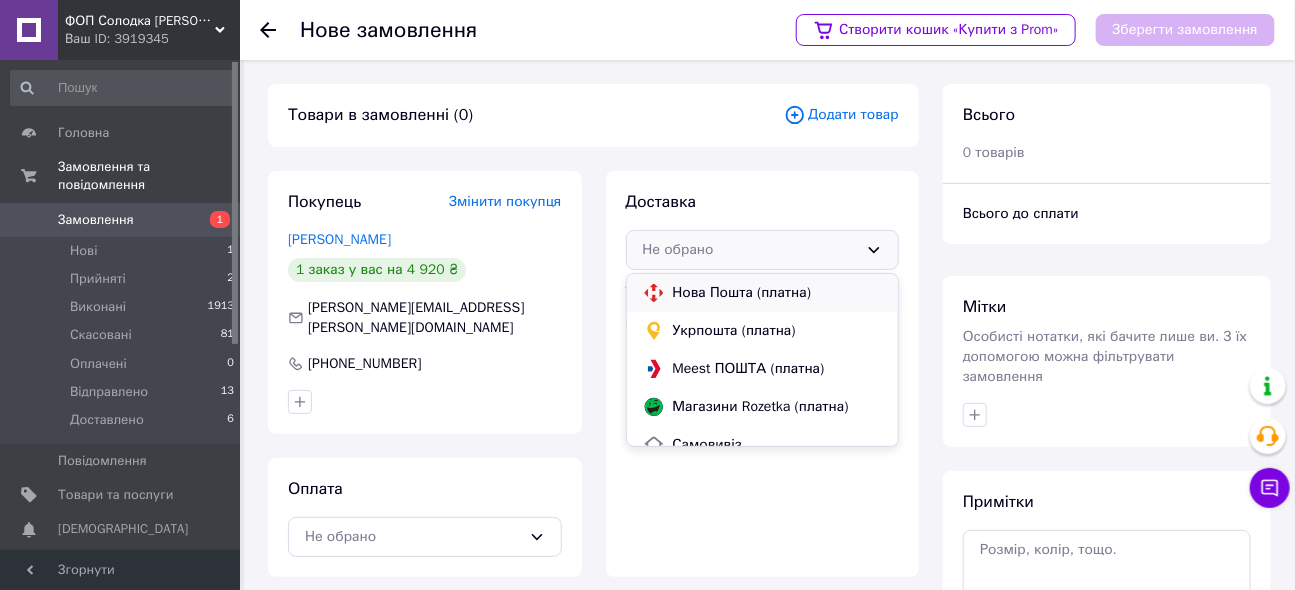 click on "Нова Пошта (платна)" at bounding box center (778, 293) 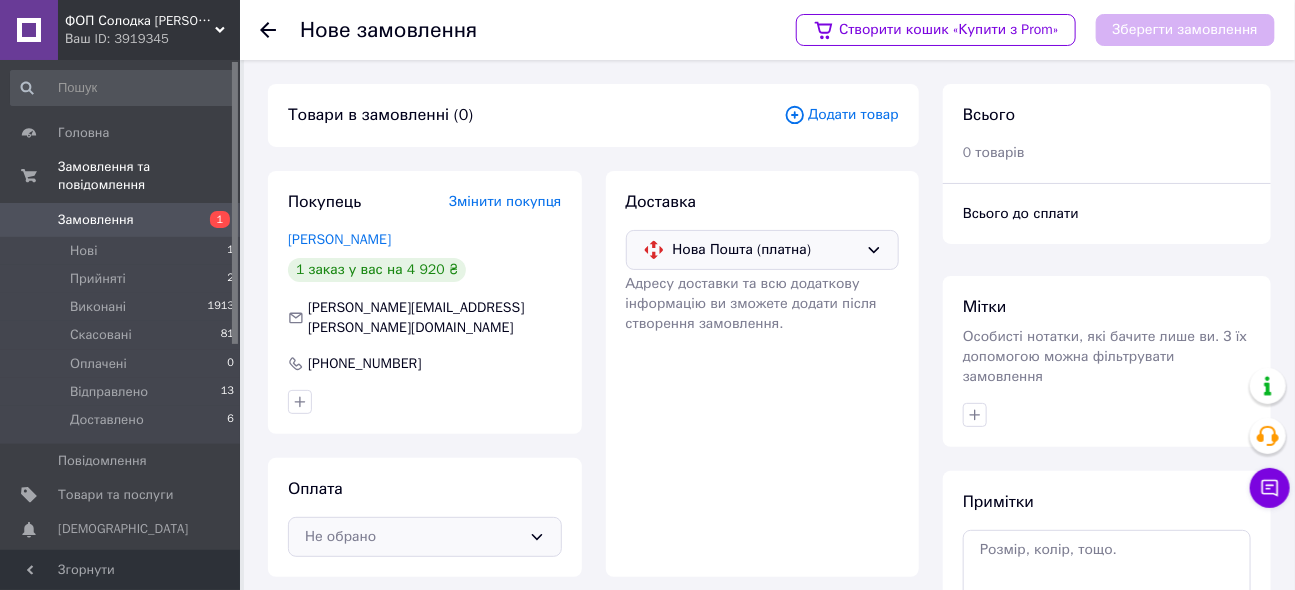 click on "Не обрано" at bounding box center (413, 537) 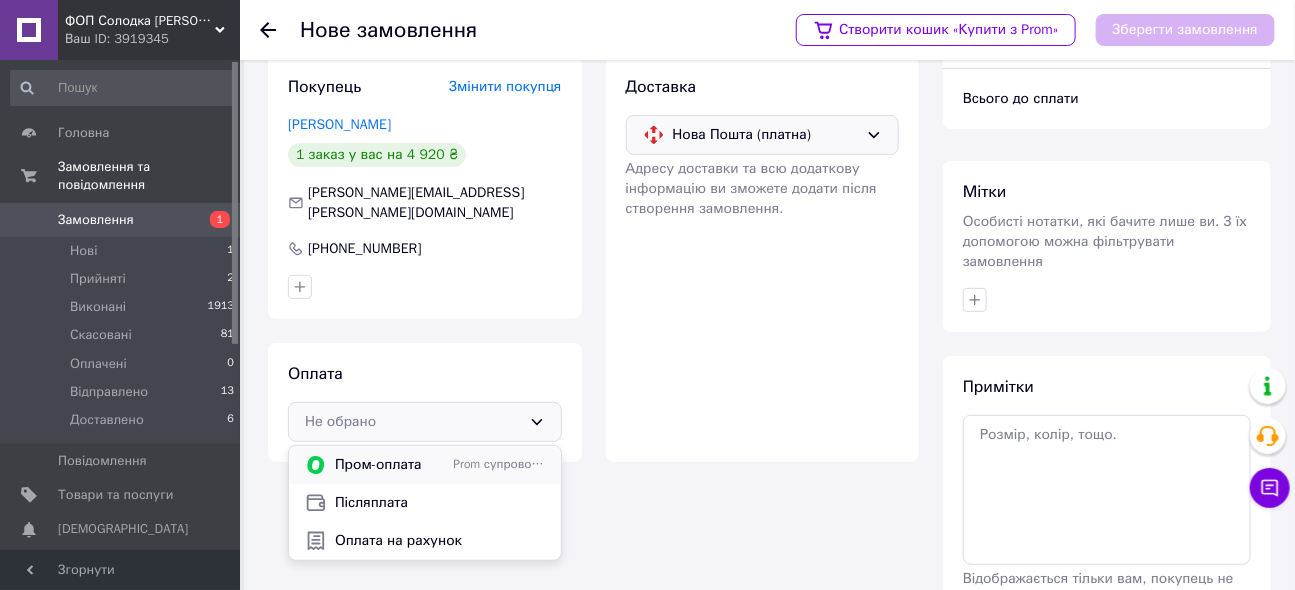 scroll, scrollTop: 181, scrollLeft: 0, axis: vertical 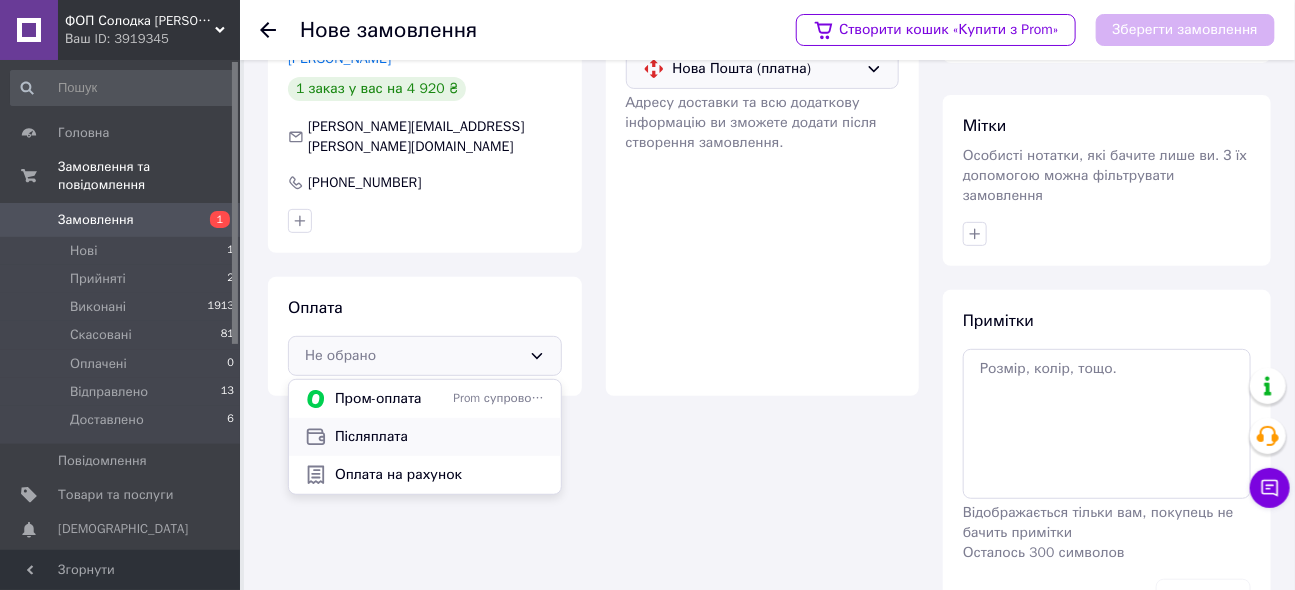 click on "Післяплата" at bounding box center [440, 437] 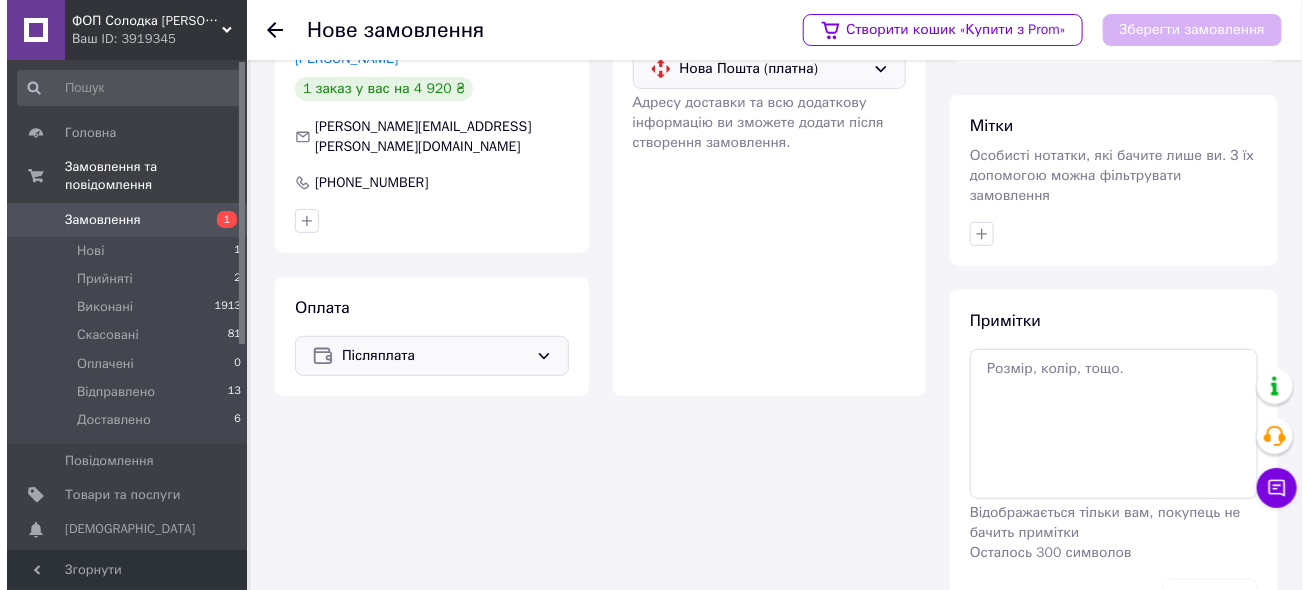 scroll, scrollTop: 0, scrollLeft: 0, axis: both 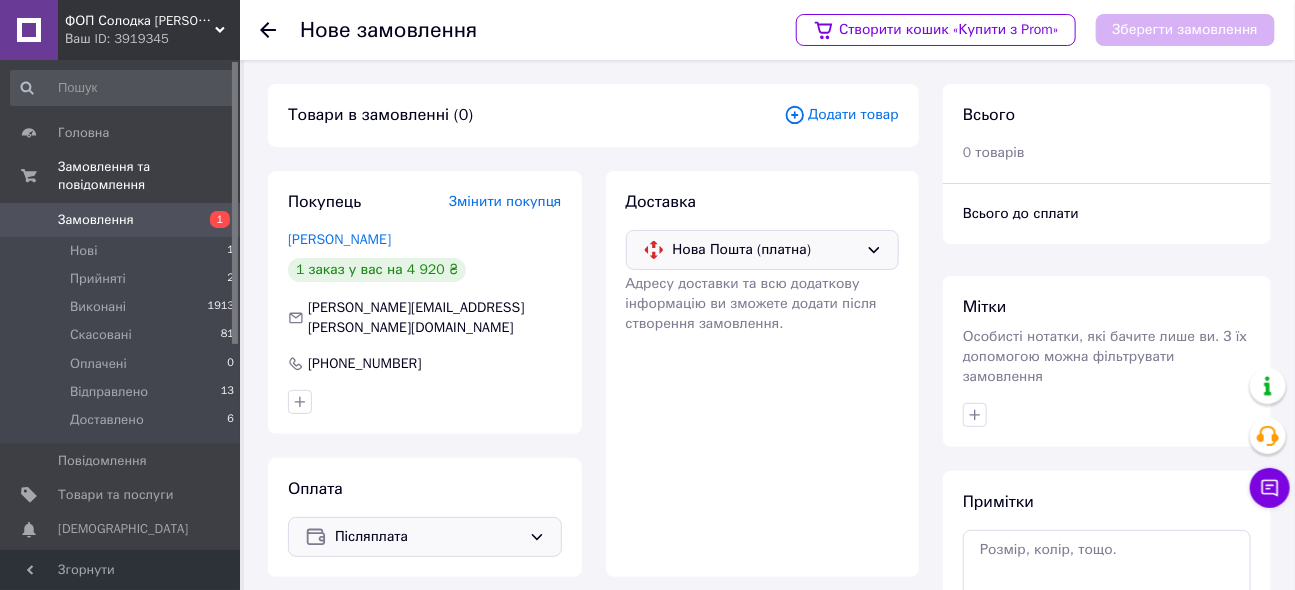 click on "Додати товар" at bounding box center (841, 115) 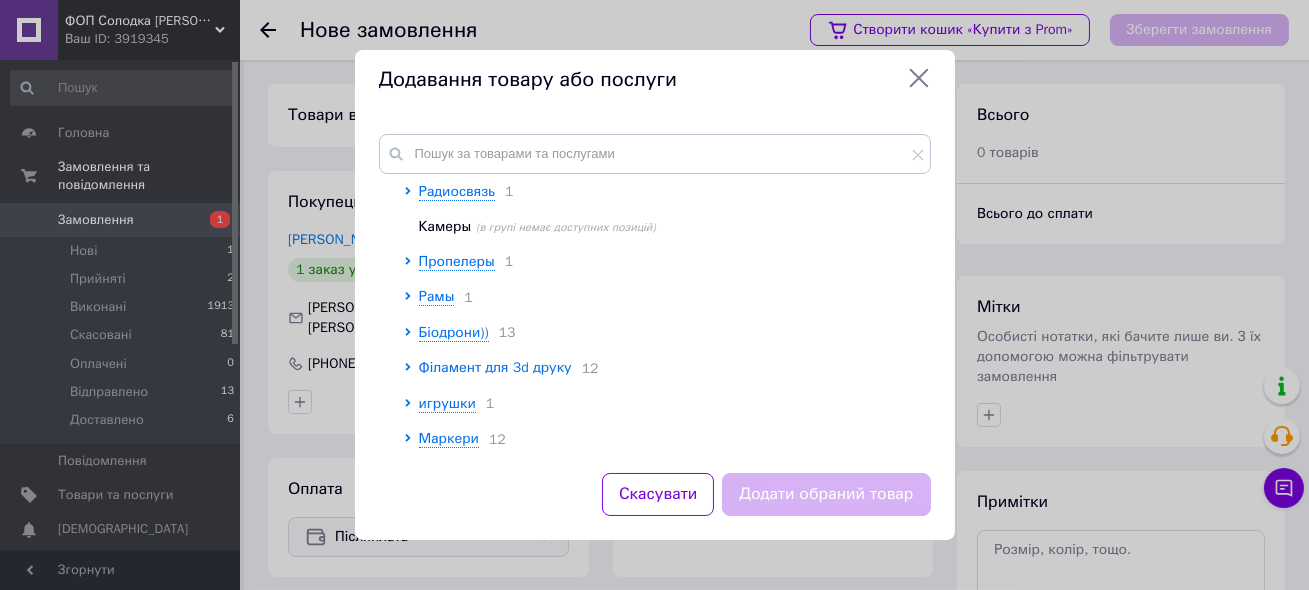 click on "Філамент для 3d друку" at bounding box center (495, 367) 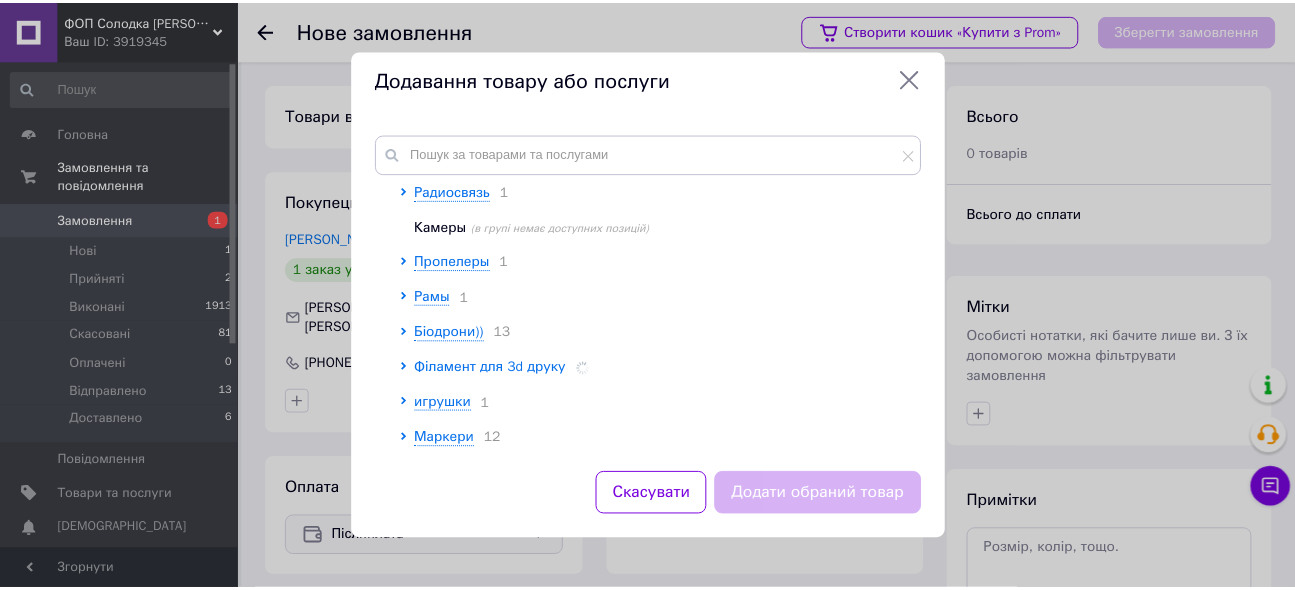 scroll, scrollTop: 330, scrollLeft: 0, axis: vertical 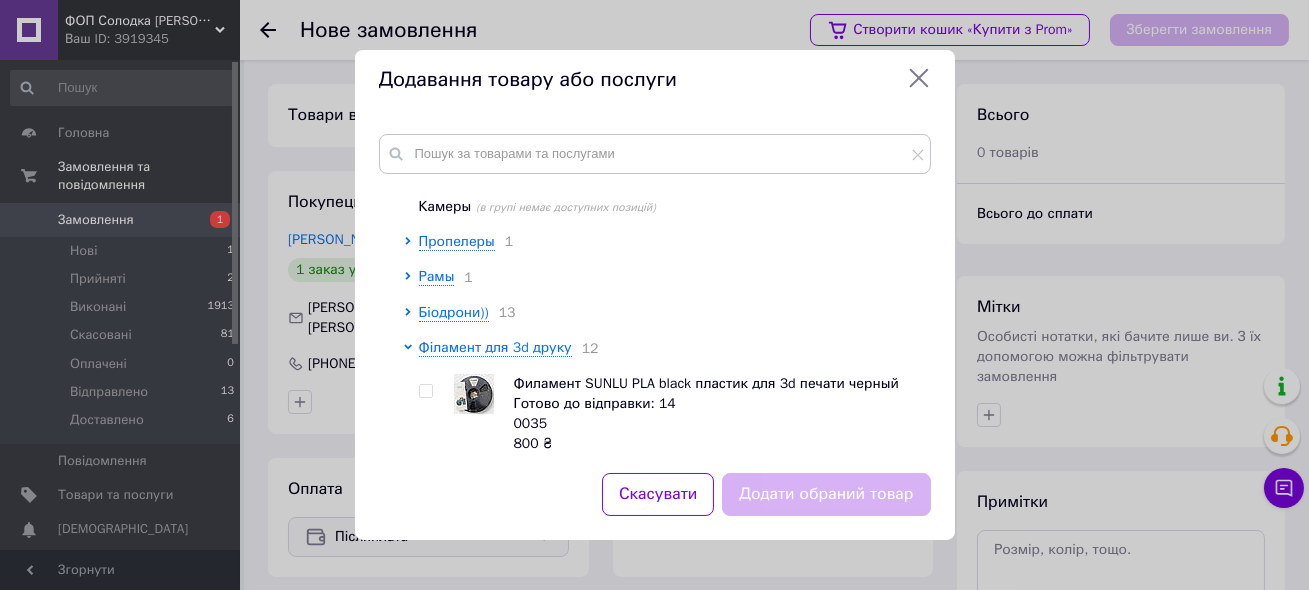click at bounding box center (411, 978) 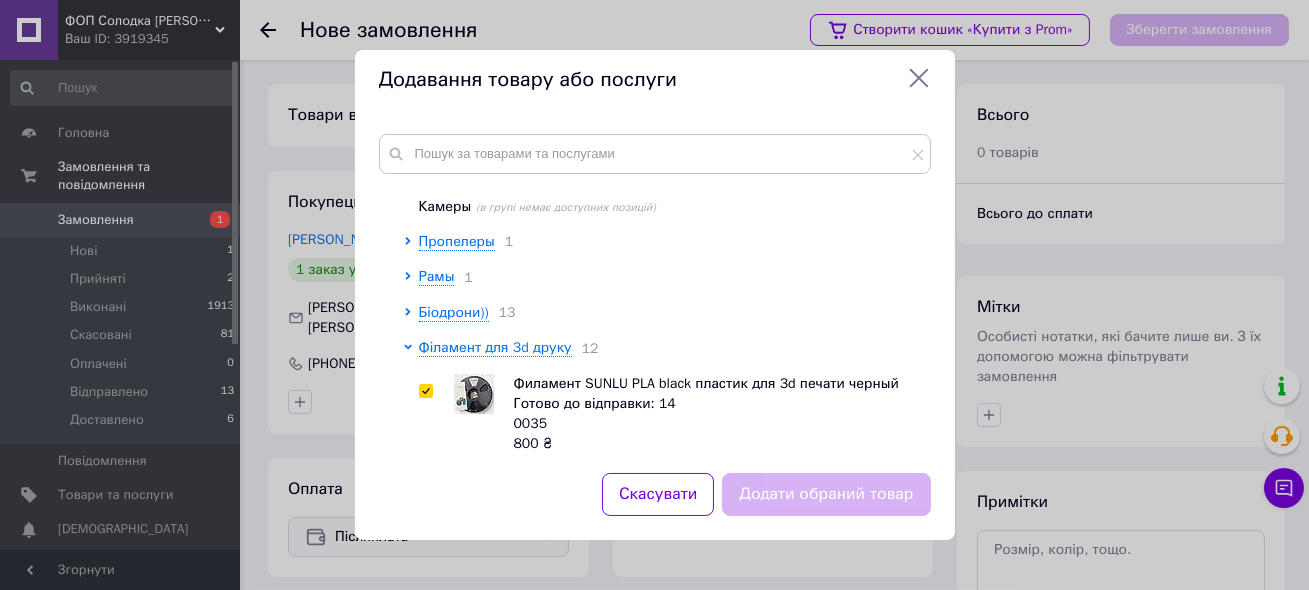 checkbox on "true" 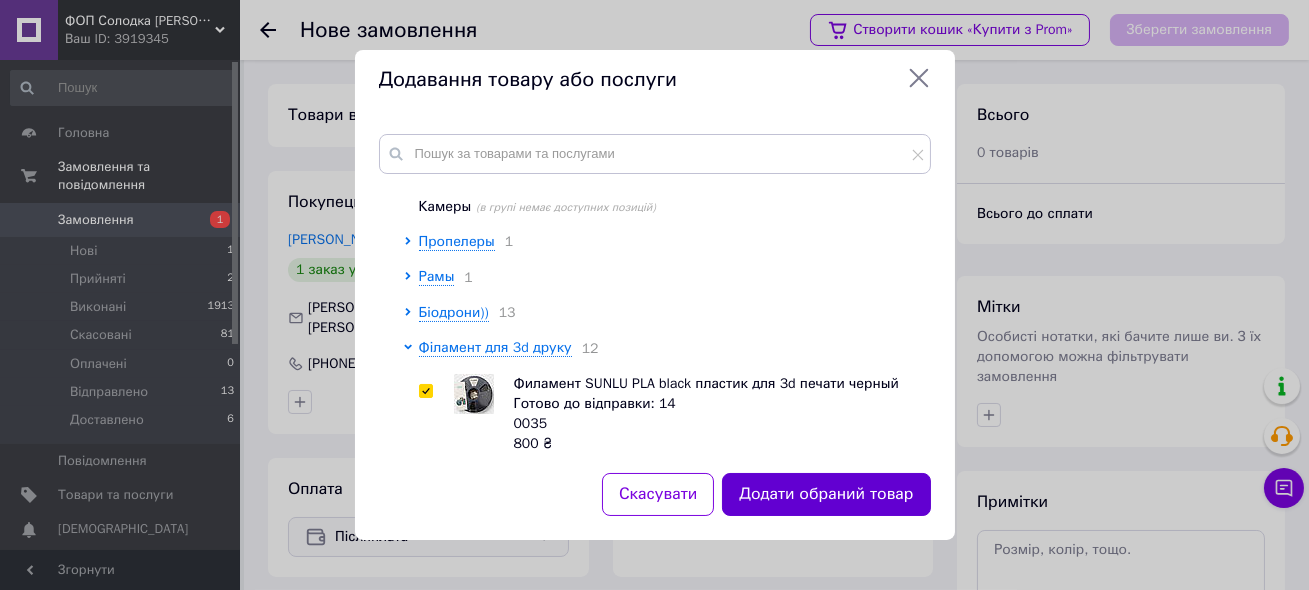 click on "Додати обраний товар" at bounding box center (826, 494) 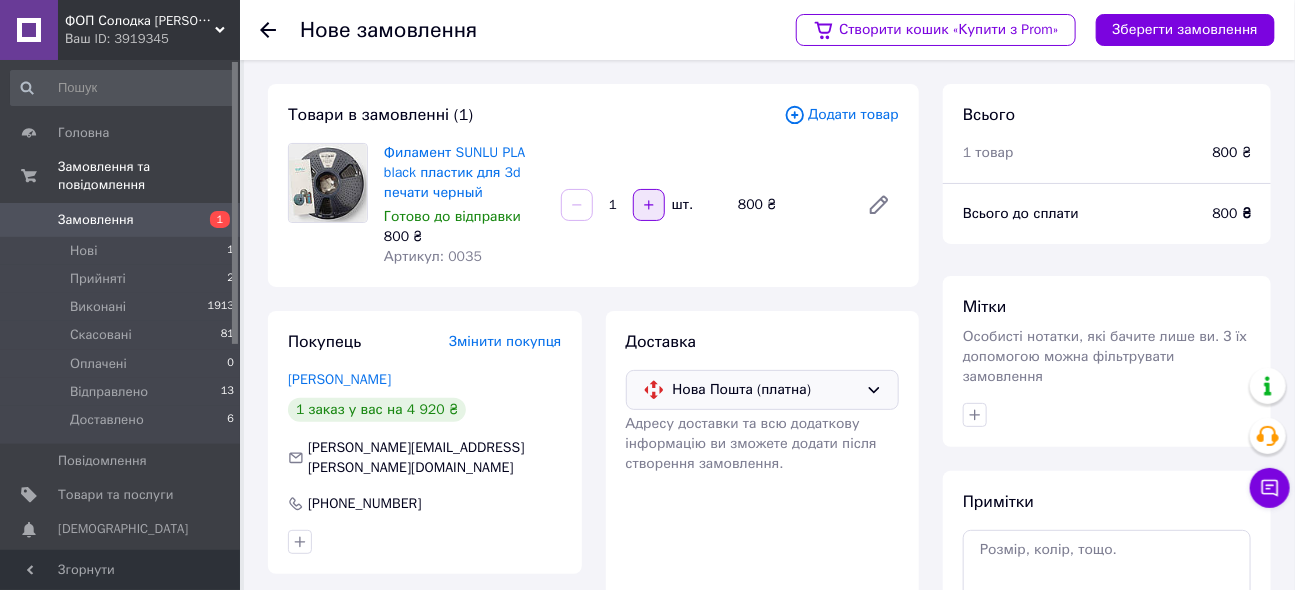 click 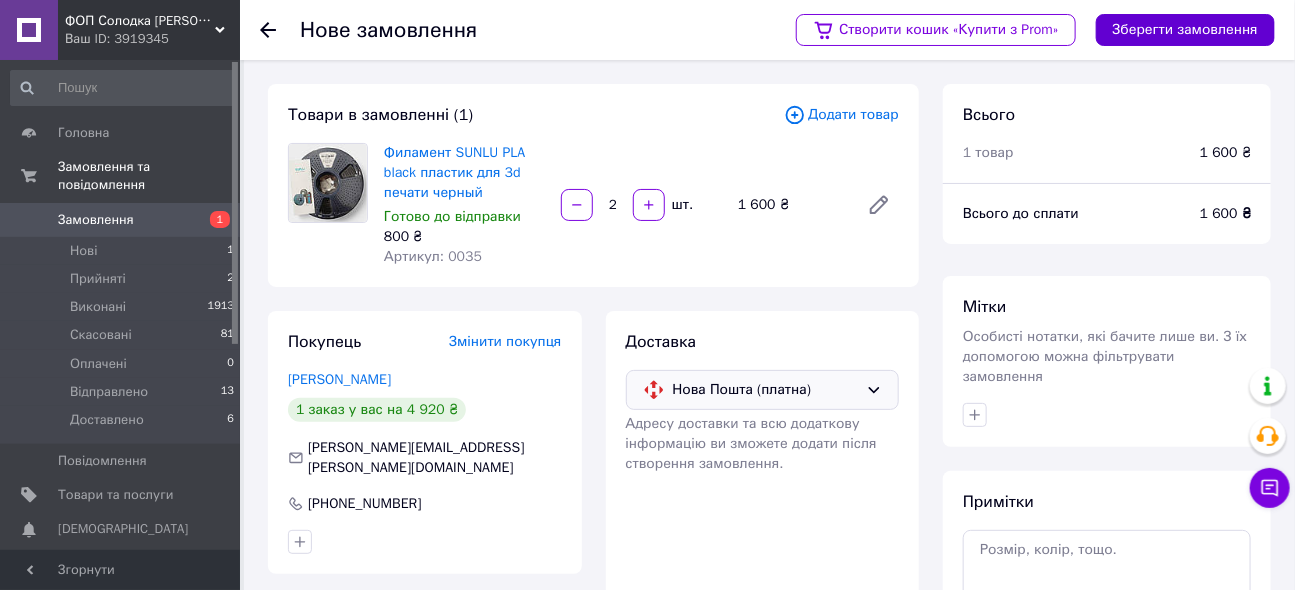 click on "Зберегти замовлення" at bounding box center [1185, 30] 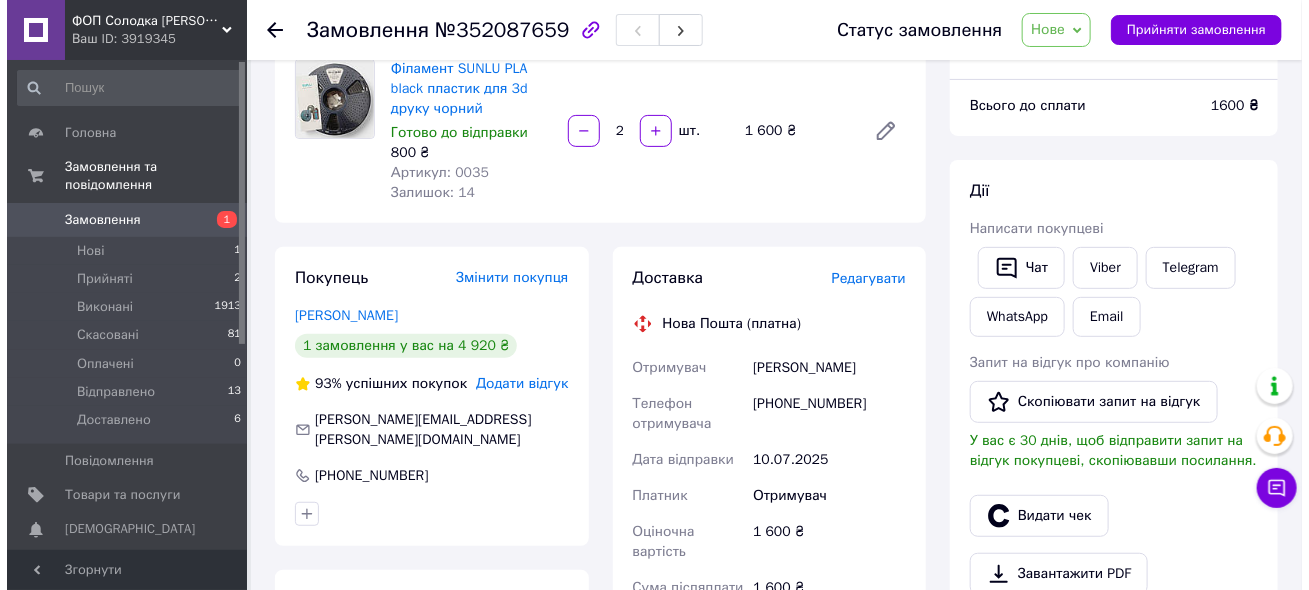 scroll, scrollTop: 272, scrollLeft: 0, axis: vertical 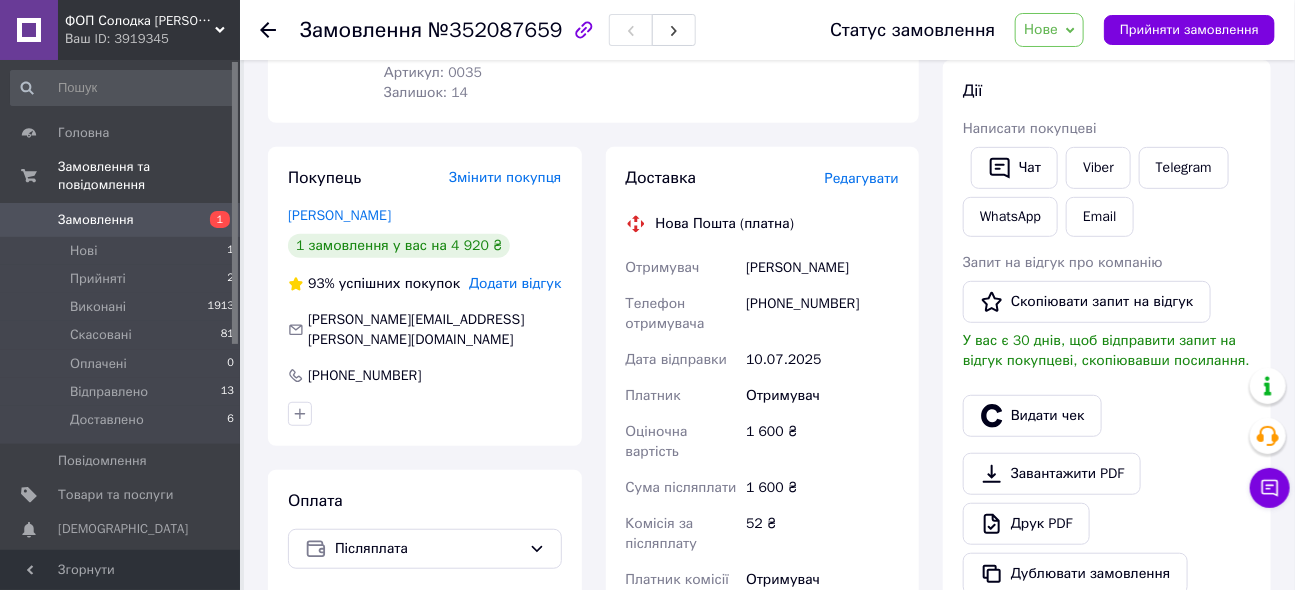 click on "Редагувати" at bounding box center [862, 178] 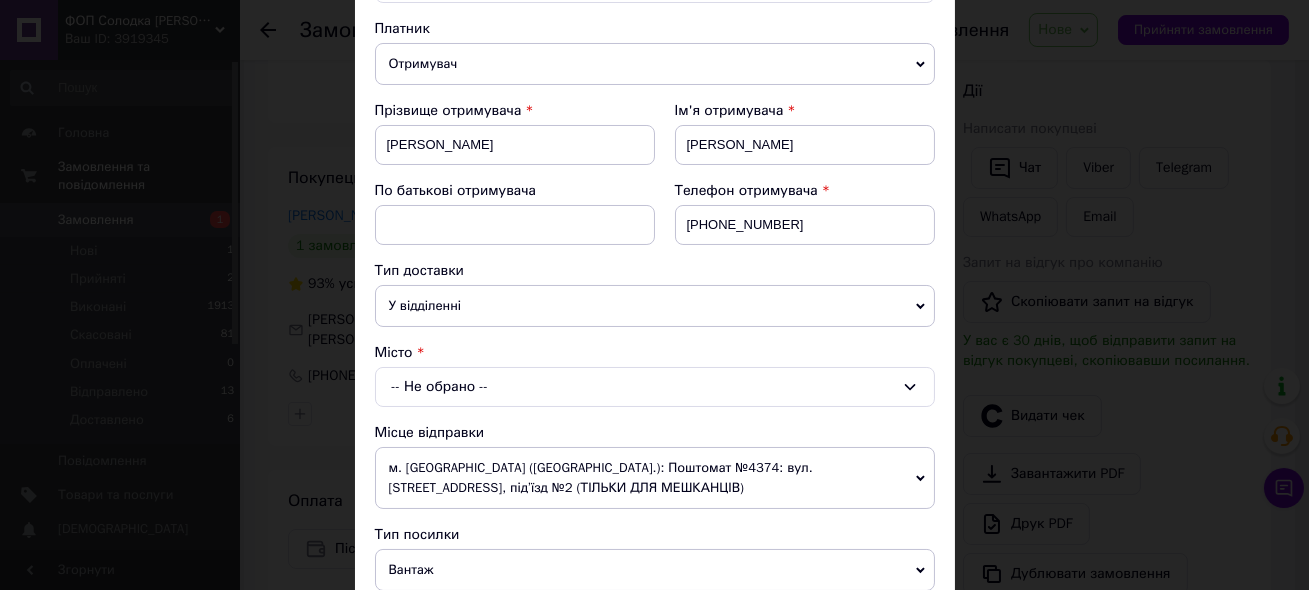 scroll, scrollTop: 363, scrollLeft: 0, axis: vertical 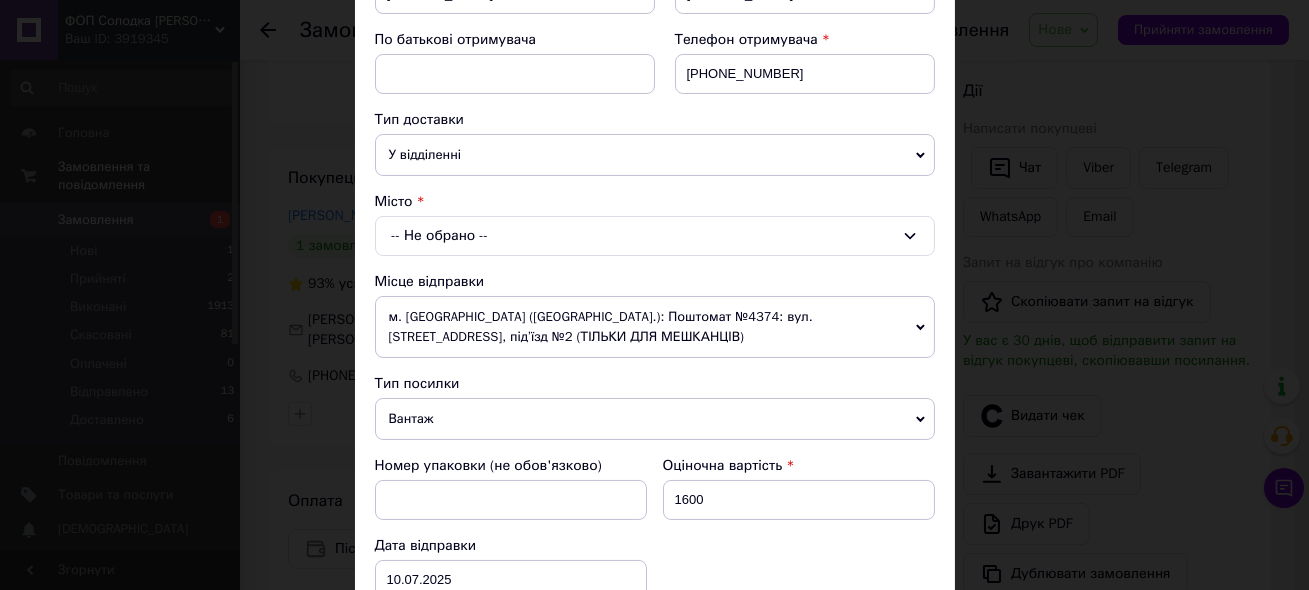 click on "-- Не обрано --" at bounding box center (655, 236) 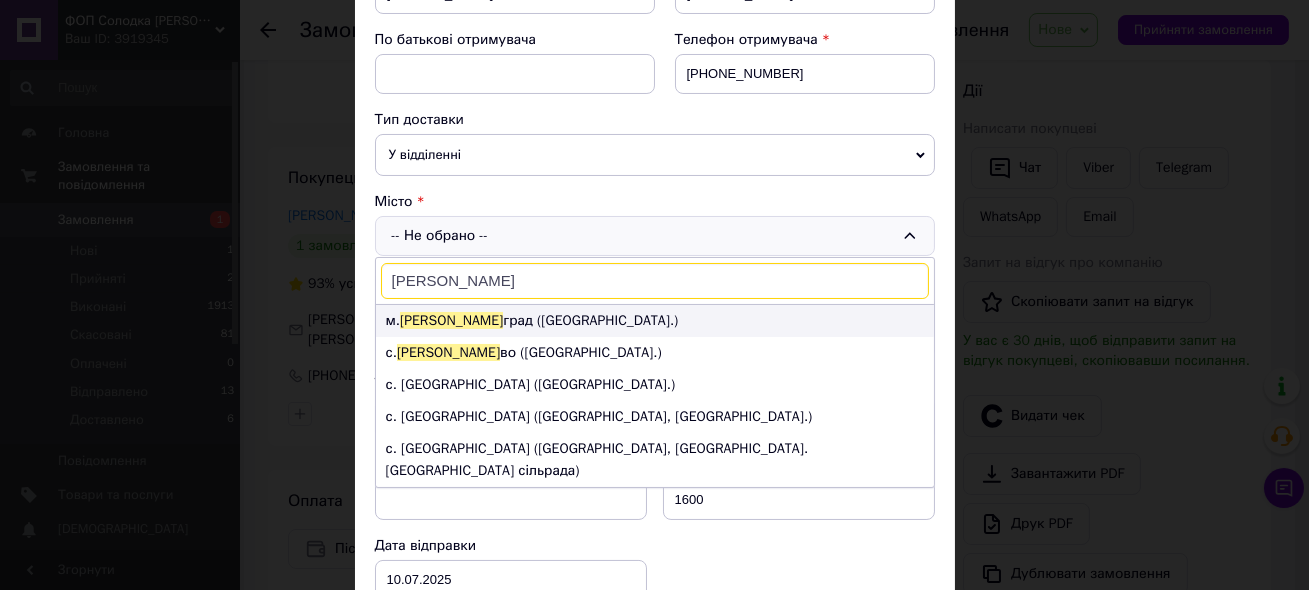 type on "павло" 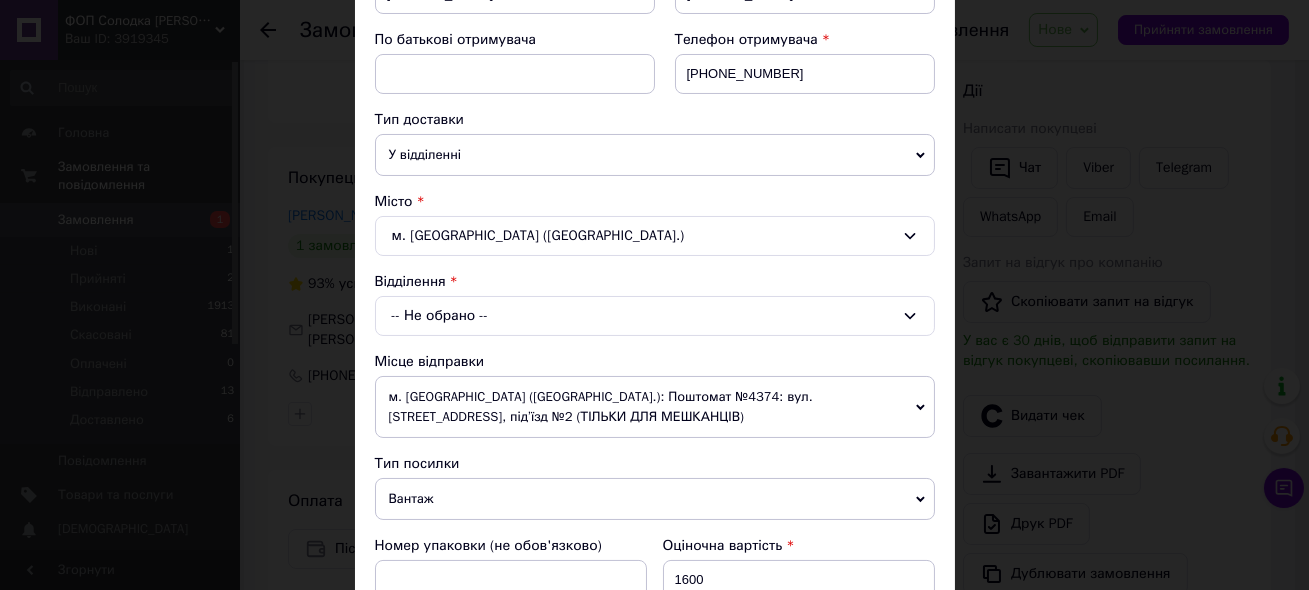 click on "-- Не обрано --" at bounding box center (655, 316) 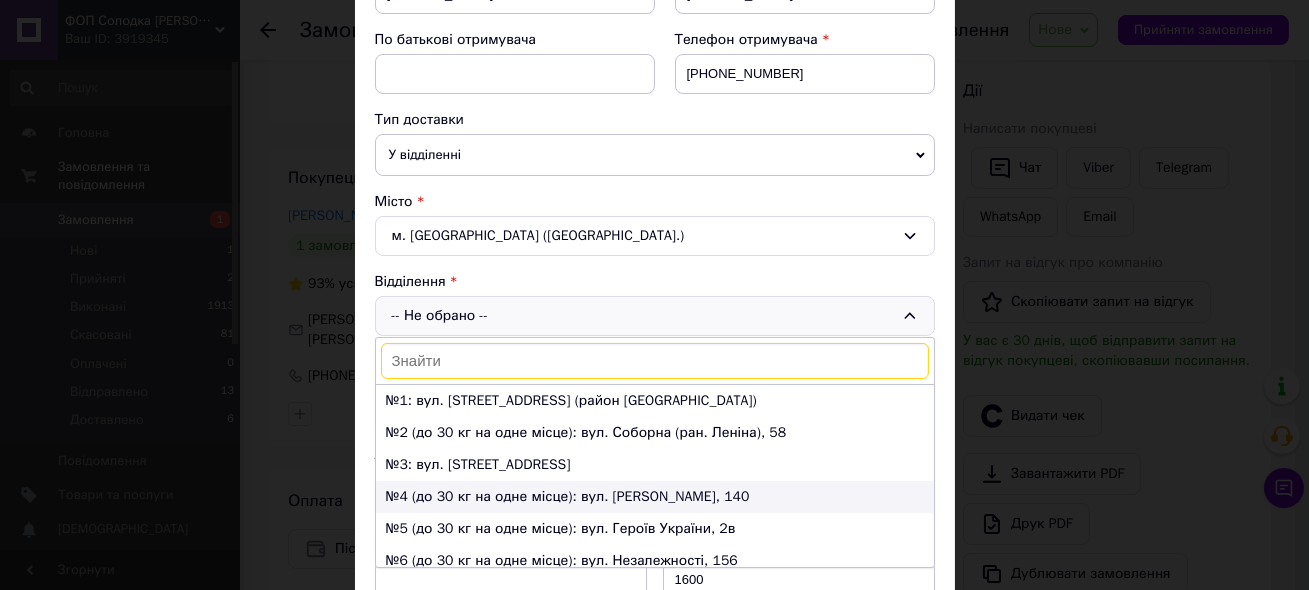 click on "№4 (до 30 кг на одне місце): вул. [PERSON_NAME], 140" at bounding box center [655, 497] 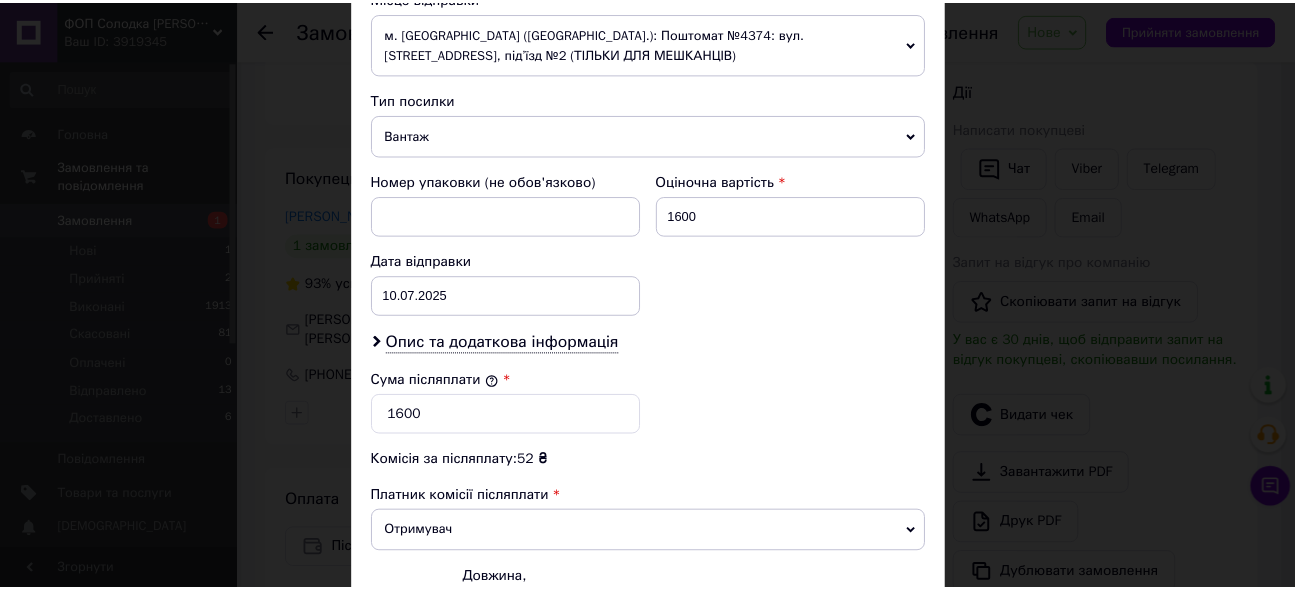 scroll, scrollTop: 953, scrollLeft: 0, axis: vertical 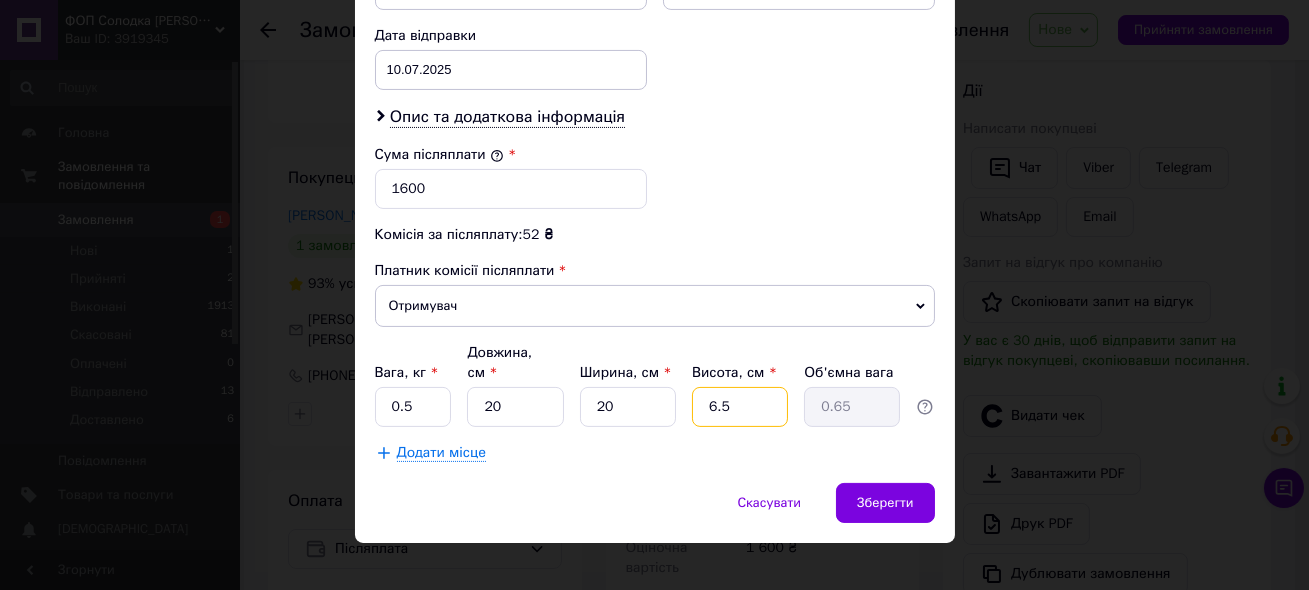drag, startPoint x: 733, startPoint y: 382, endPoint x: 701, endPoint y: 383, distance: 32.01562 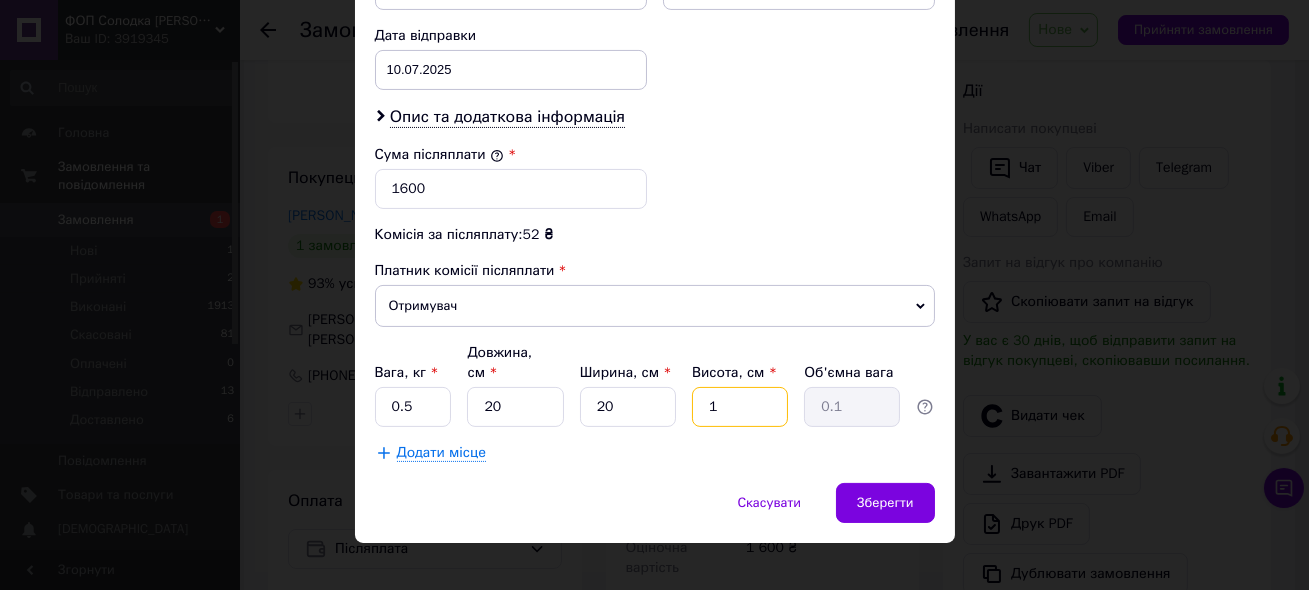 type on "13" 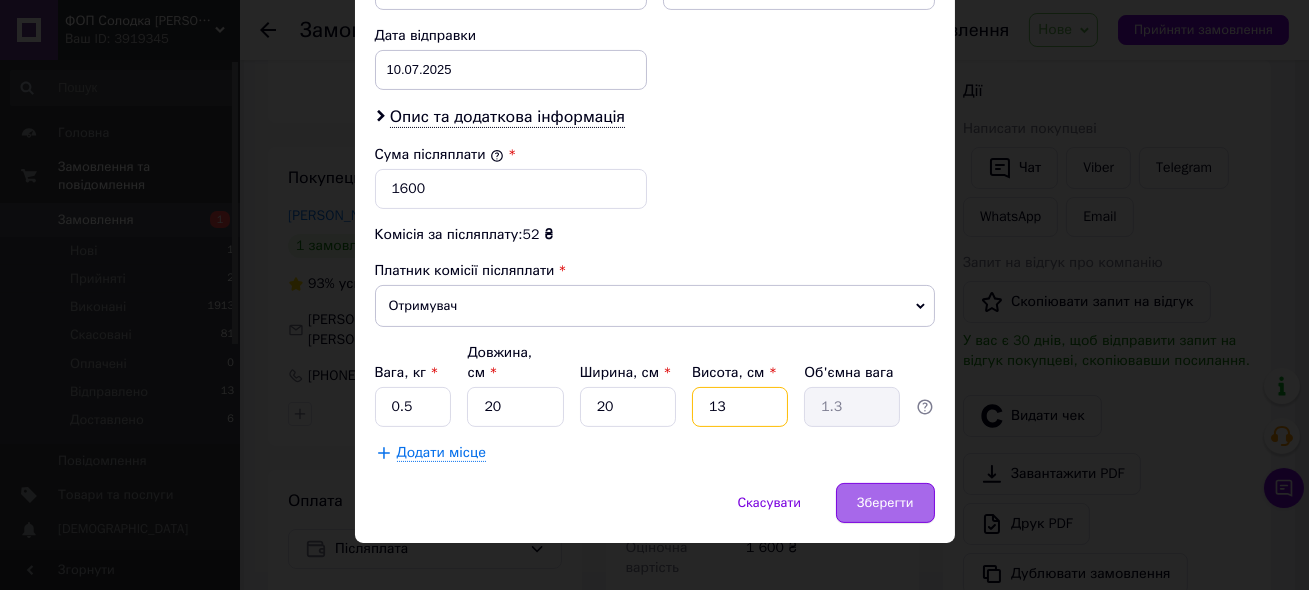 type on "13" 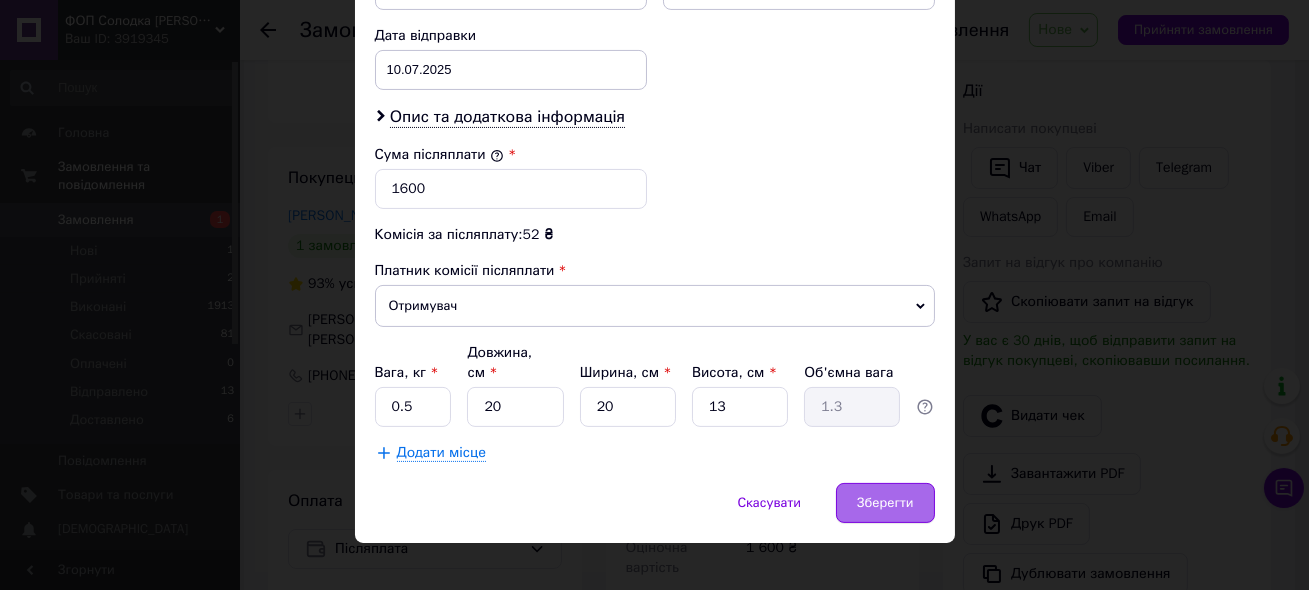click on "Зберегти" at bounding box center [885, 503] 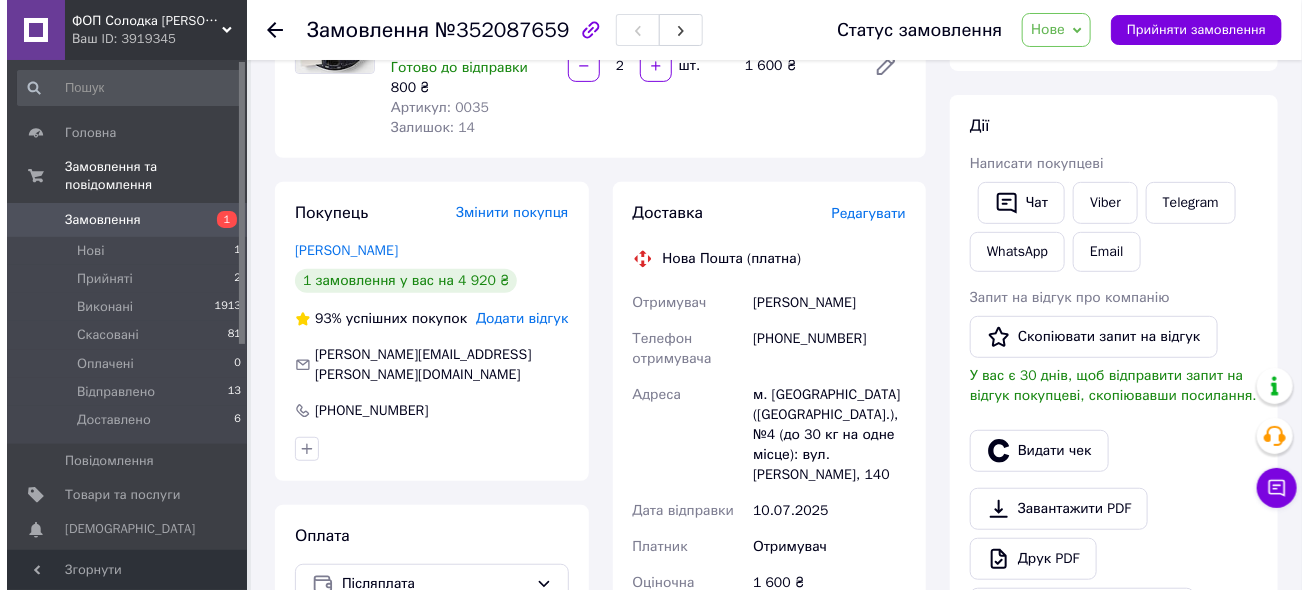 scroll, scrollTop: 363, scrollLeft: 0, axis: vertical 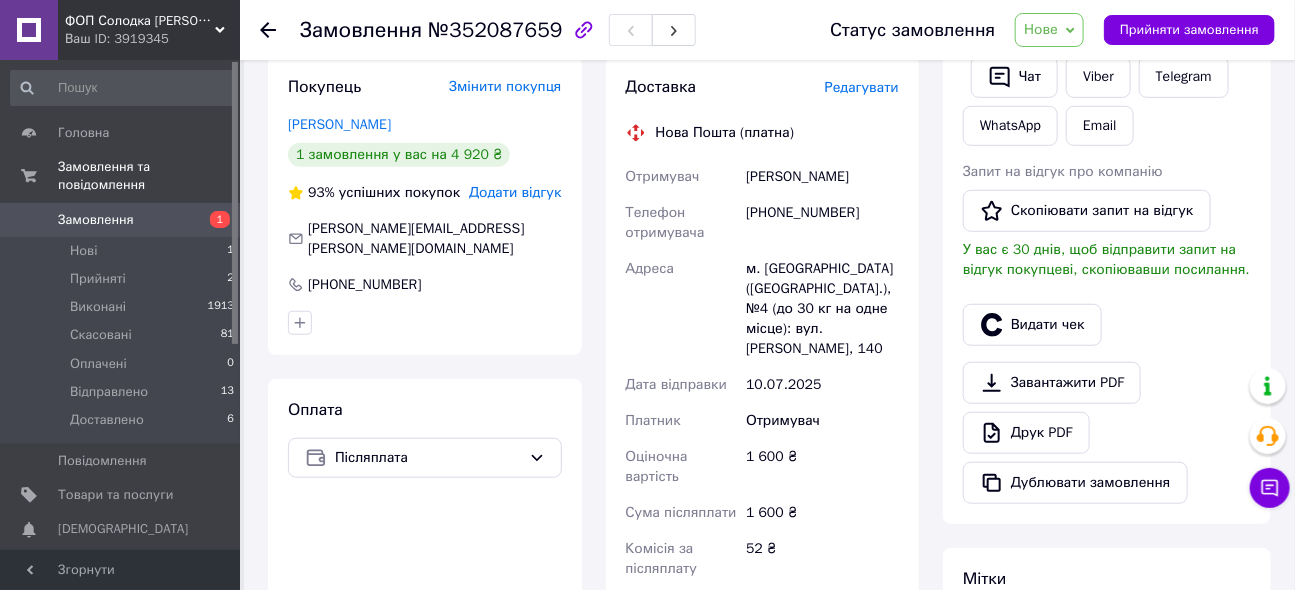 click on "Редагувати" at bounding box center [862, 87] 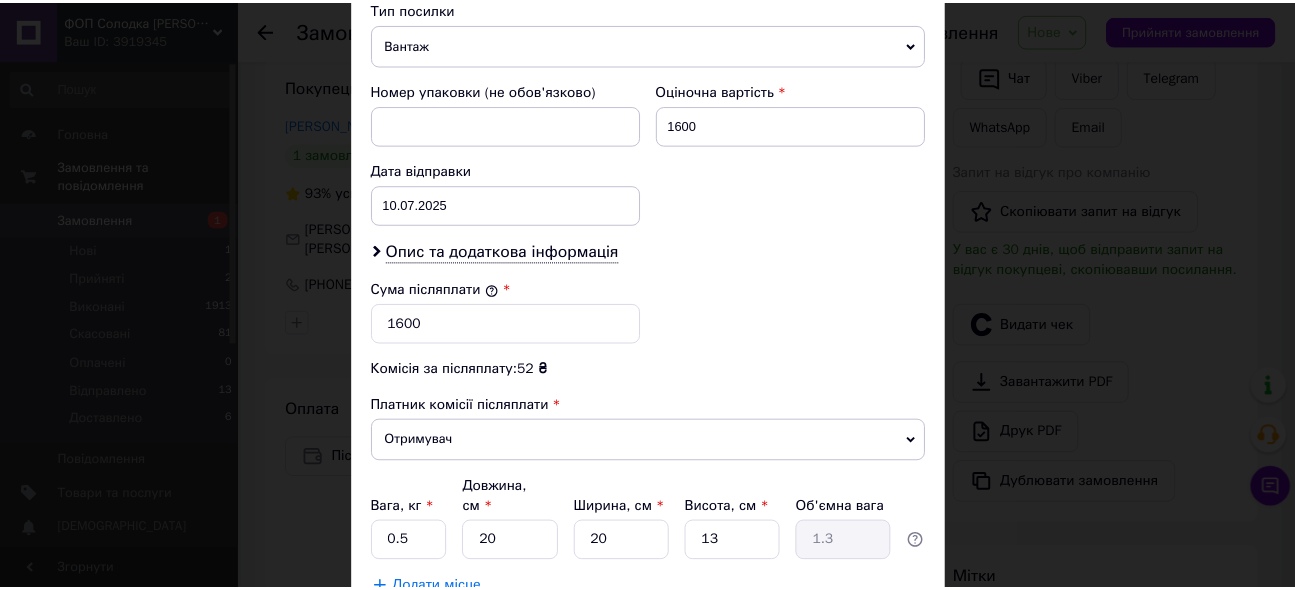 scroll, scrollTop: 953, scrollLeft: 0, axis: vertical 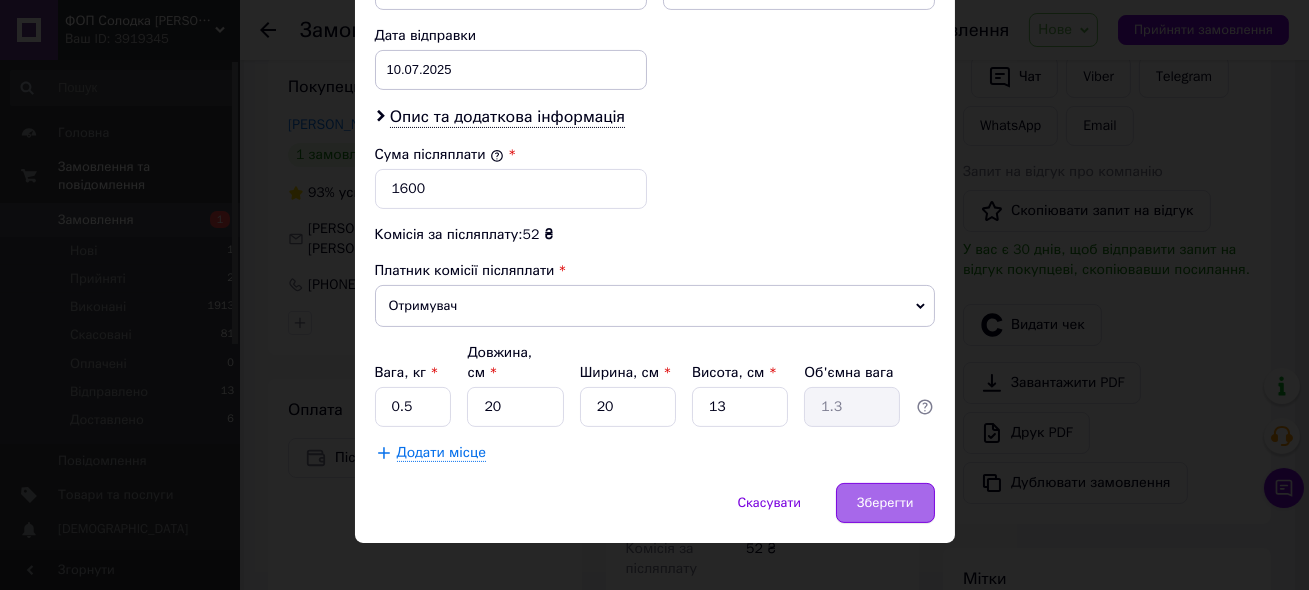 click on "Зберегти" at bounding box center [885, 503] 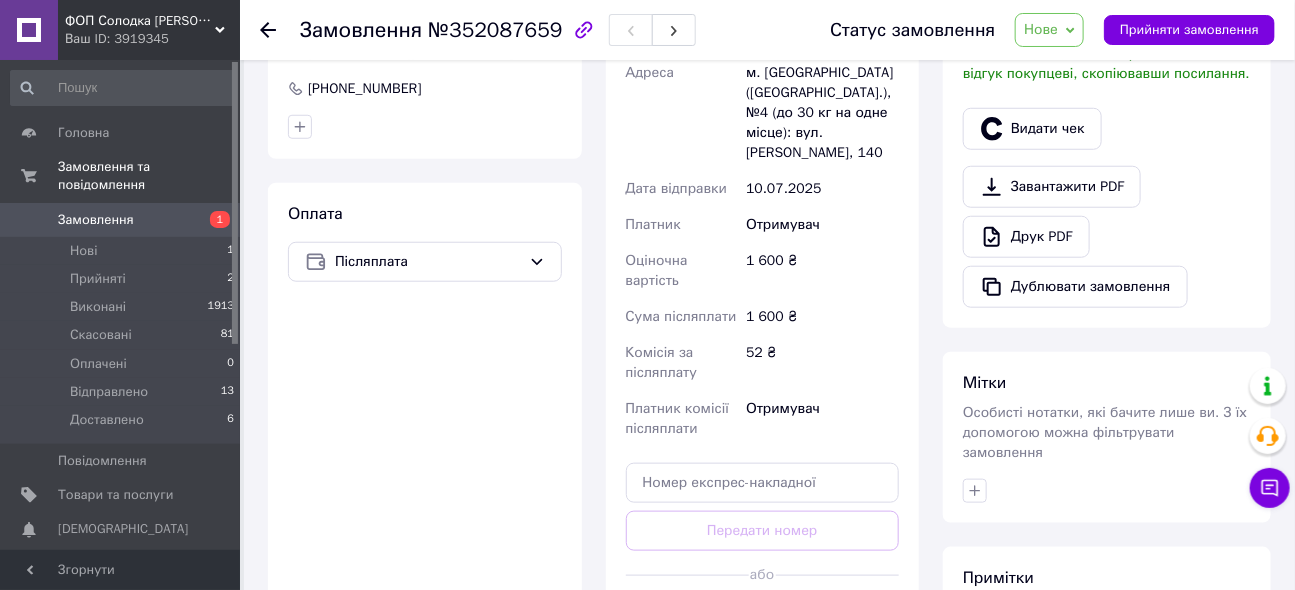scroll, scrollTop: 727, scrollLeft: 0, axis: vertical 